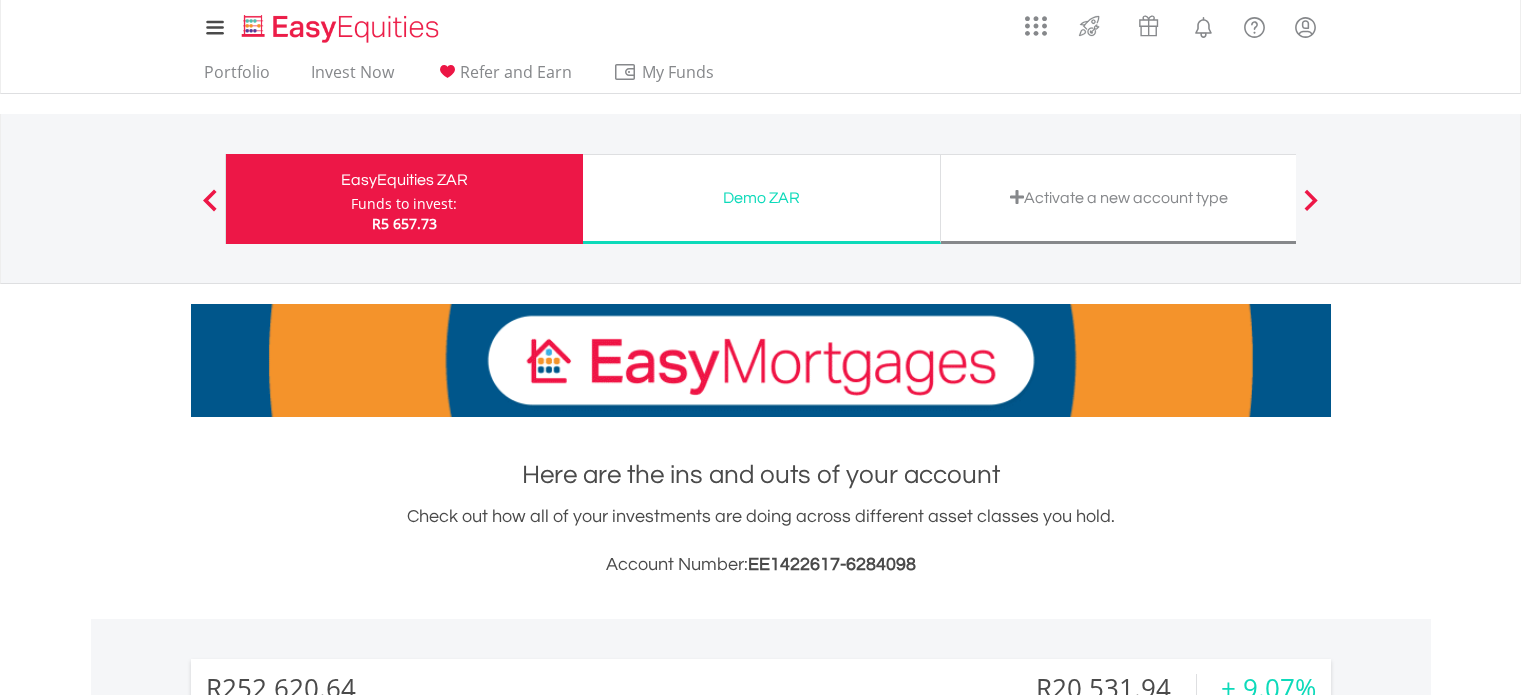scroll, scrollTop: 599, scrollLeft: 0, axis: vertical 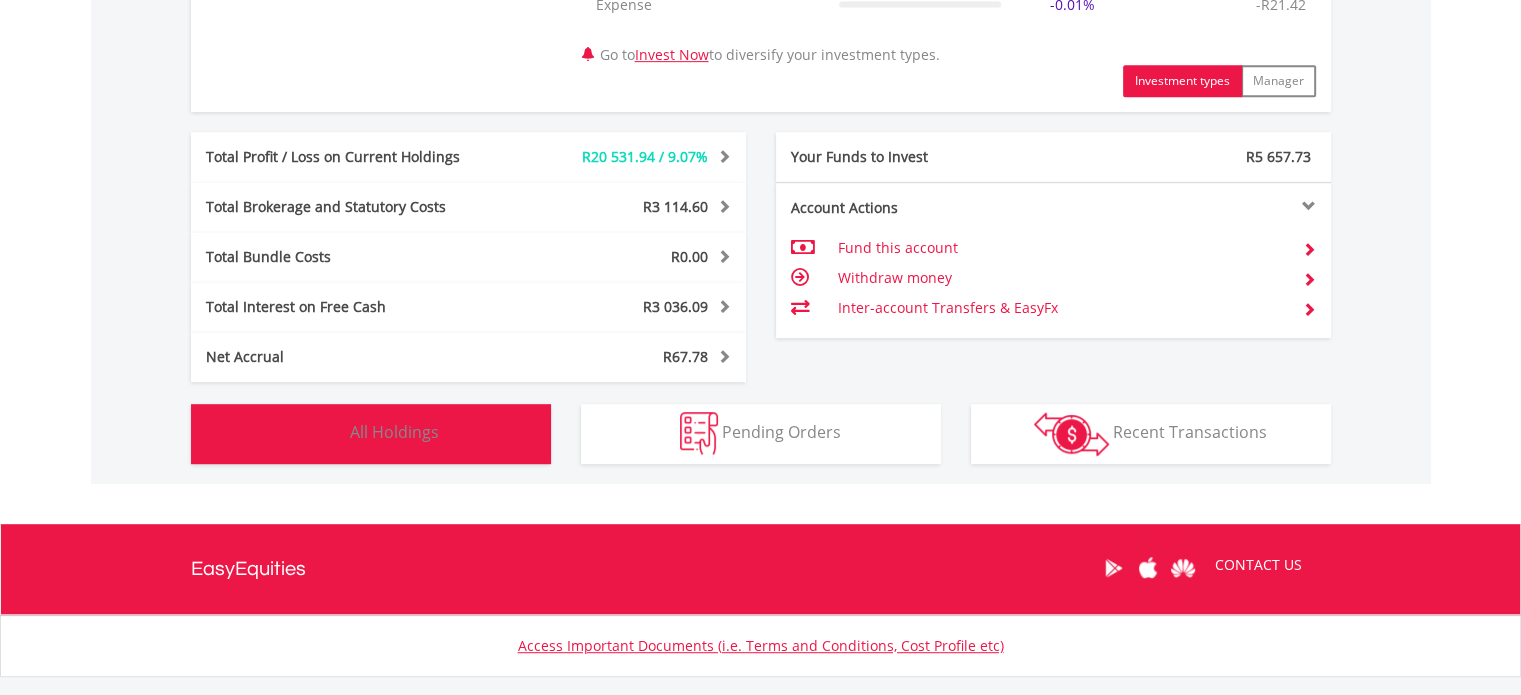 click on "Holdings
All Holdings" at bounding box center (371, 434) 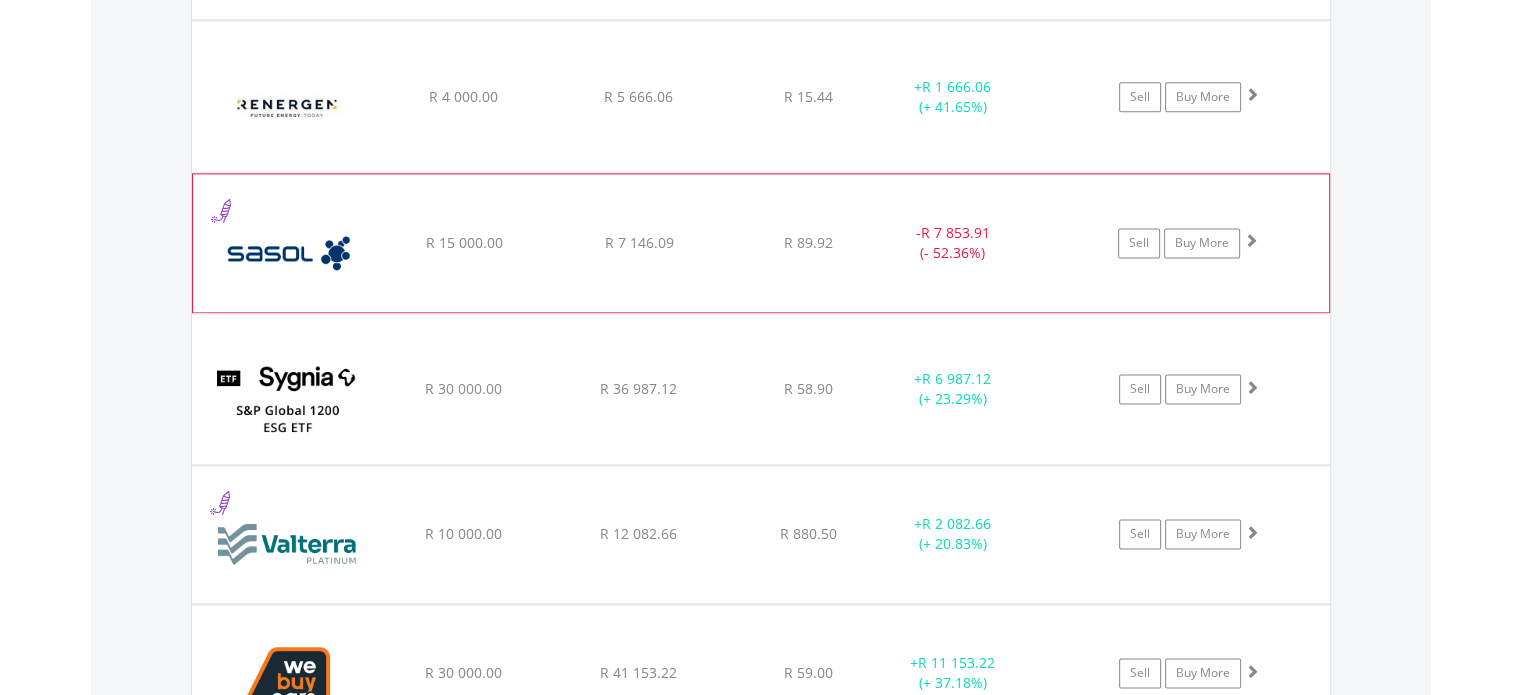 scroll, scrollTop: 2721, scrollLeft: 0, axis: vertical 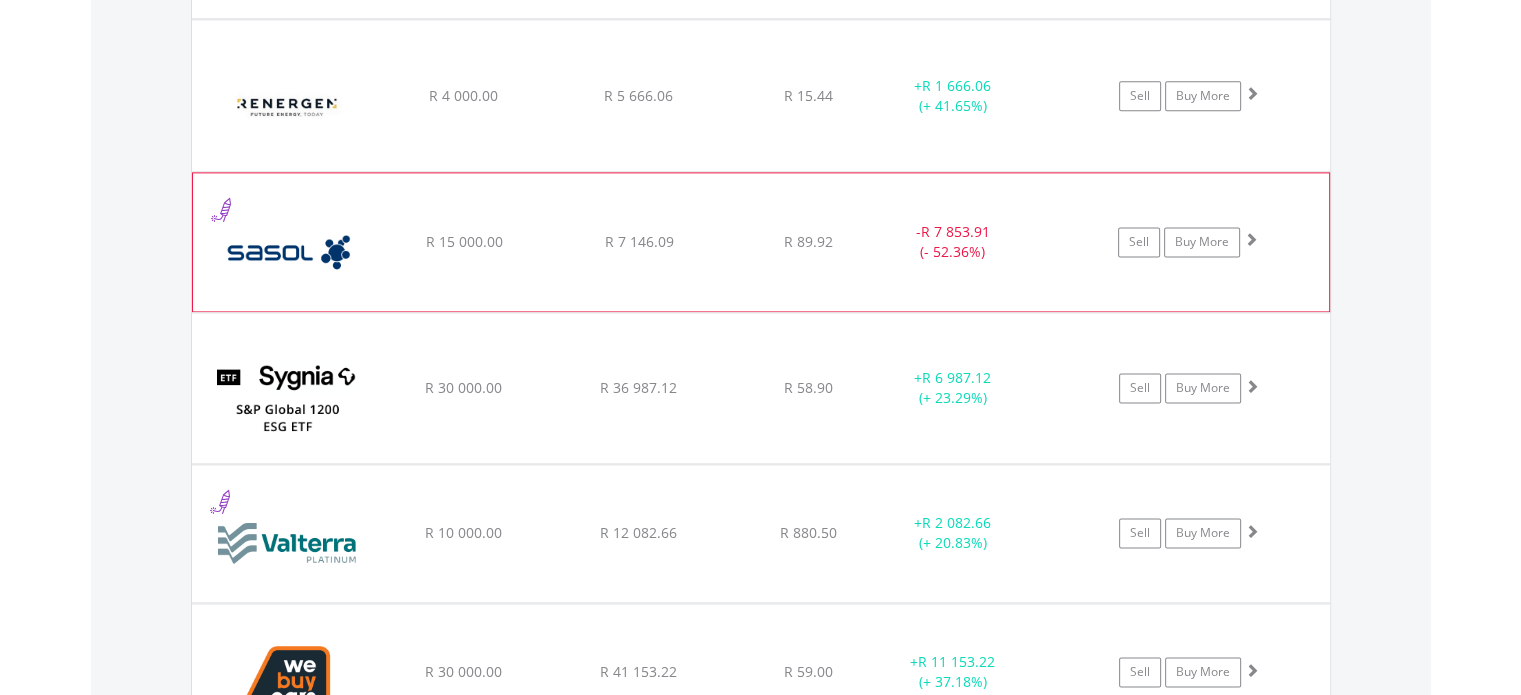 click on "﻿
Sasol Limited
R 15 000.00
R 7 146.09
R 89.92
-  R 7 853.91 (- 52.36%)
Sell
Buy More" at bounding box center (761, -1030) 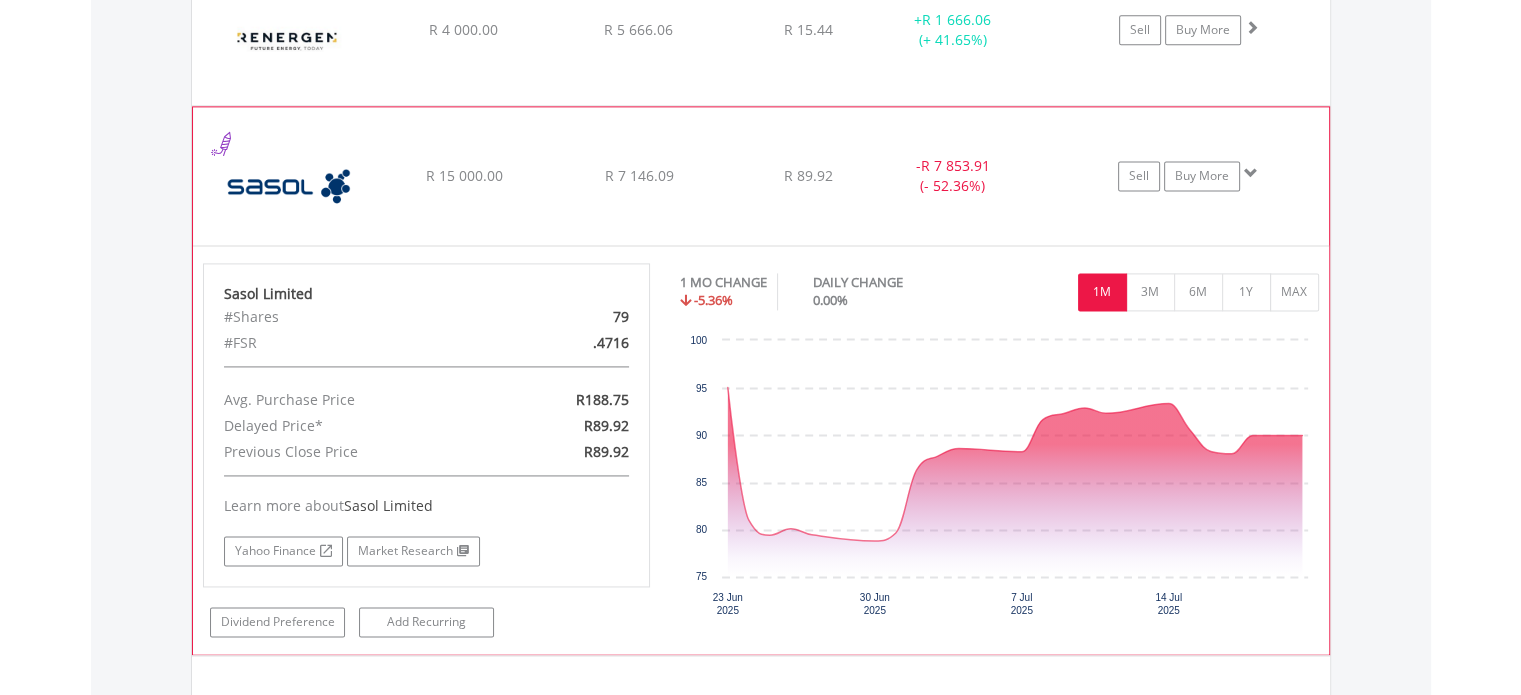 scroll, scrollTop: 2821, scrollLeft: 0, axis: vertical 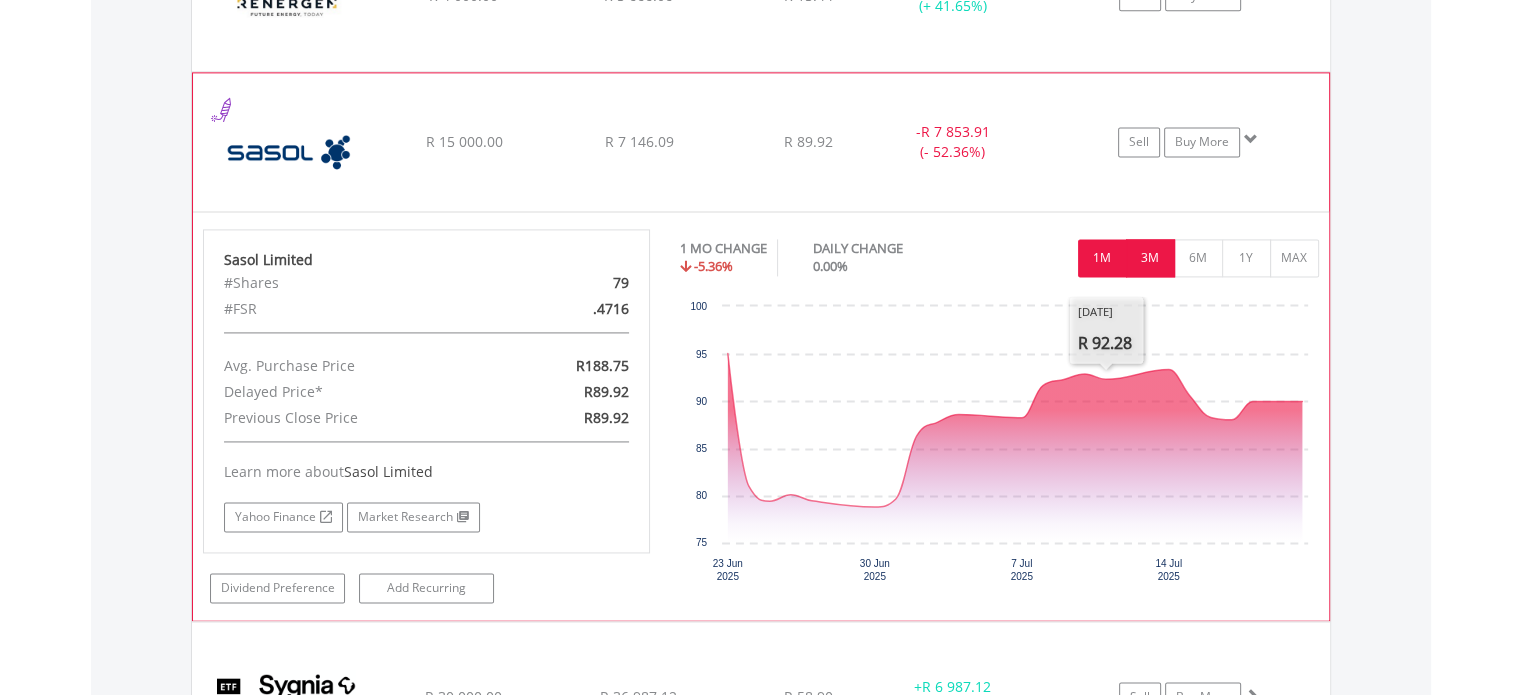 drag, startPoint x: 1143, startPoint y: 250, endPoint x: 1128, endPoint y: 260, distance: 18.027756 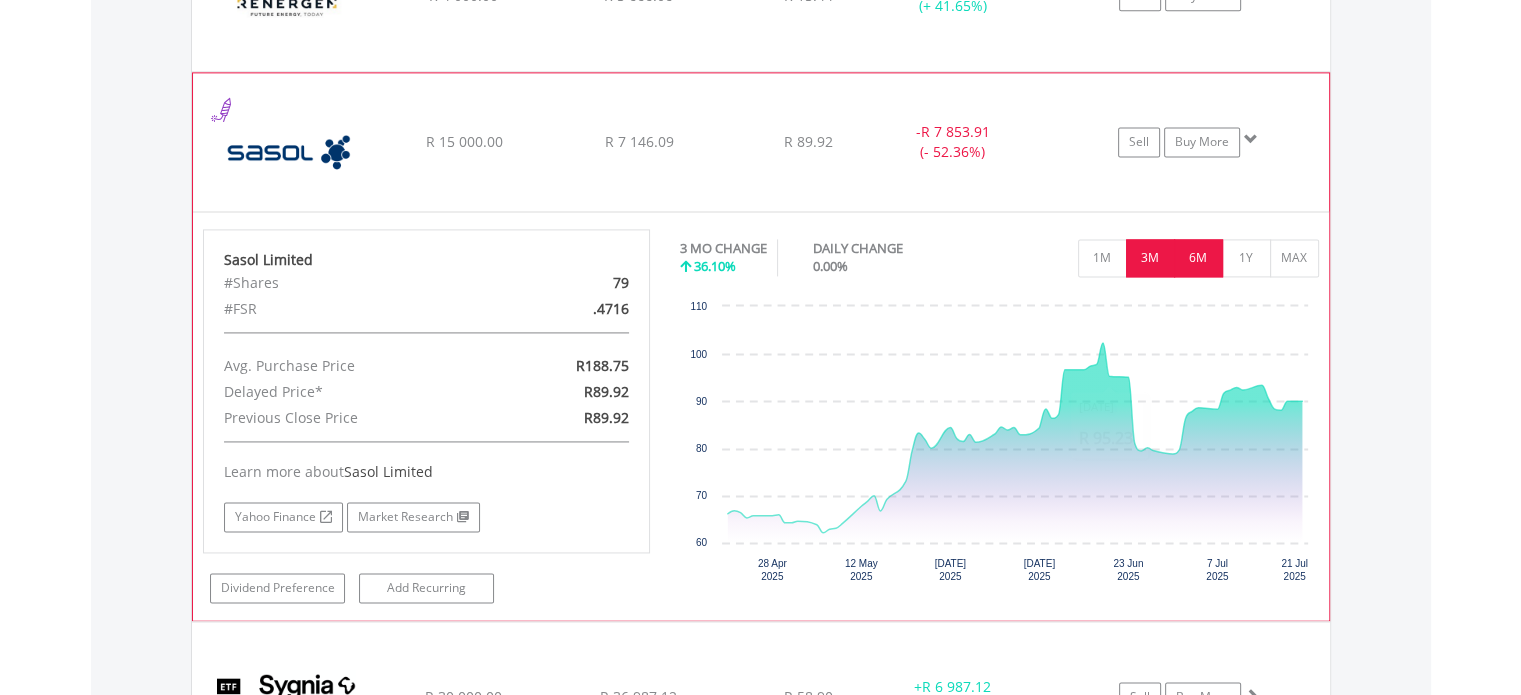 drag, startPoint x: 1203, startPoint y: 255, endPoint x: 1192, endPoint y: 264, distance: 14.21267 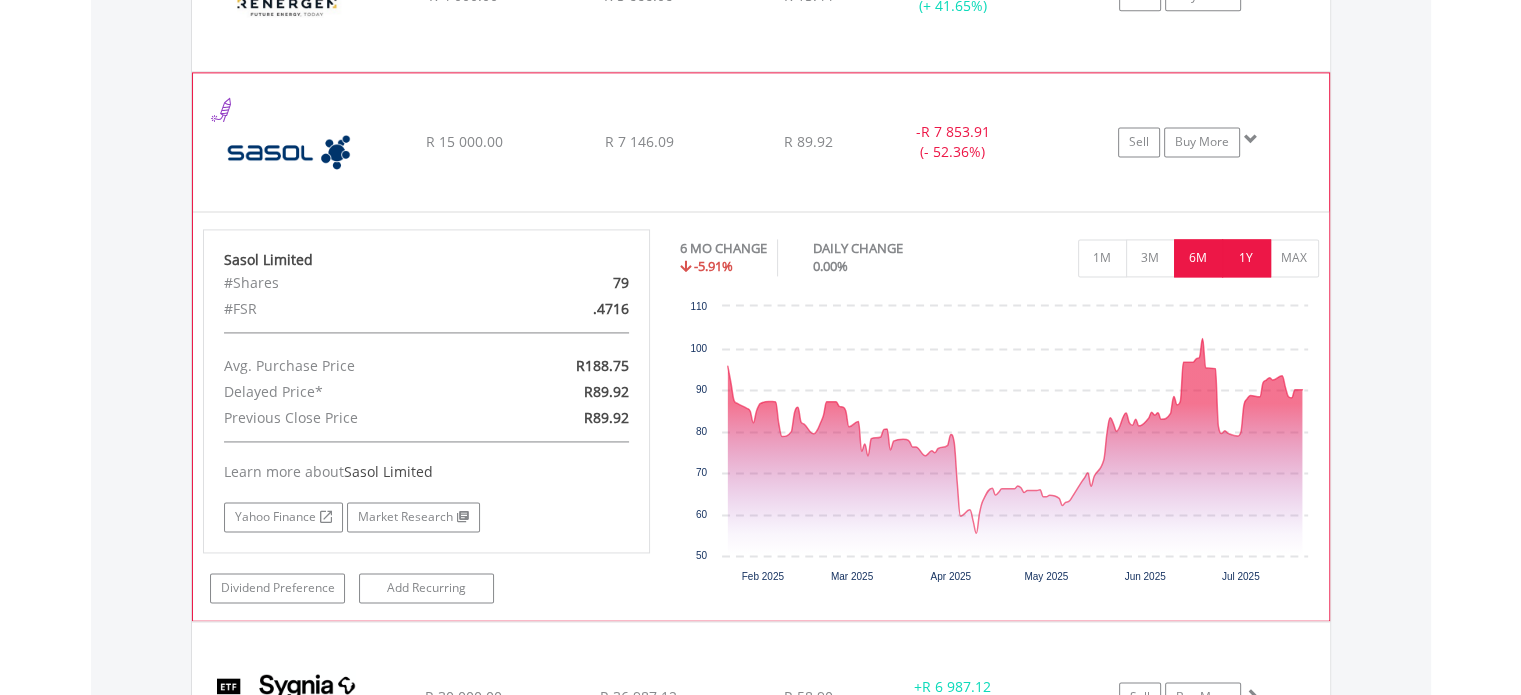 click on "1Y" at bounding box center (1246, 258) 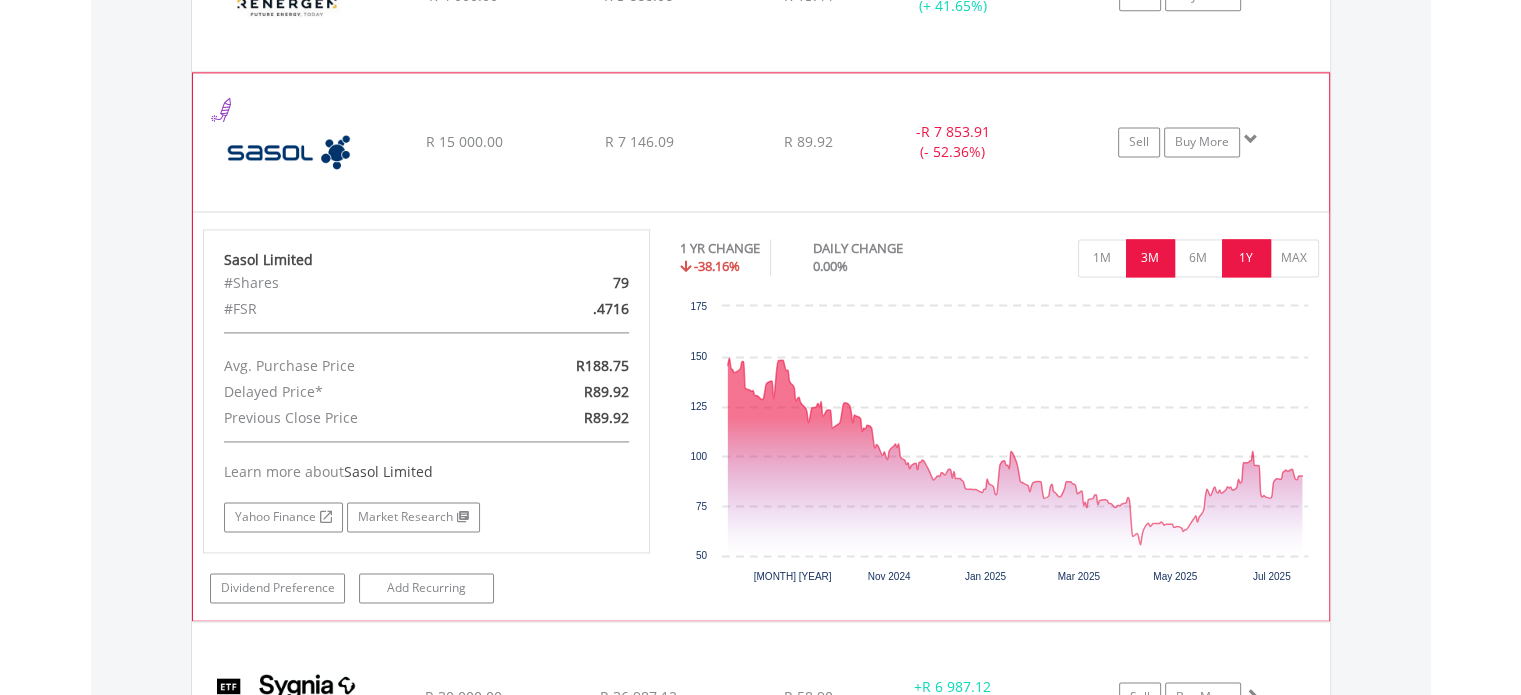click on "3M" at bounding box center (1150, 258) 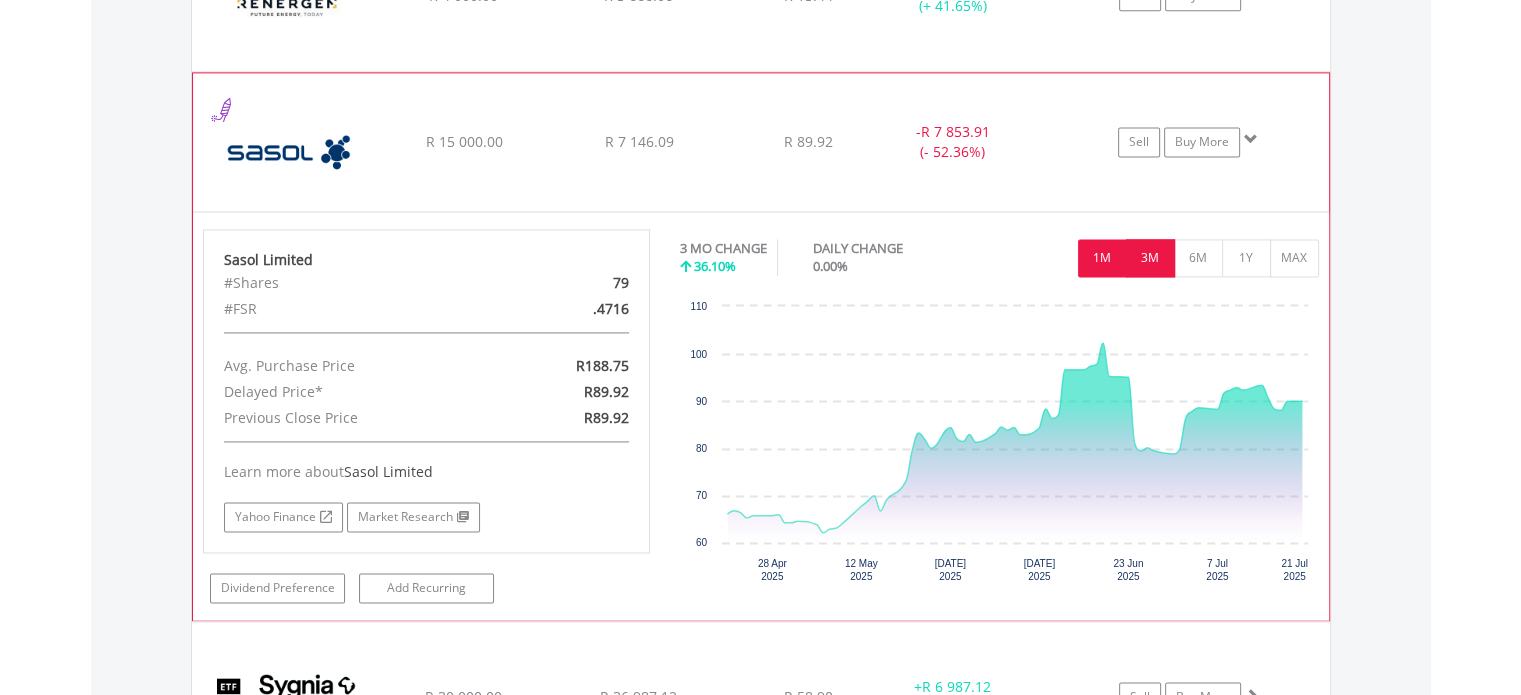 drag, startPoint x: 1094, startPoint y: 251, endPoint x: 1078, endPoint y: 260, distance: 18.35756 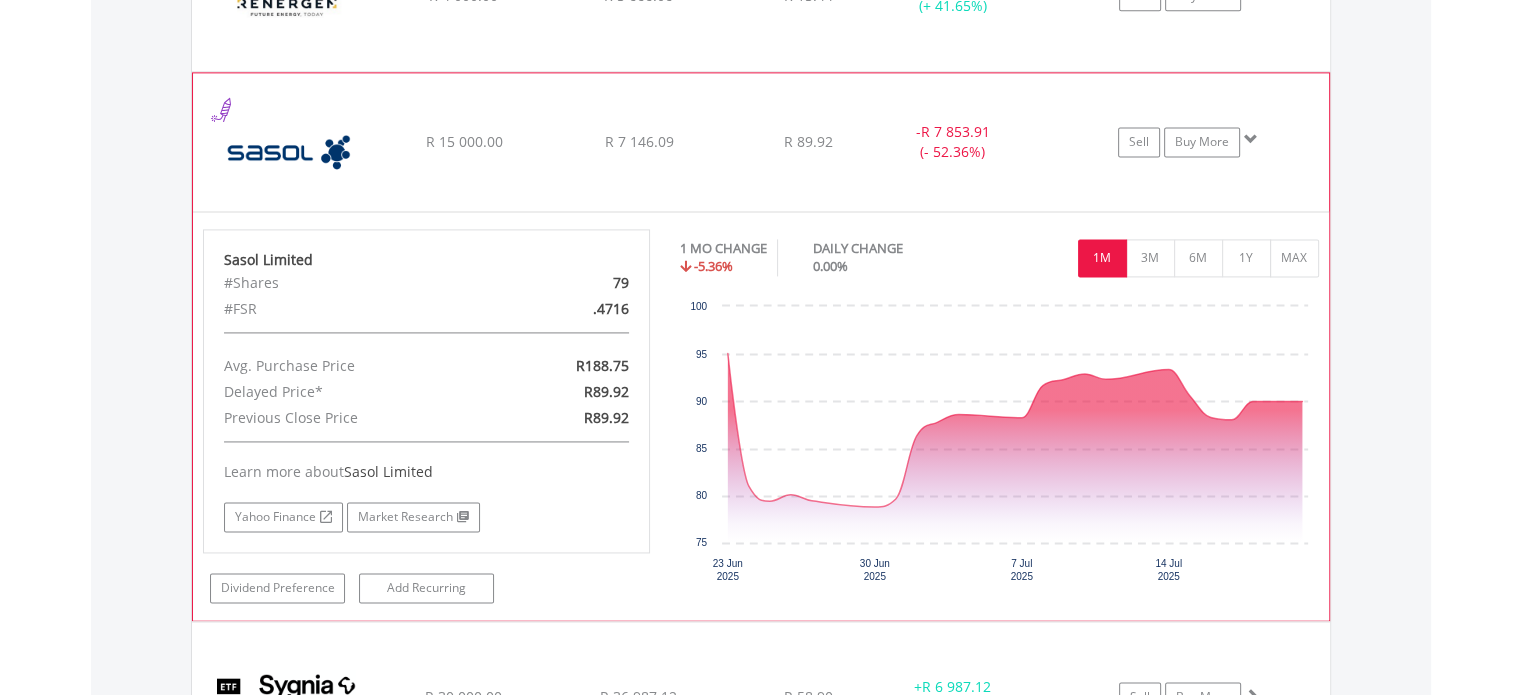 click on "R 15 000.00" at bounding box center [463, -1131] 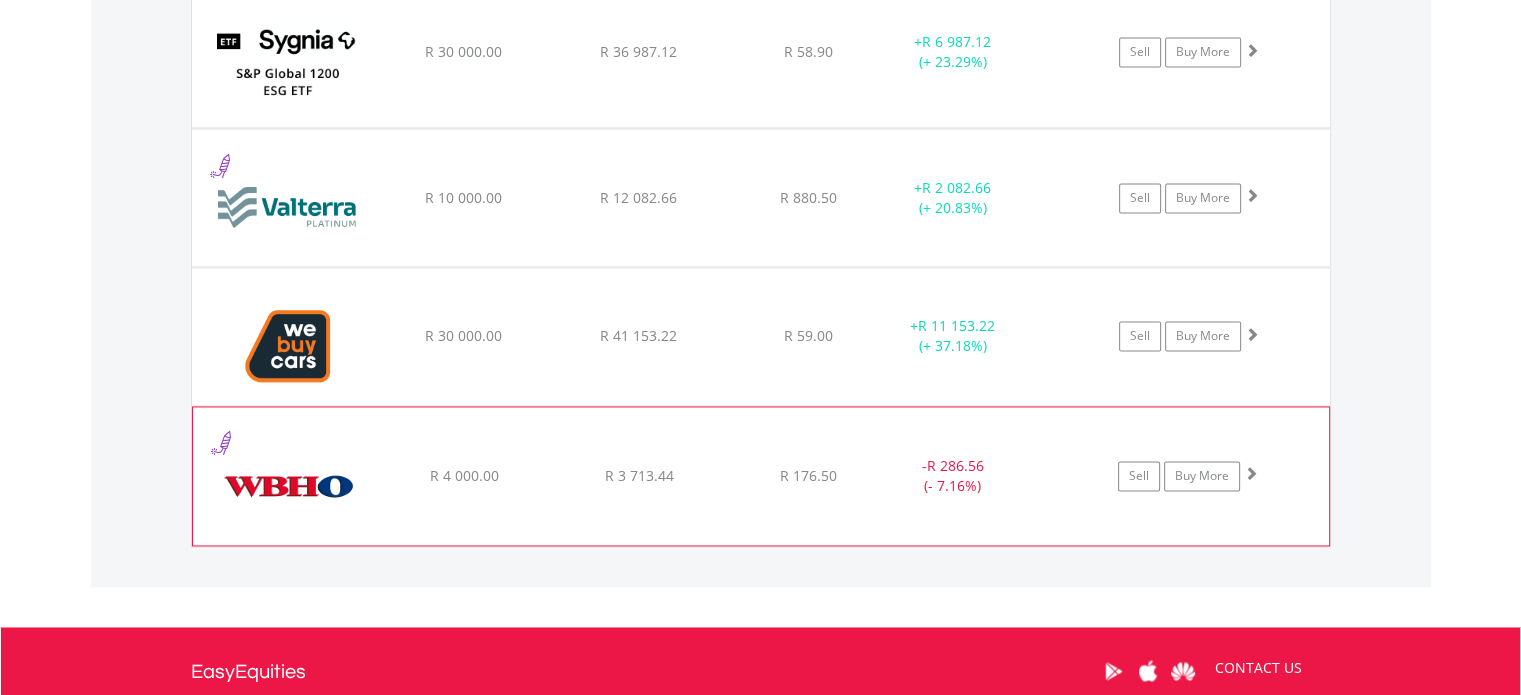 scroll, scrollTop: 3021, scrollLeft: 0, axis: vertical 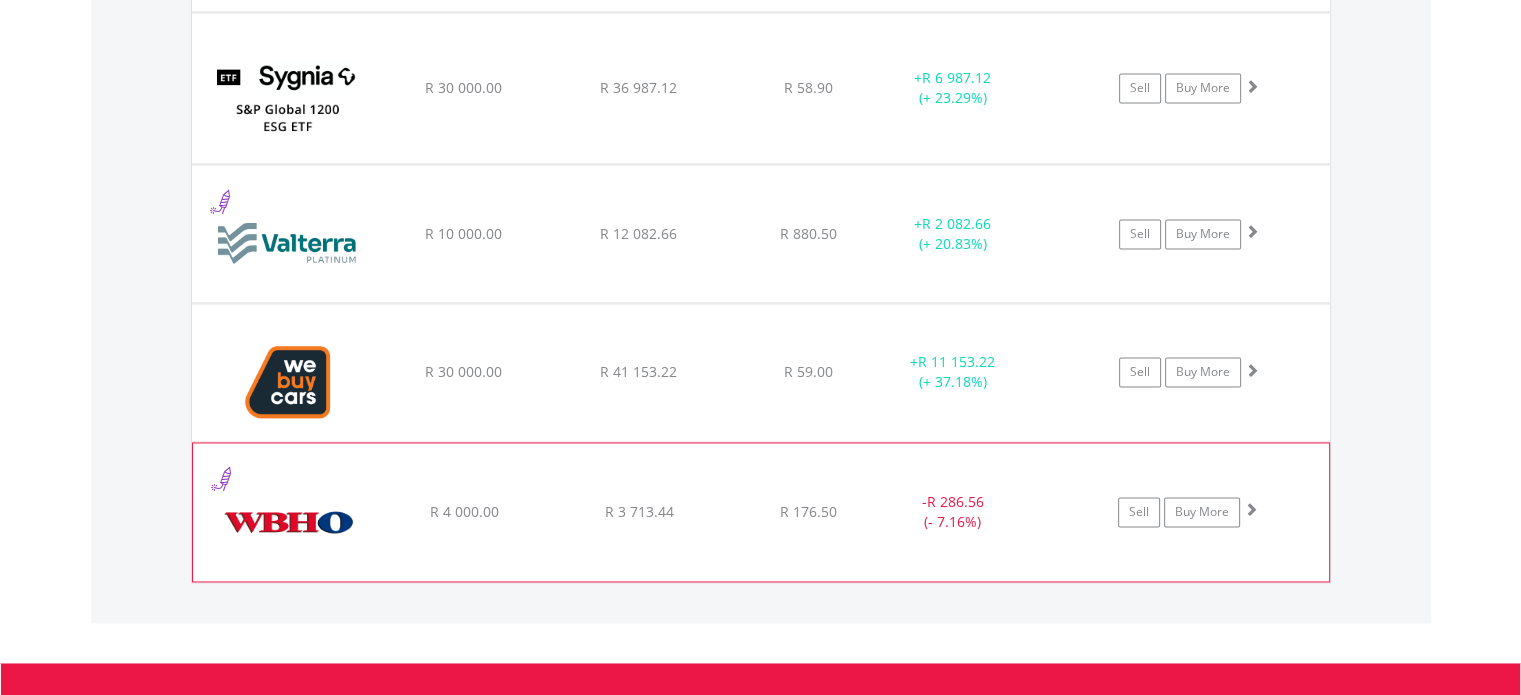 click on "R 3 713.44" at bounding box center [638, -1330] 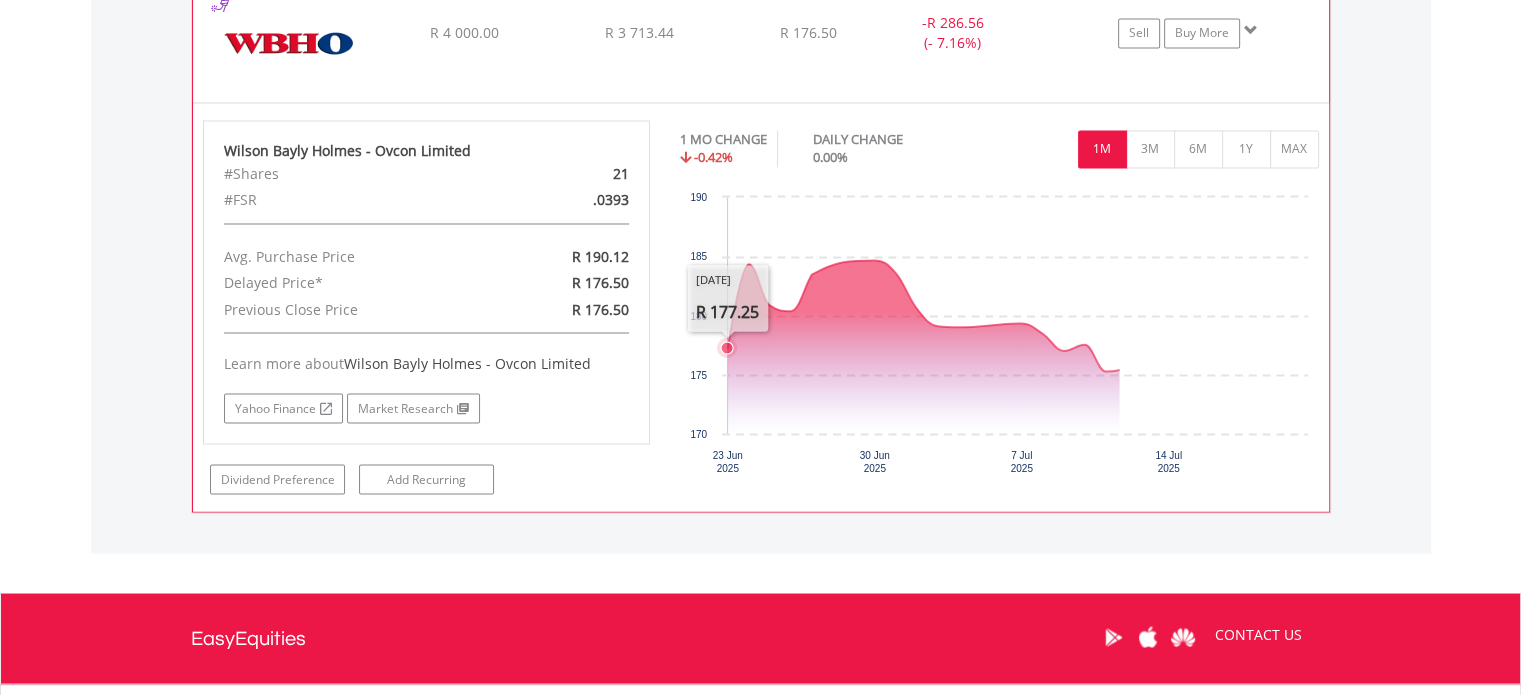 scroll, scrollTop: 3521, scrollLeft: 0, axis: vertical 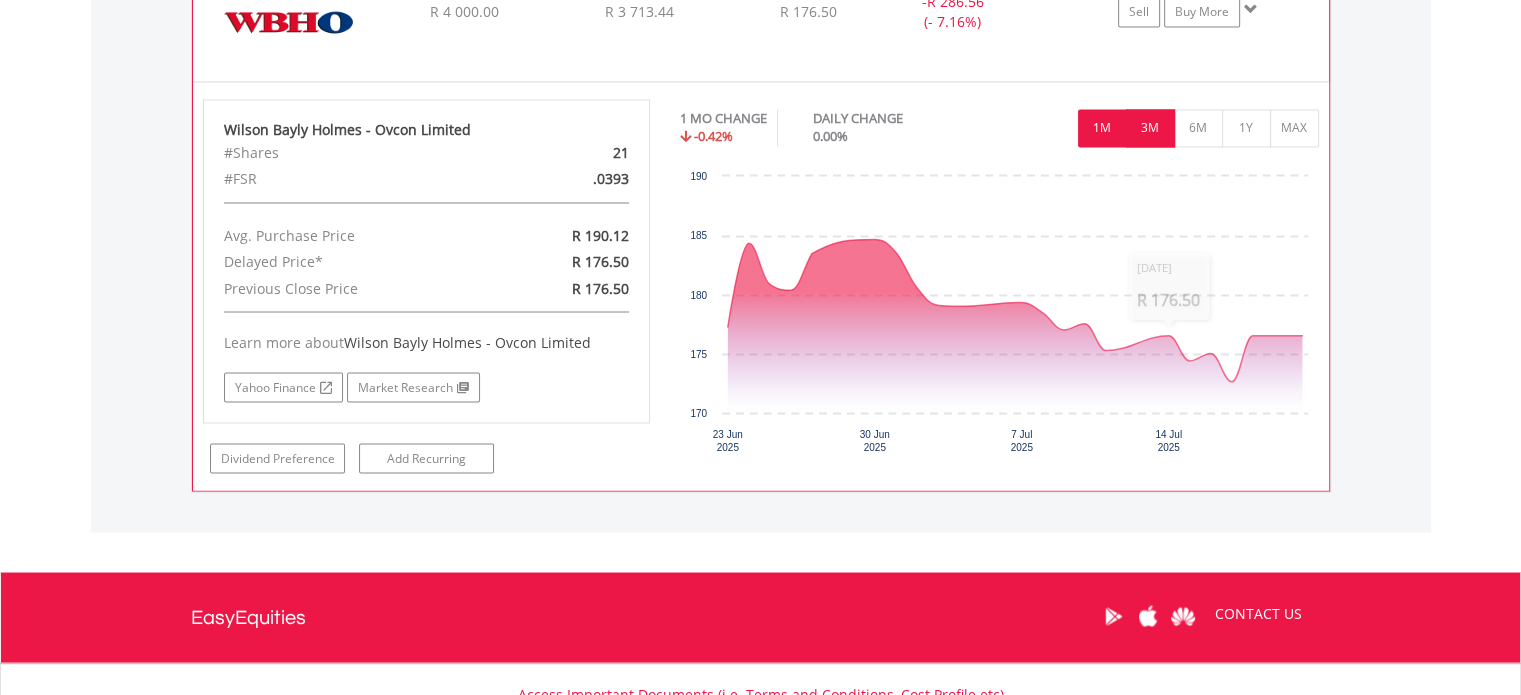 click on "3M" at bounding box center [1150, 128] 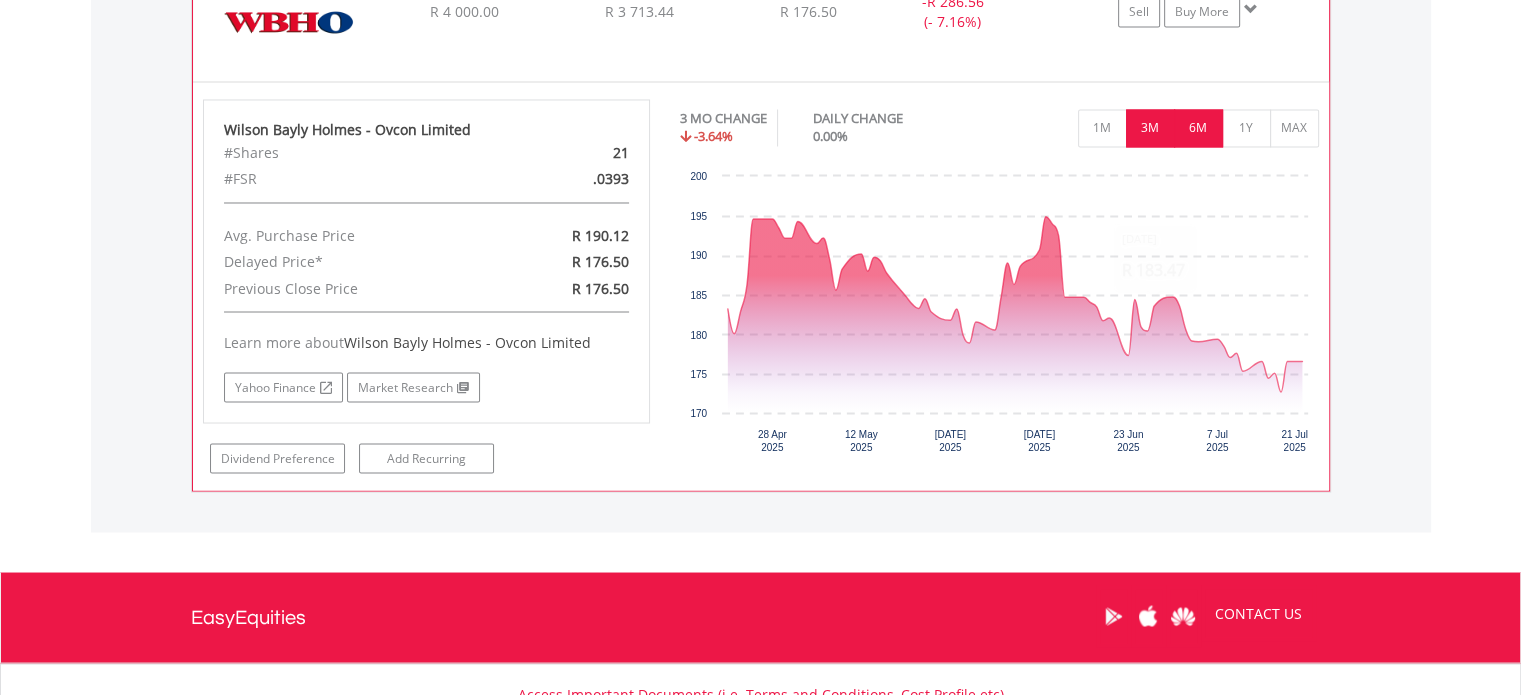 click on "6M" at bounding box center [1198, 128] 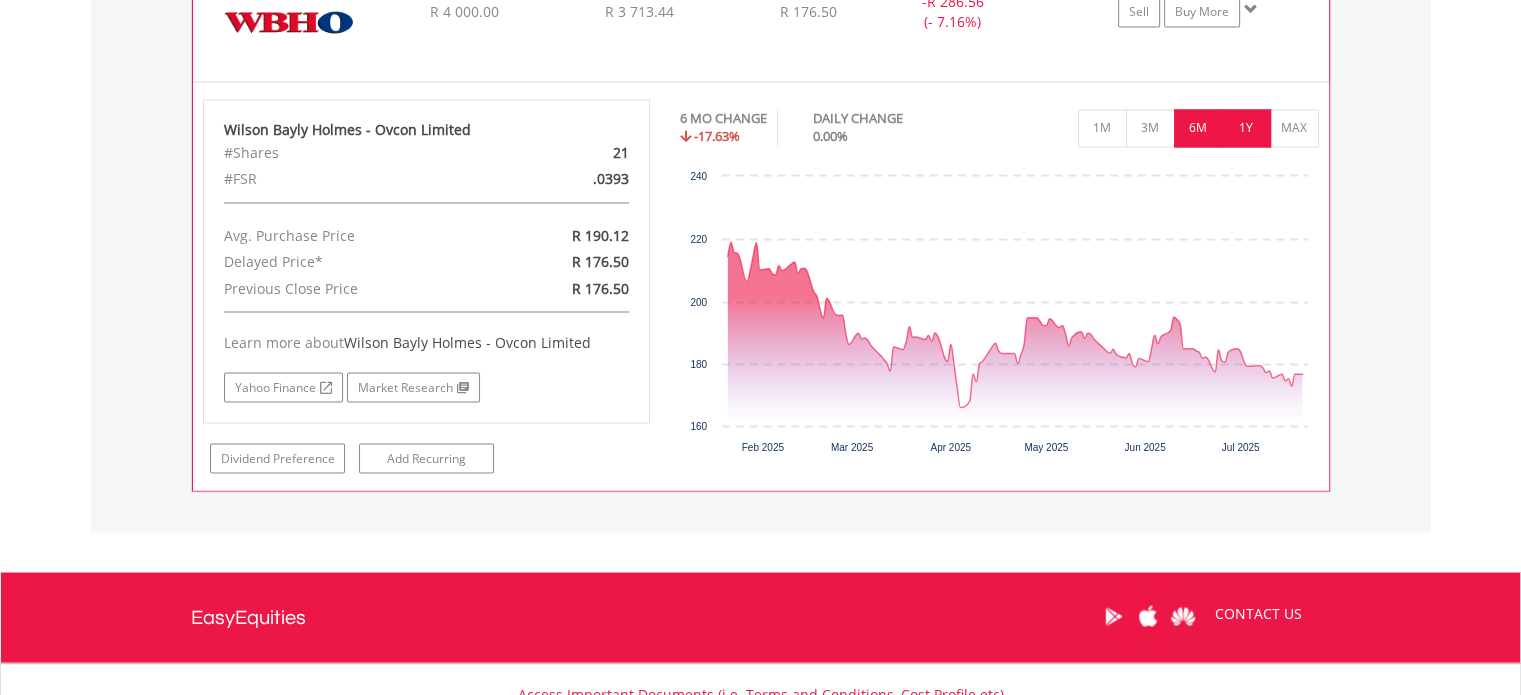 click on "1Y" at bounding box center (1246, 128) 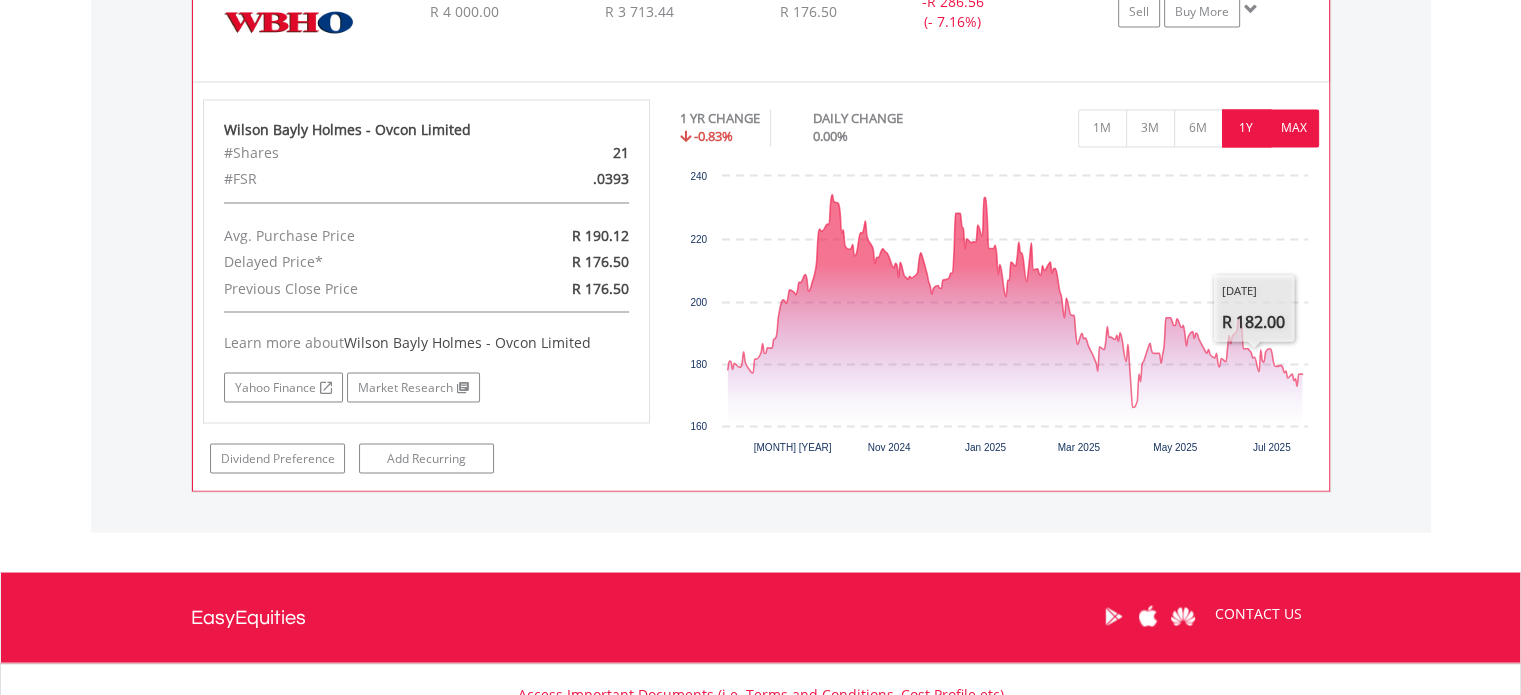 click on "MAX" at bounding box center [1294, 128] 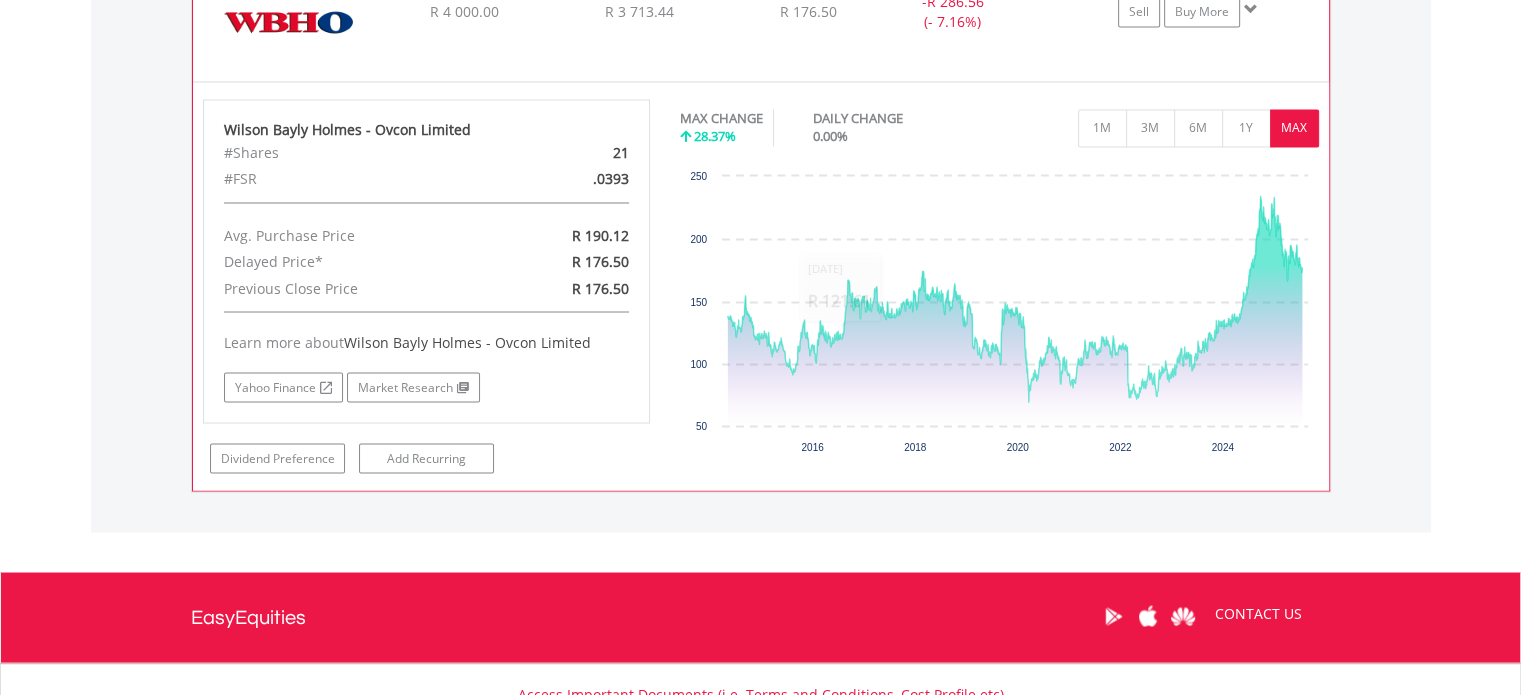 click on "R 4 000.00" at bounding box center (463, -1830) 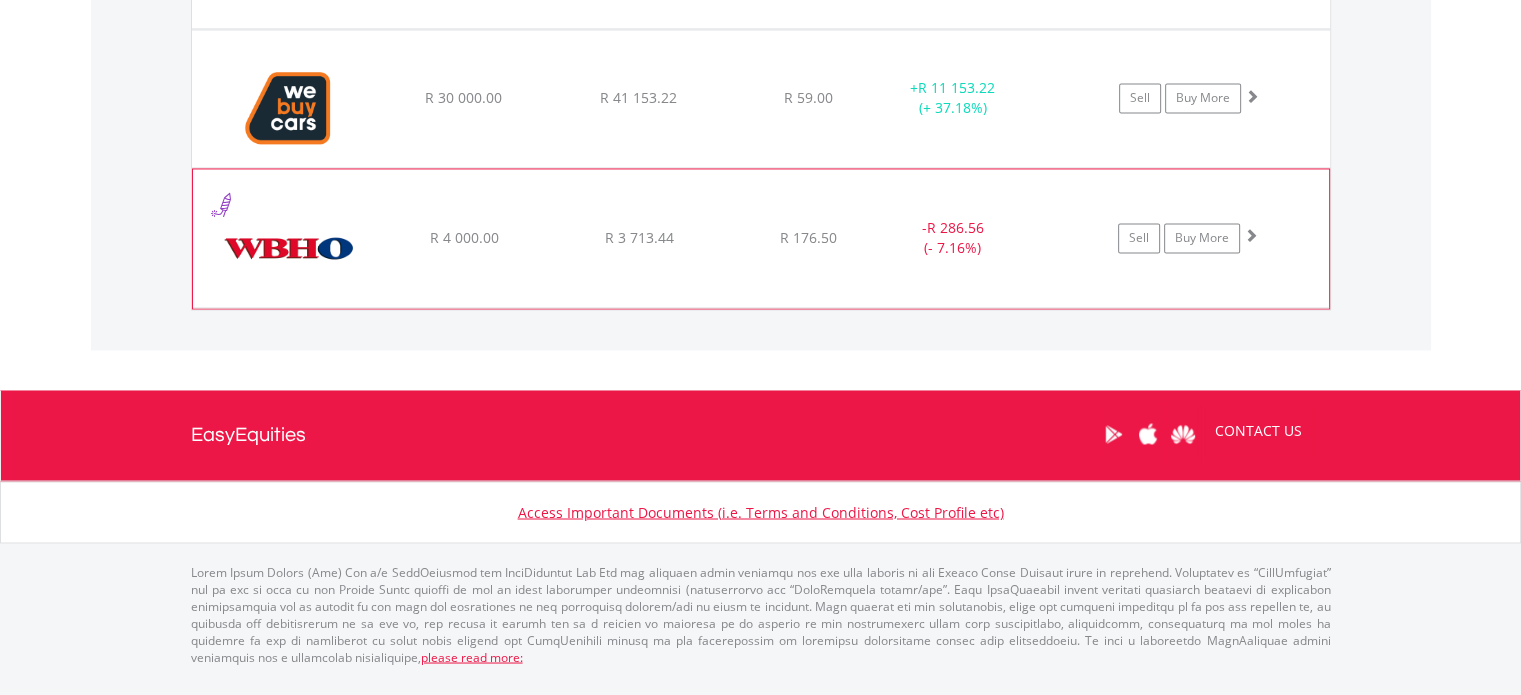 scroll, scrollTop: 3275, scrollLeft: 0, axis: vertical 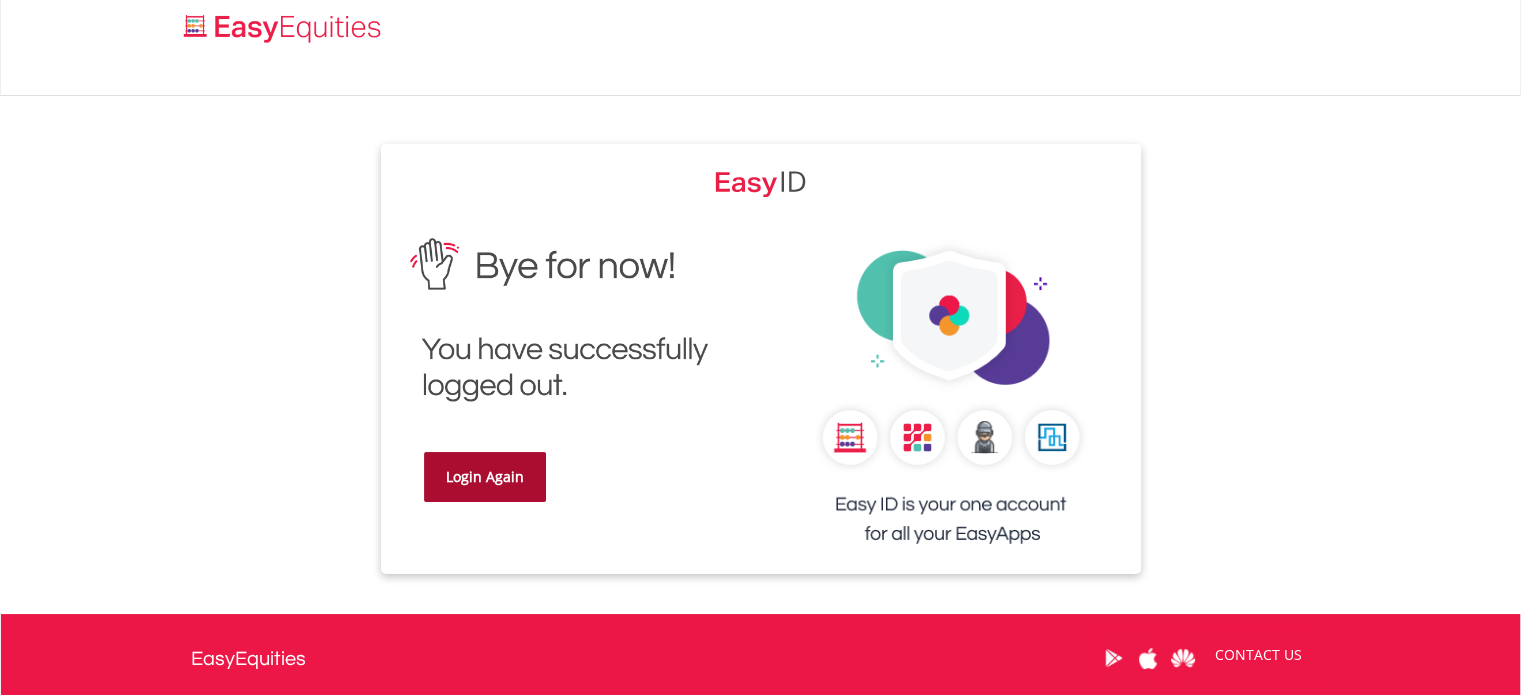 click on "Login Again" at bounding box center (485, 477) 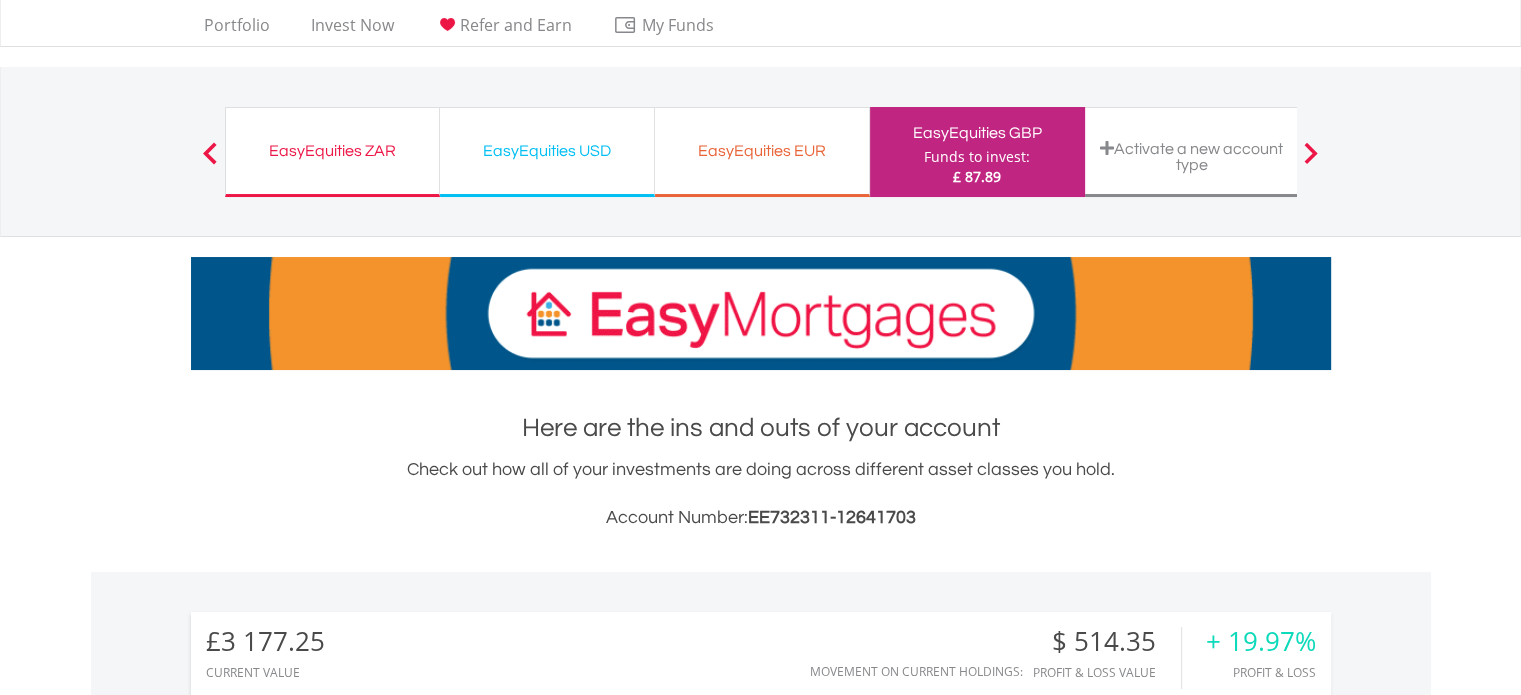 scroll, scrollTop: 0, scrollLeft: 0, axis: both 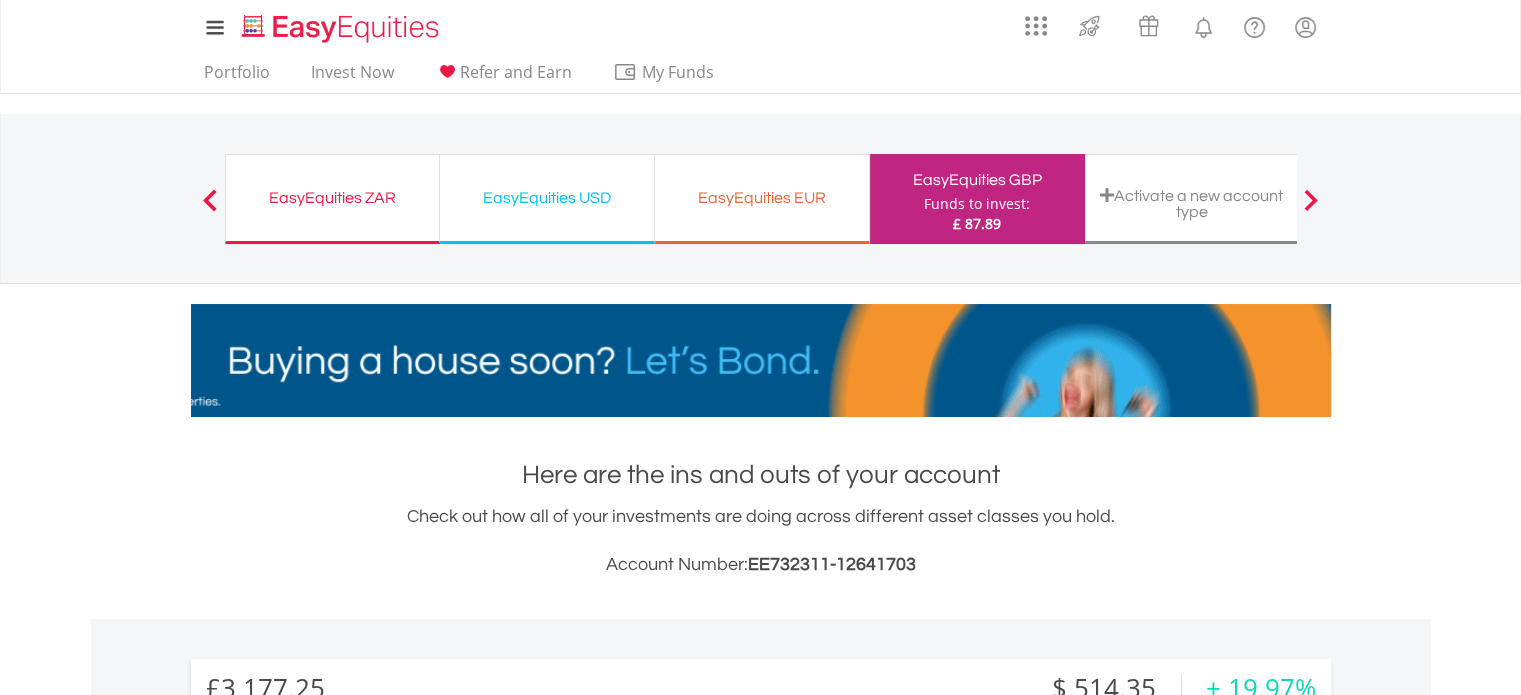 click on "EasyEquities ZAR" at bounding box center [332, 198] 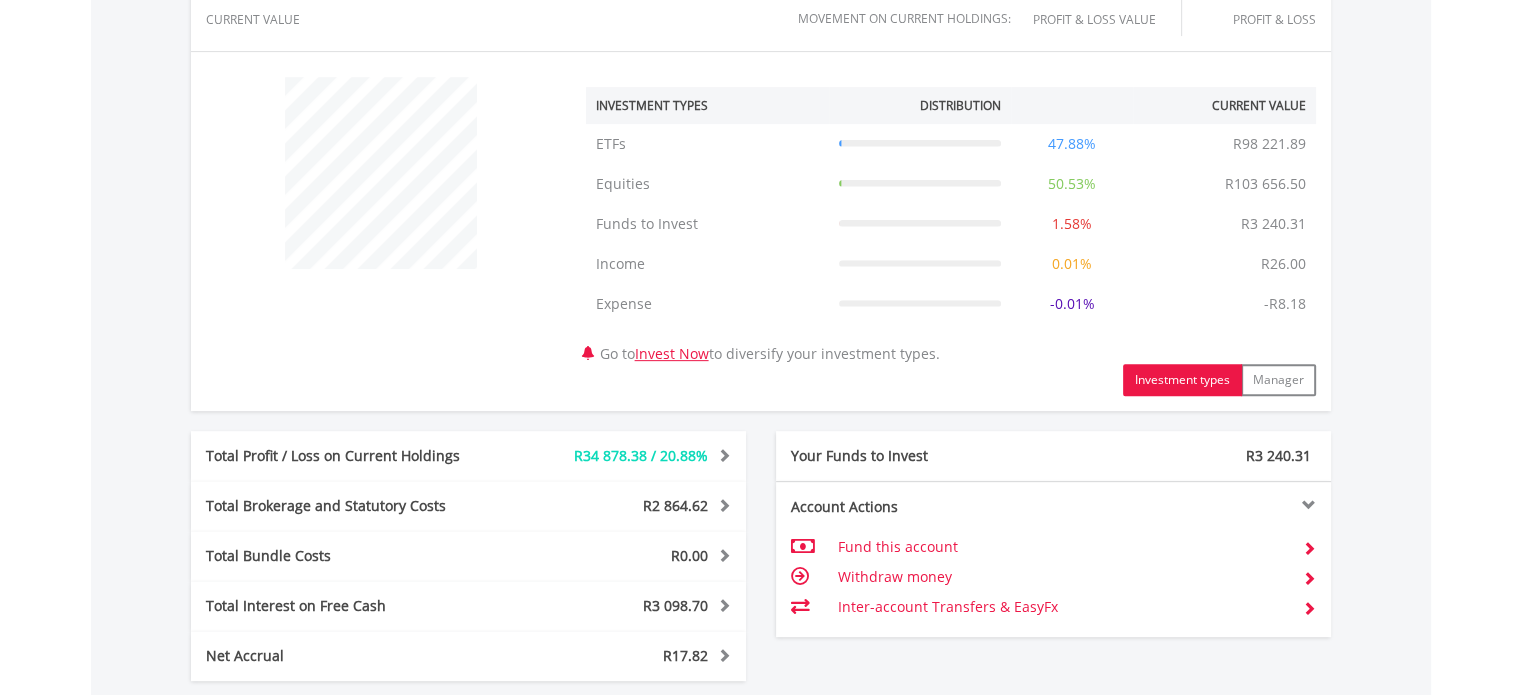 scroll, scrollTop: 1114, scrollLeft: 0, axis: vertical 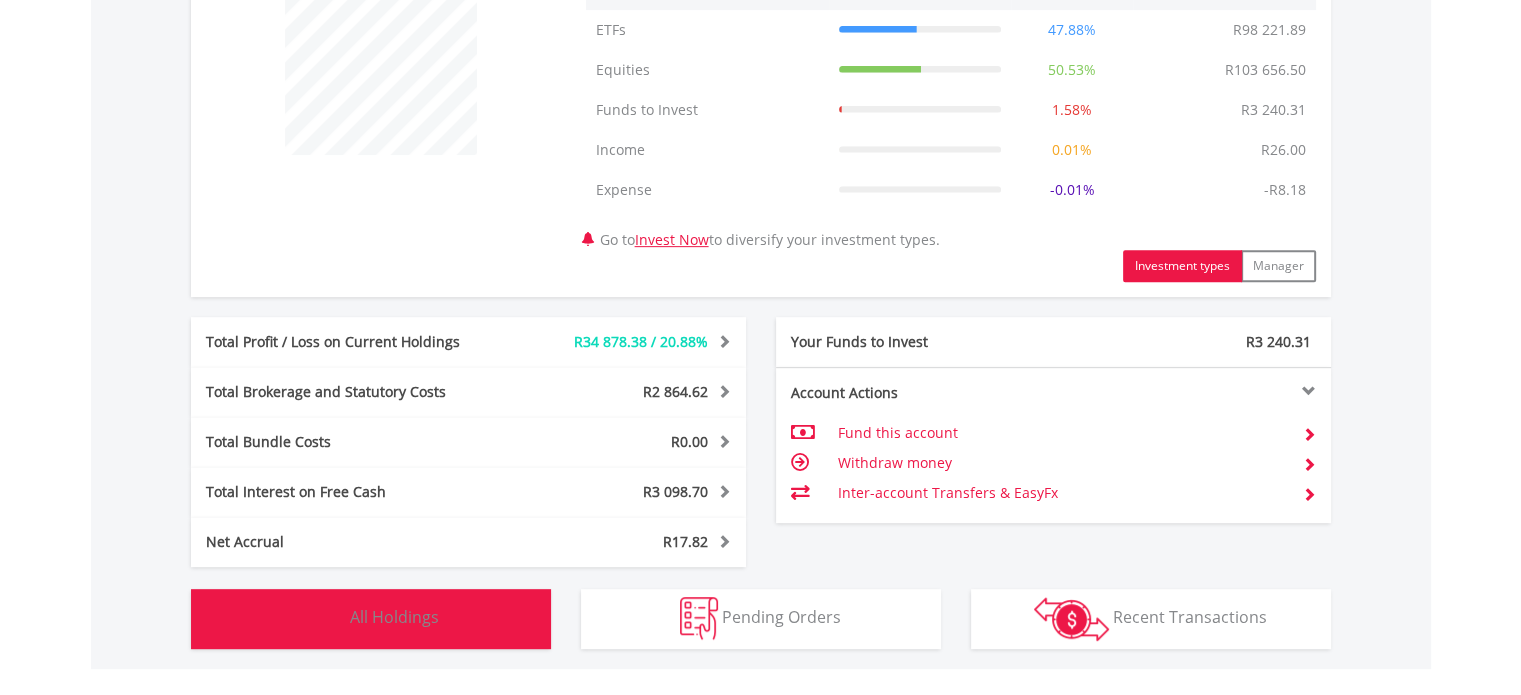 click on "Holdings
All Holdings" at bounding box center [371, 619] 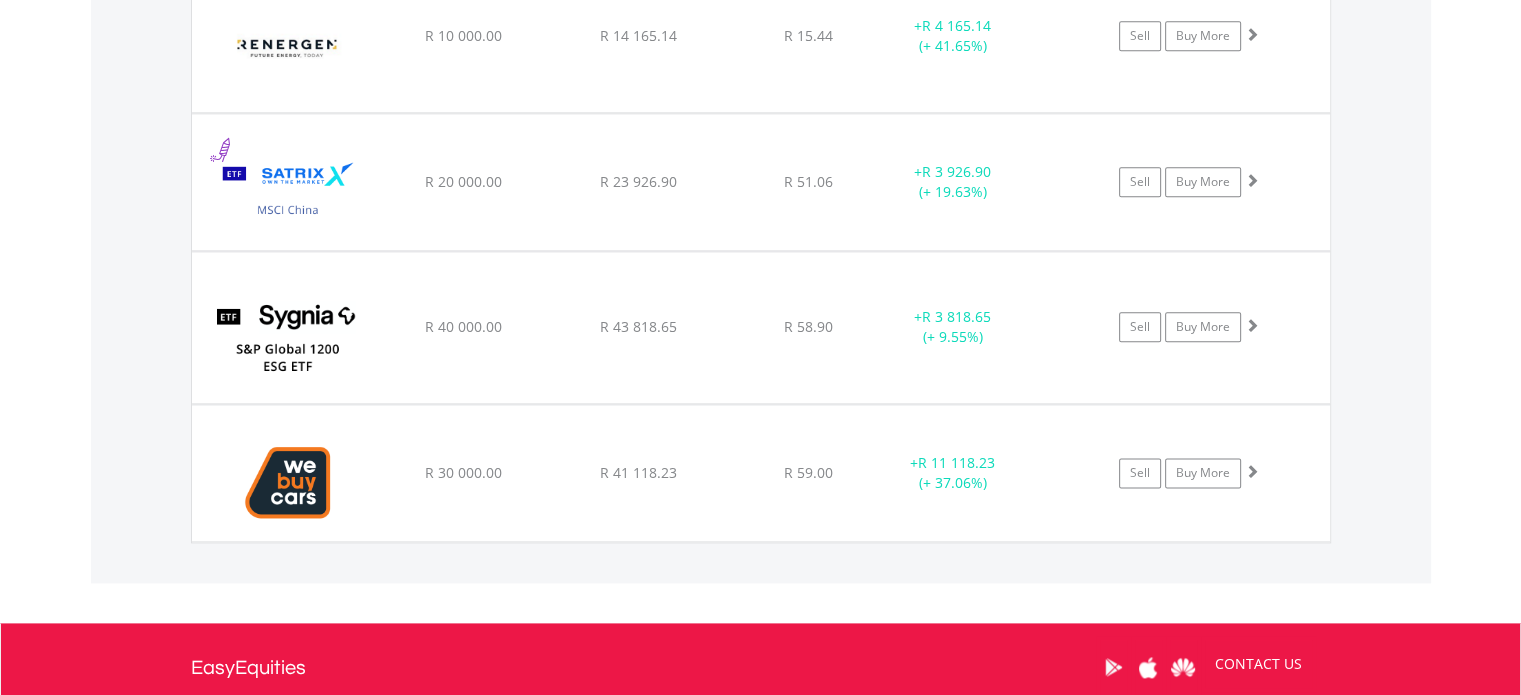 scroll, scrollTop: 2621, scrollLeft: 0, axis: vertical 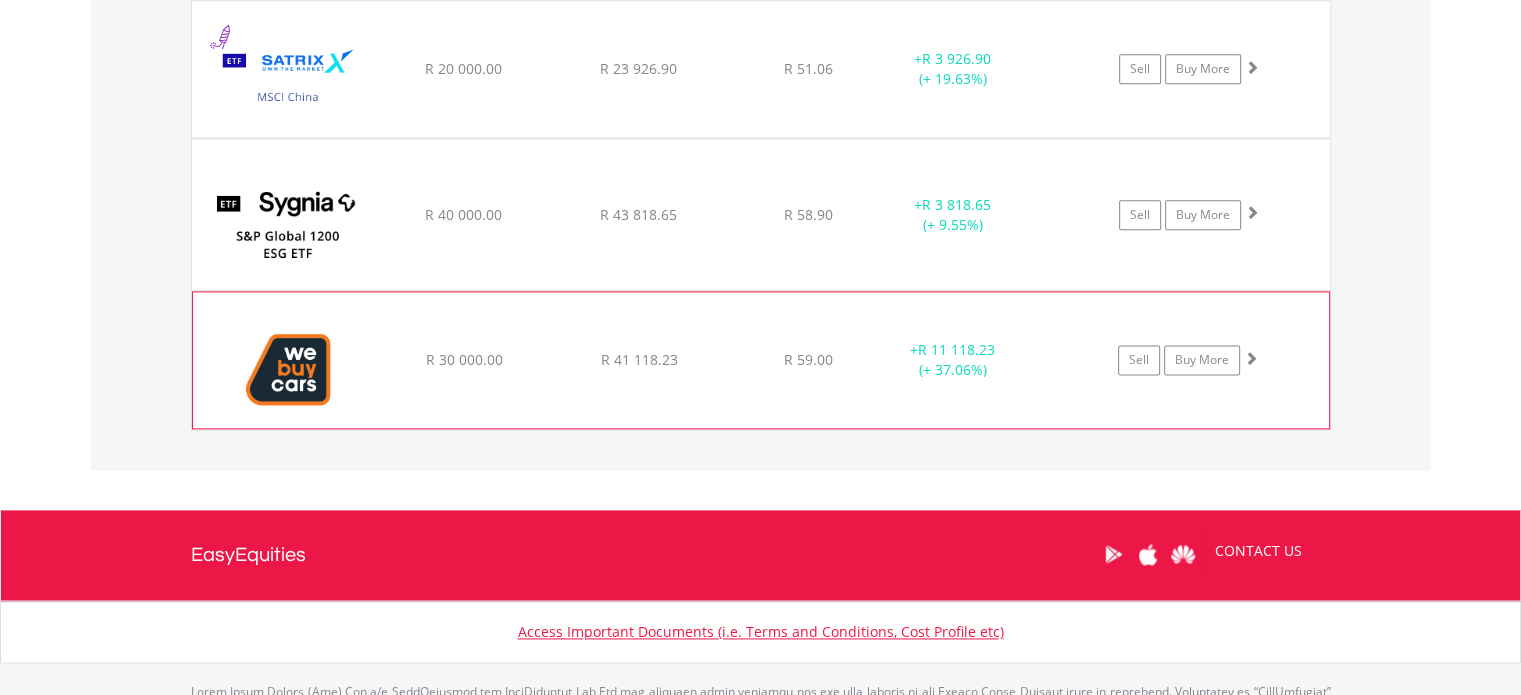 click on "R 59.00" at bounding box center (808, -925) 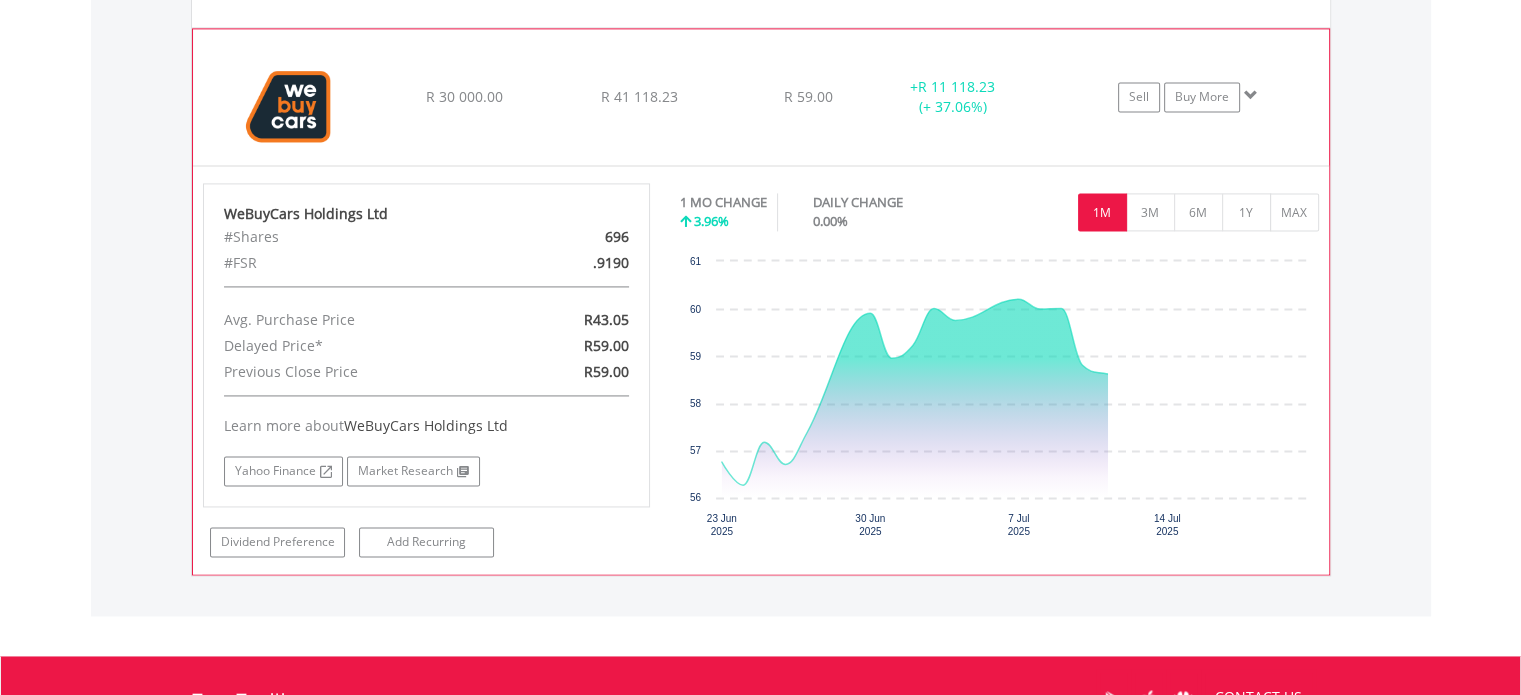 scroll, scrollTop: 2921, scrollLeft: 0, axis: vertical 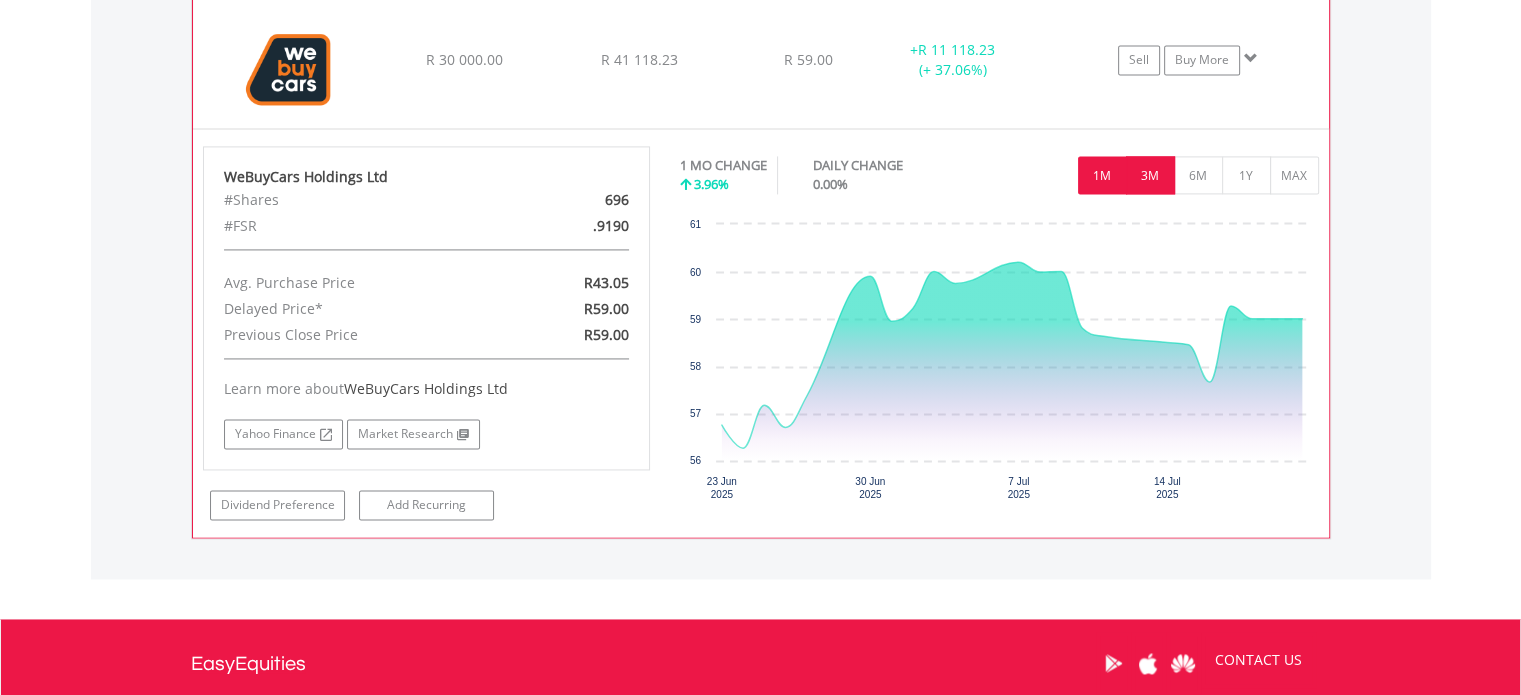 click on "3M" at bounding box center (1150, 175) 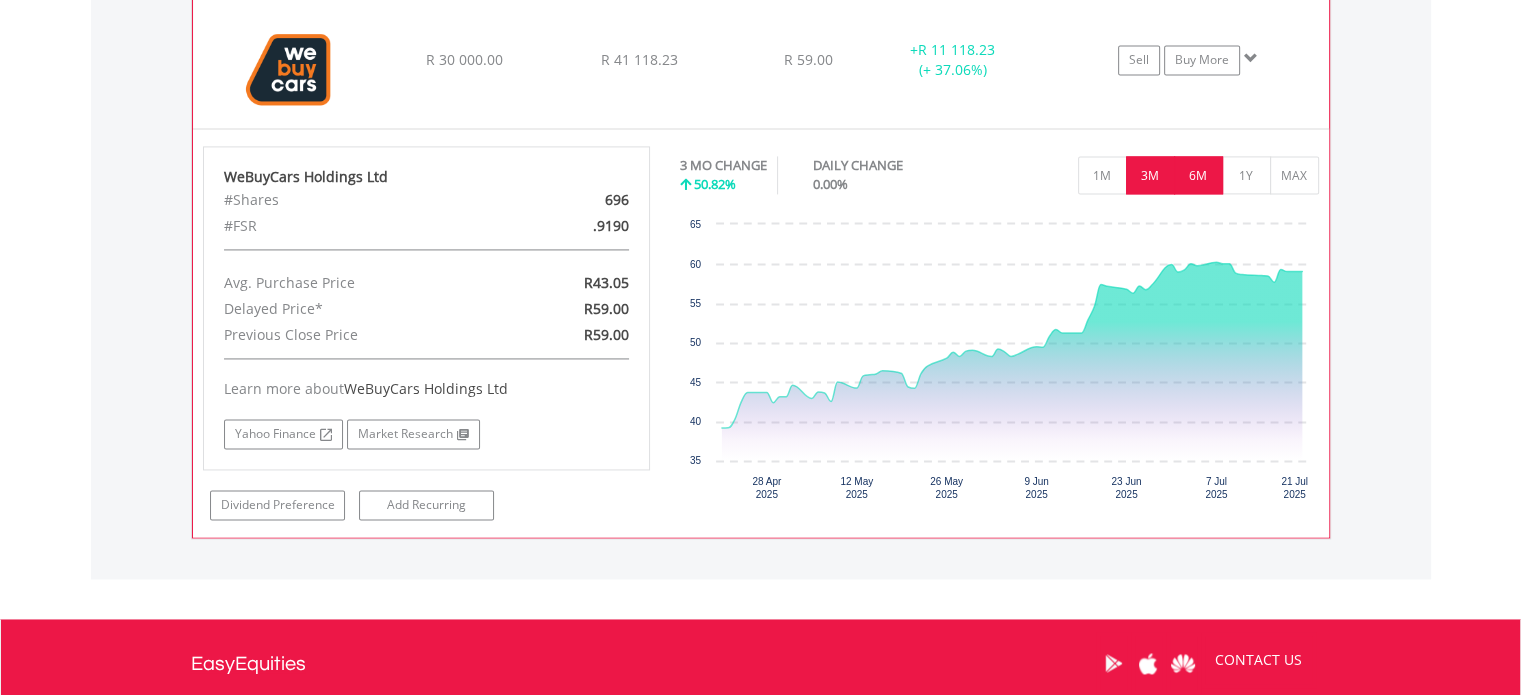 click on "6M" at bounding box center [1198, 175] 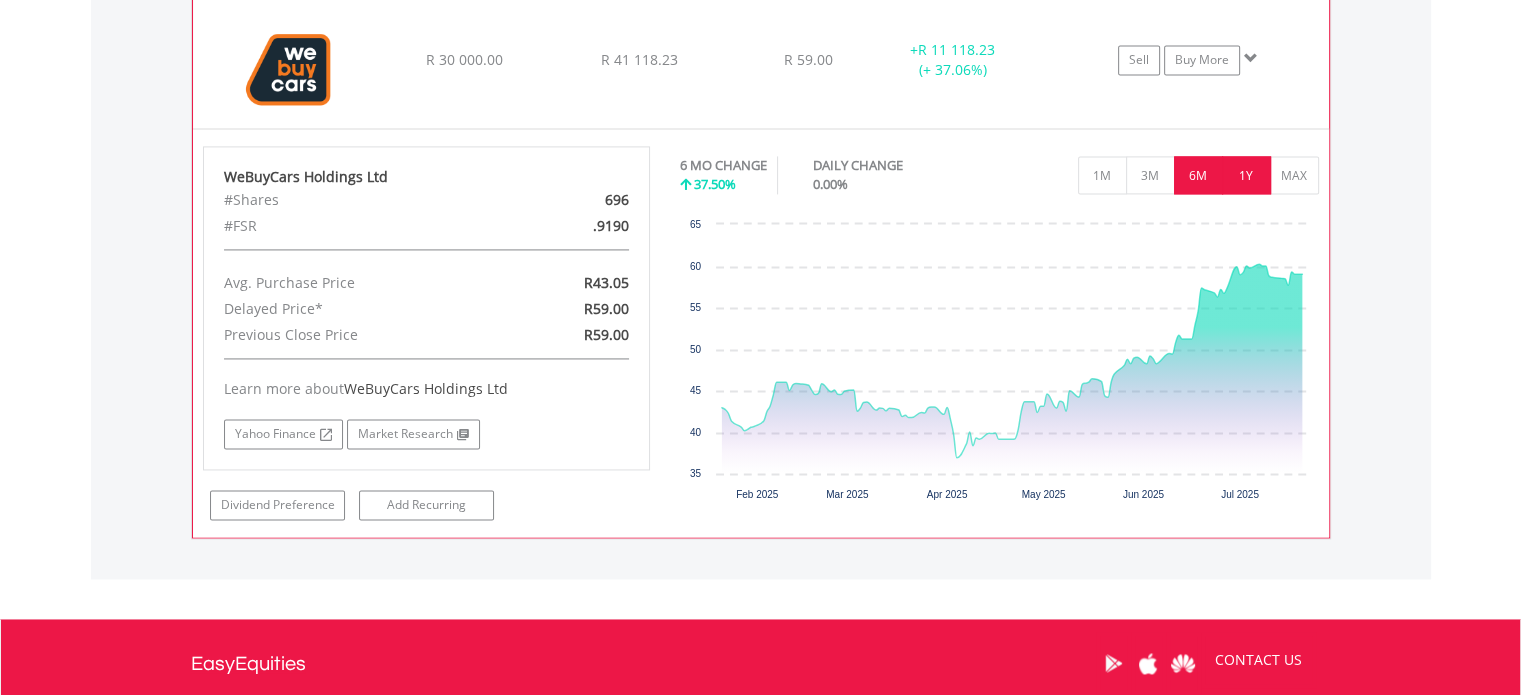 click on "1Y" at bounding box center [1246, 175] 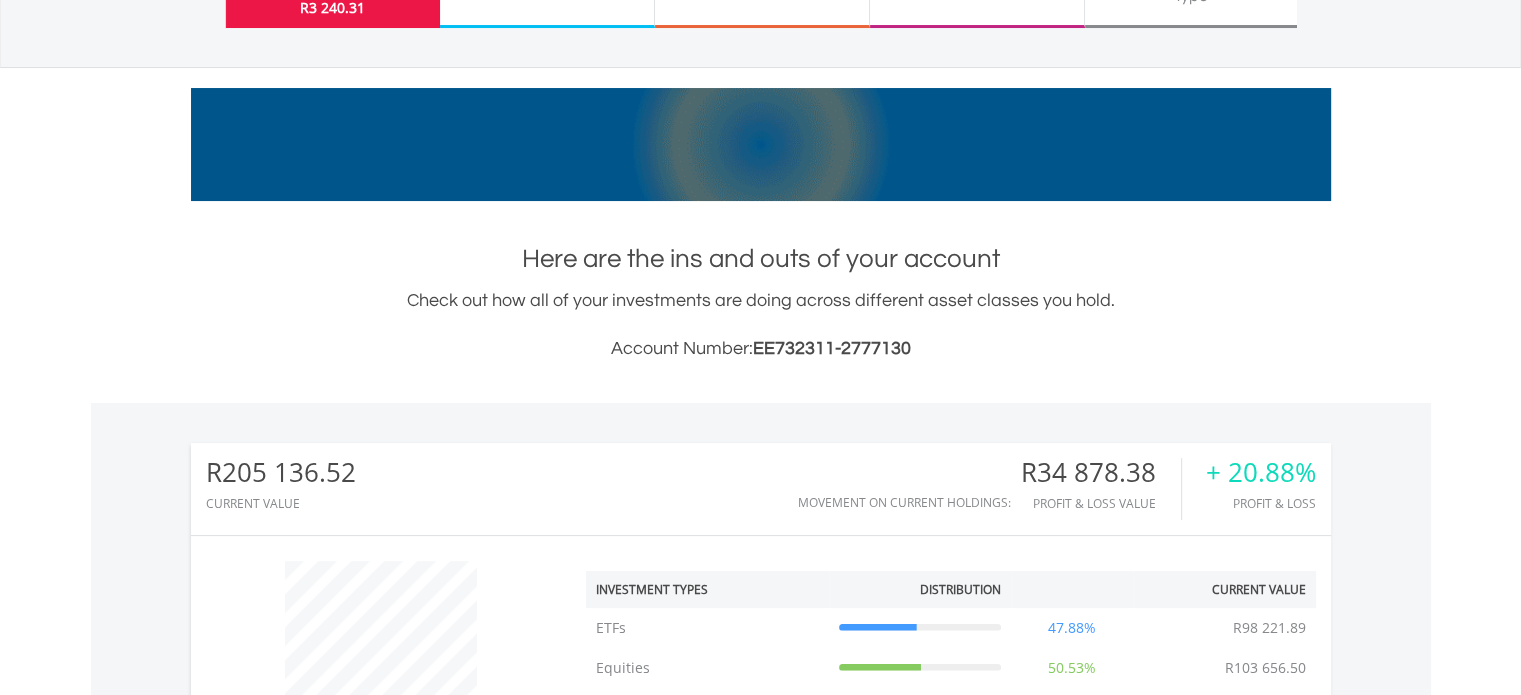 scroll, scrollTop: 0, scrollLeft: 0, axis: both 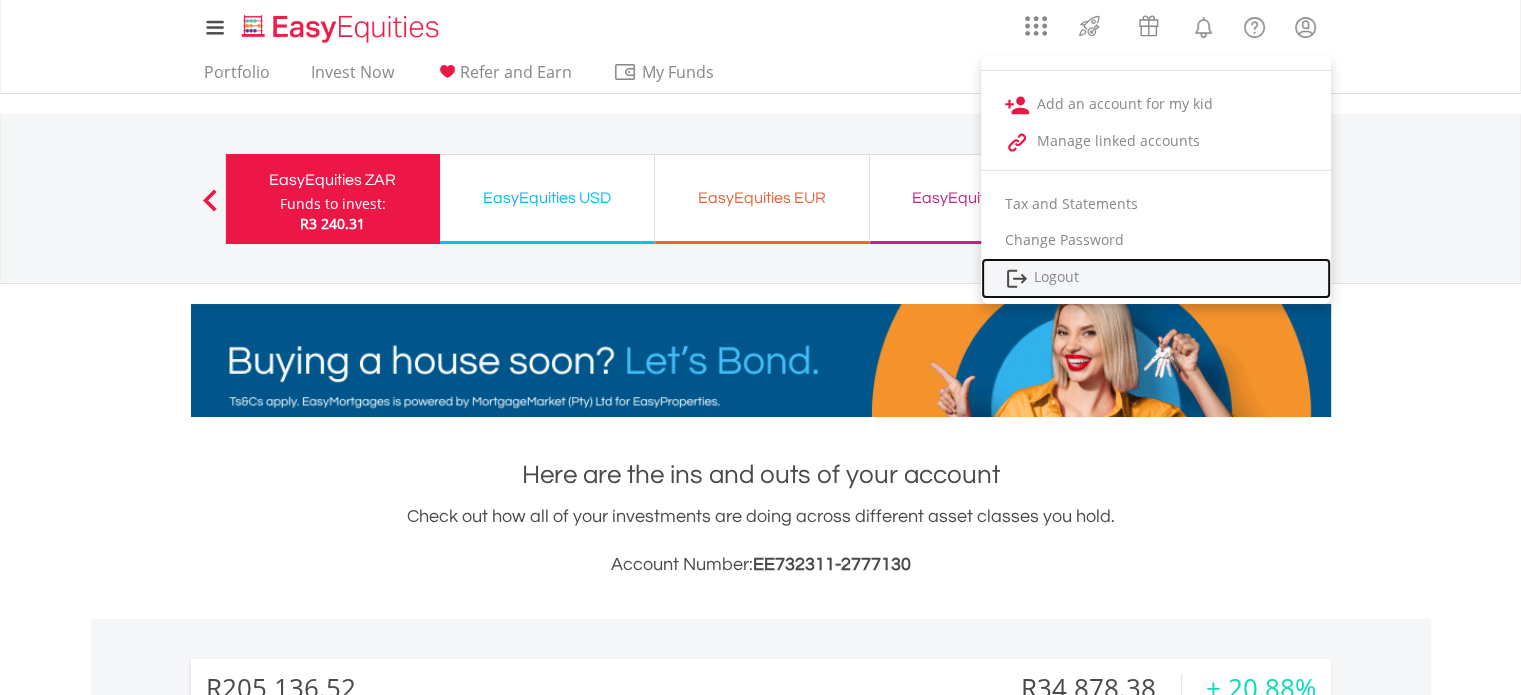 click on "Logout" at bounding box center (1156, 278) 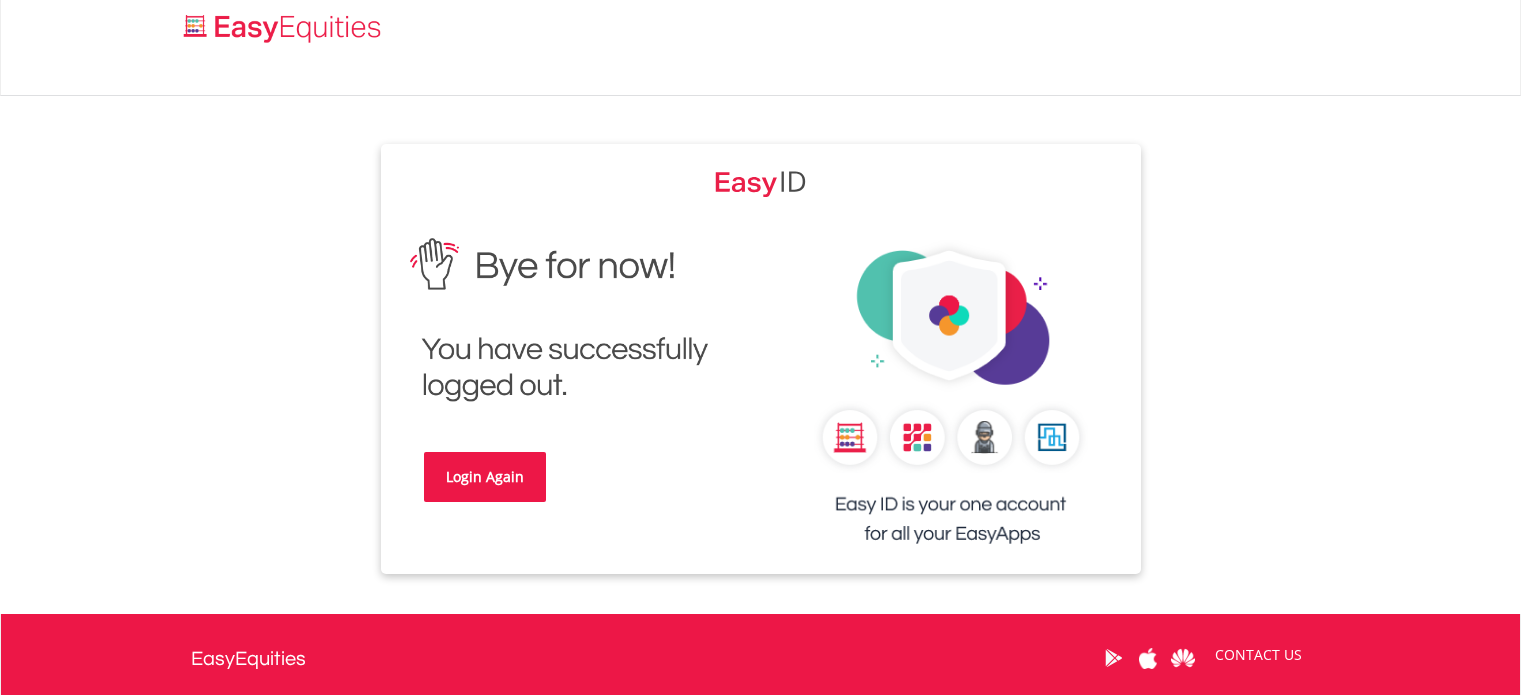 scroll, scrollTop: 0, scrollLeft: 0, axis: both 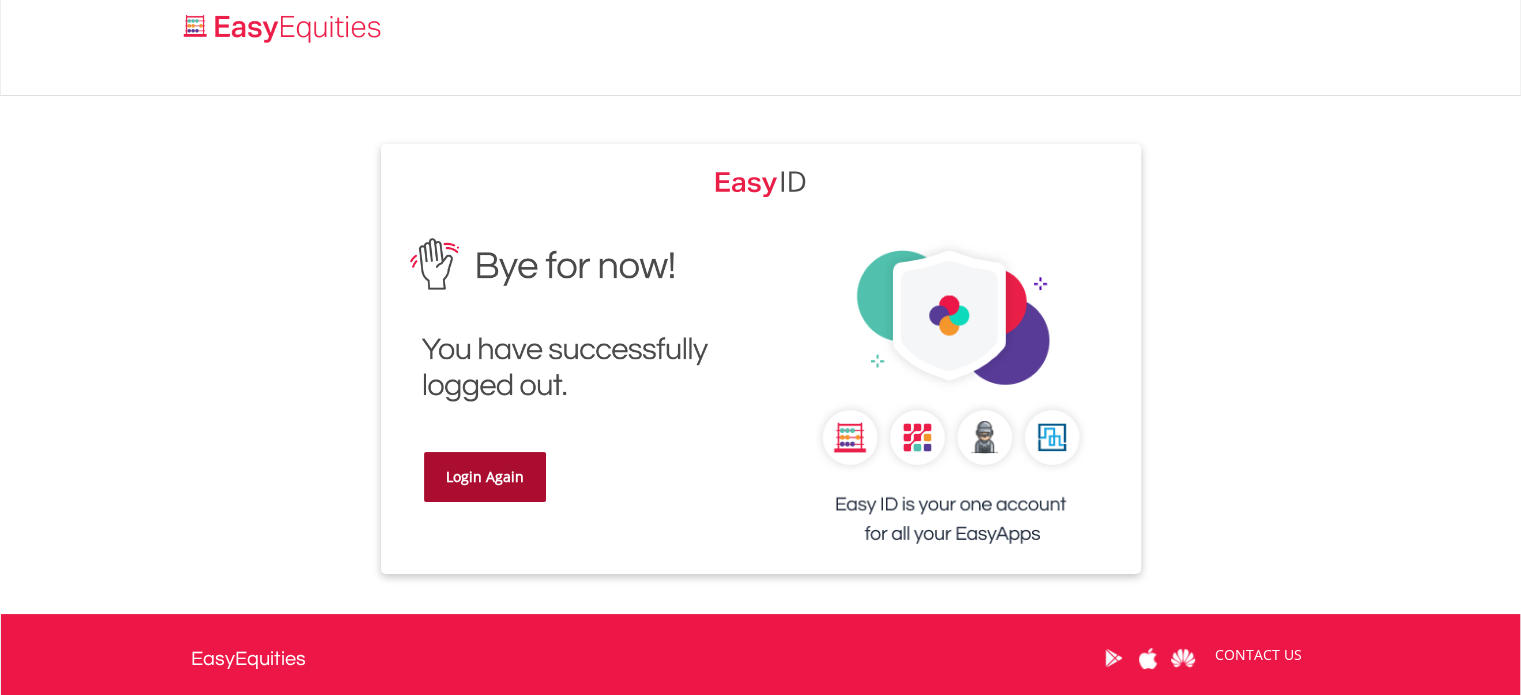 click on "Login Again" at bounding box center [485, 477] 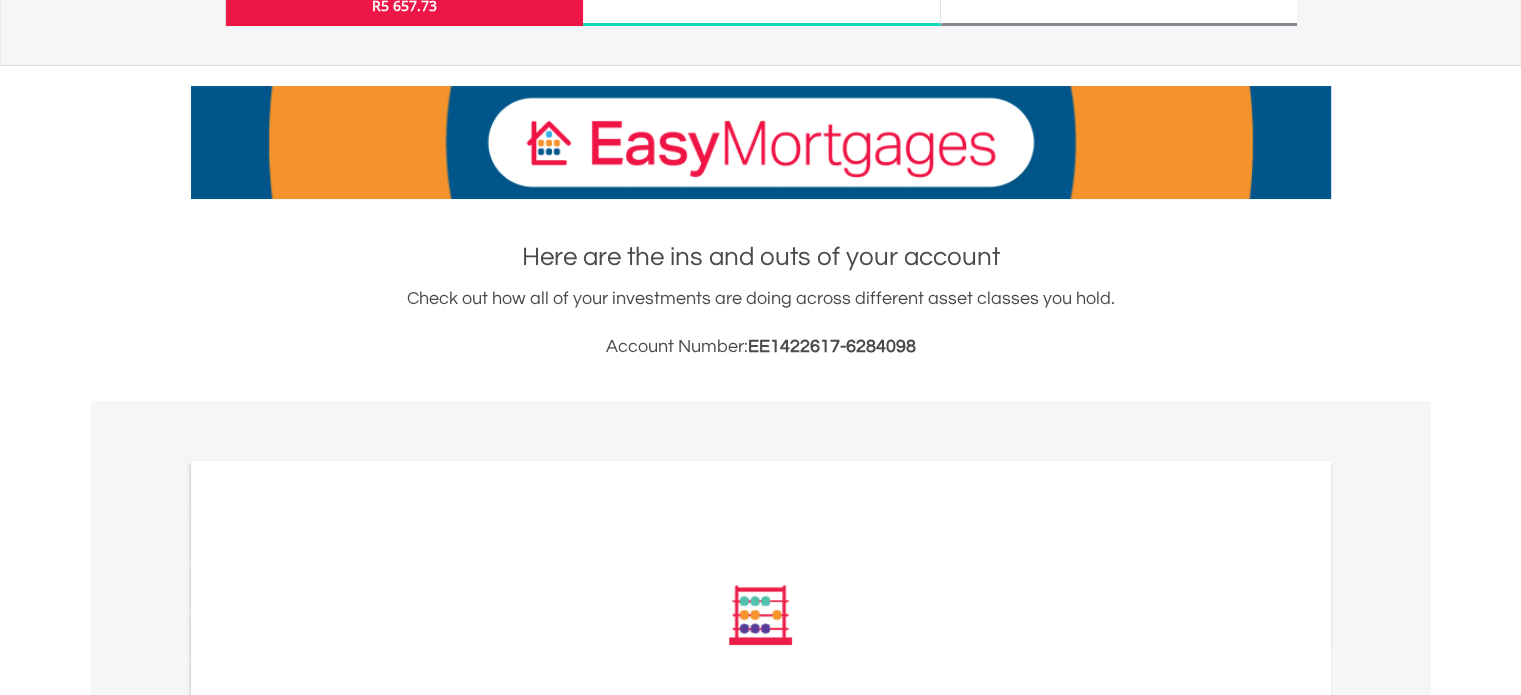 scroll, scrollTop: 300, scrollLeft: 0, axis: vertical 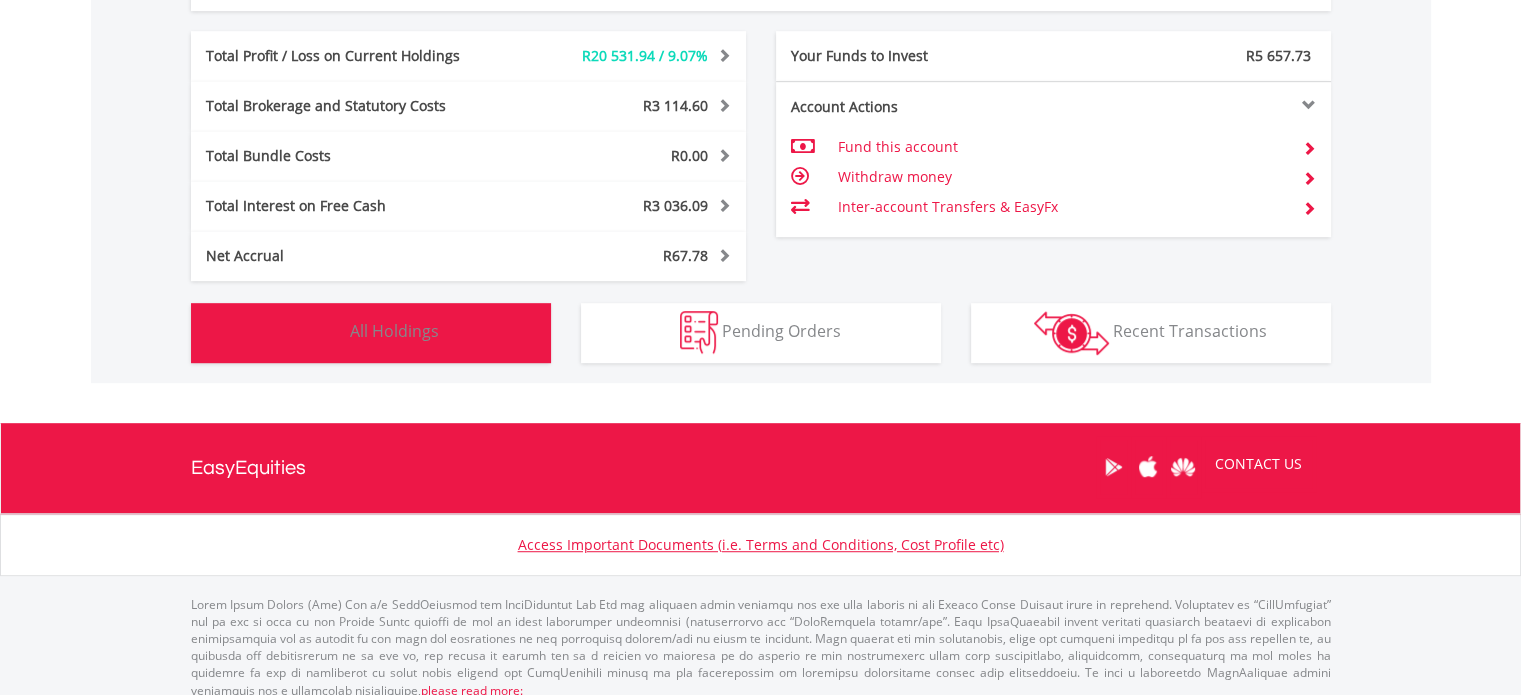 click on "Holdings
All Holdings" at bounding box center (371, 333) 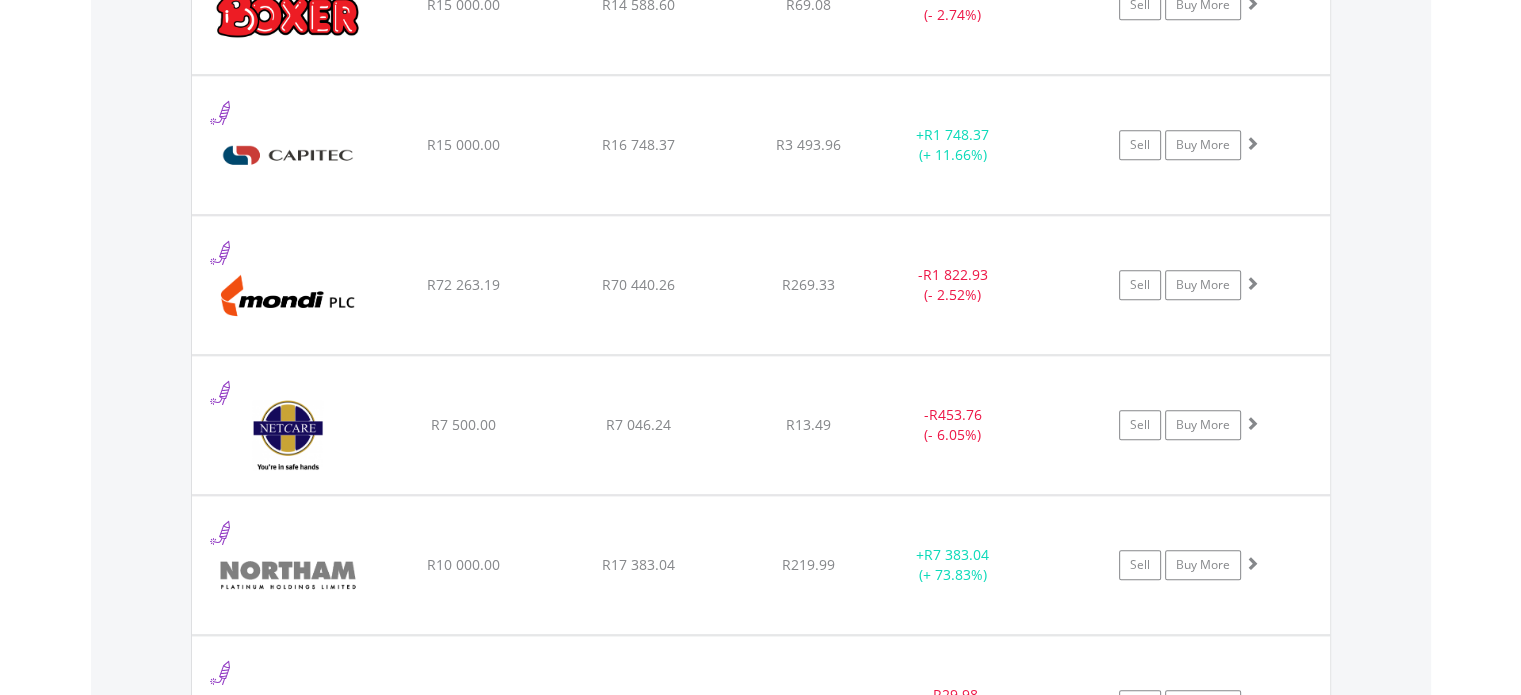 scroll, scrollTop: 1821, scrollLeft: 0, axis: vertical 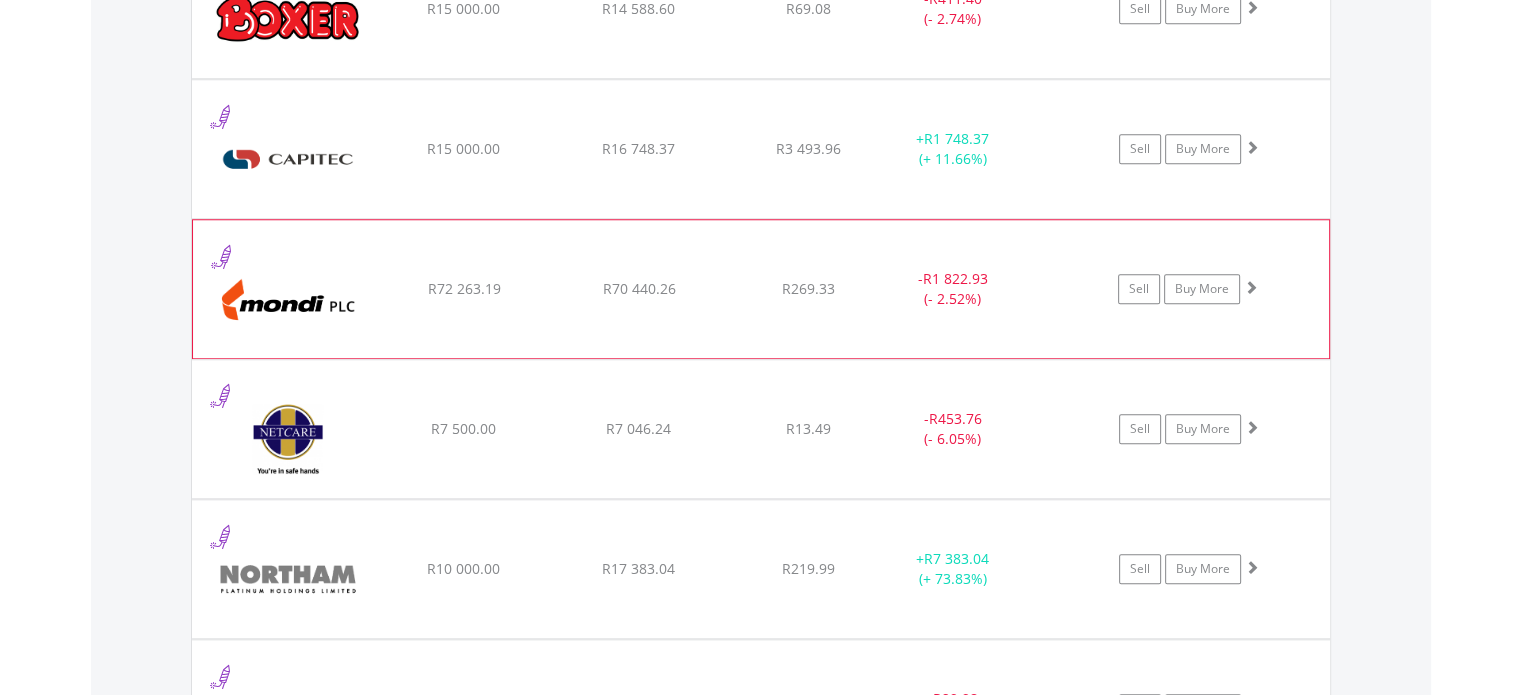 click on "﻿
Mondi PLC
R72 263.19
R70 440.26
R269.33
-  R1 822.93 (- 2.52%)
Sell
Buy More" at bounding box center (761, -130) 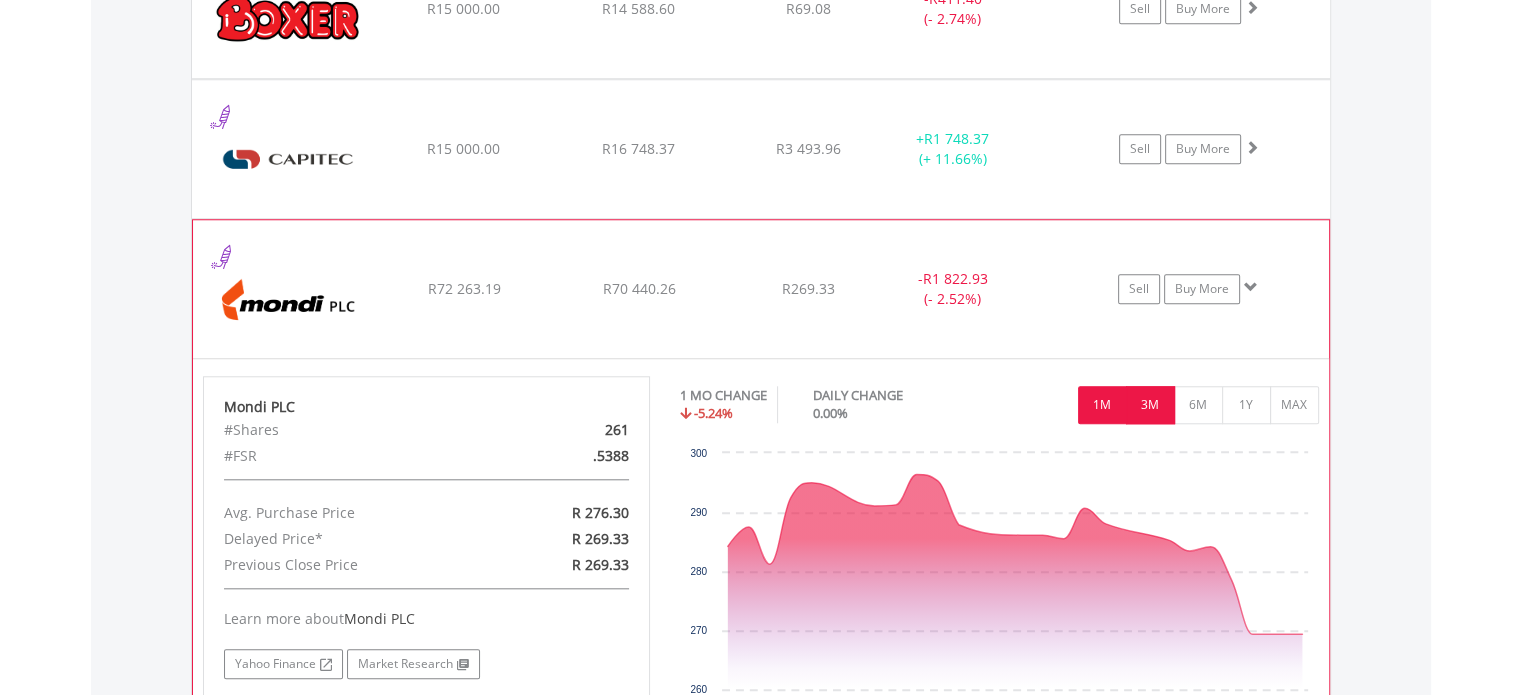 click on "3M" at bounding box center [1150, 405] 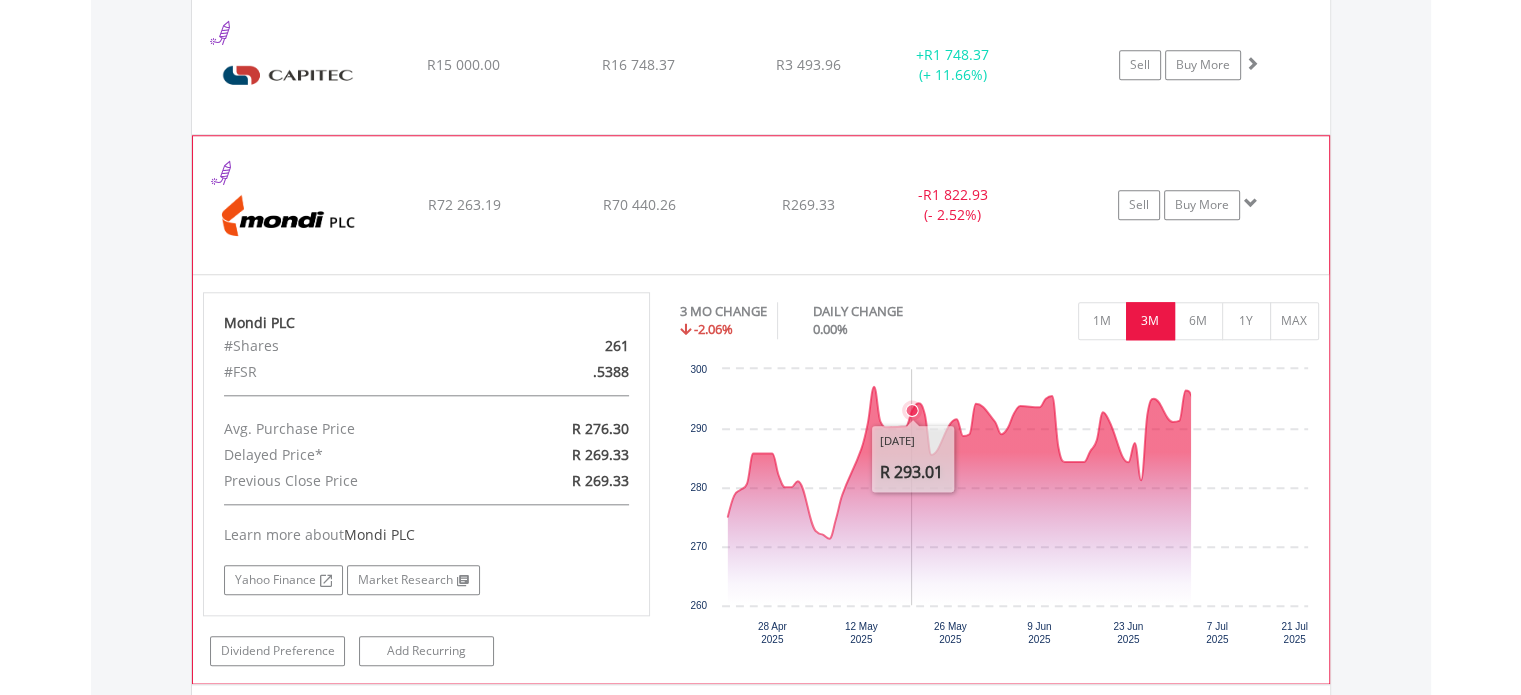 scroll, scrollTop: 2021, scrollLeft: 0, axis: vertical 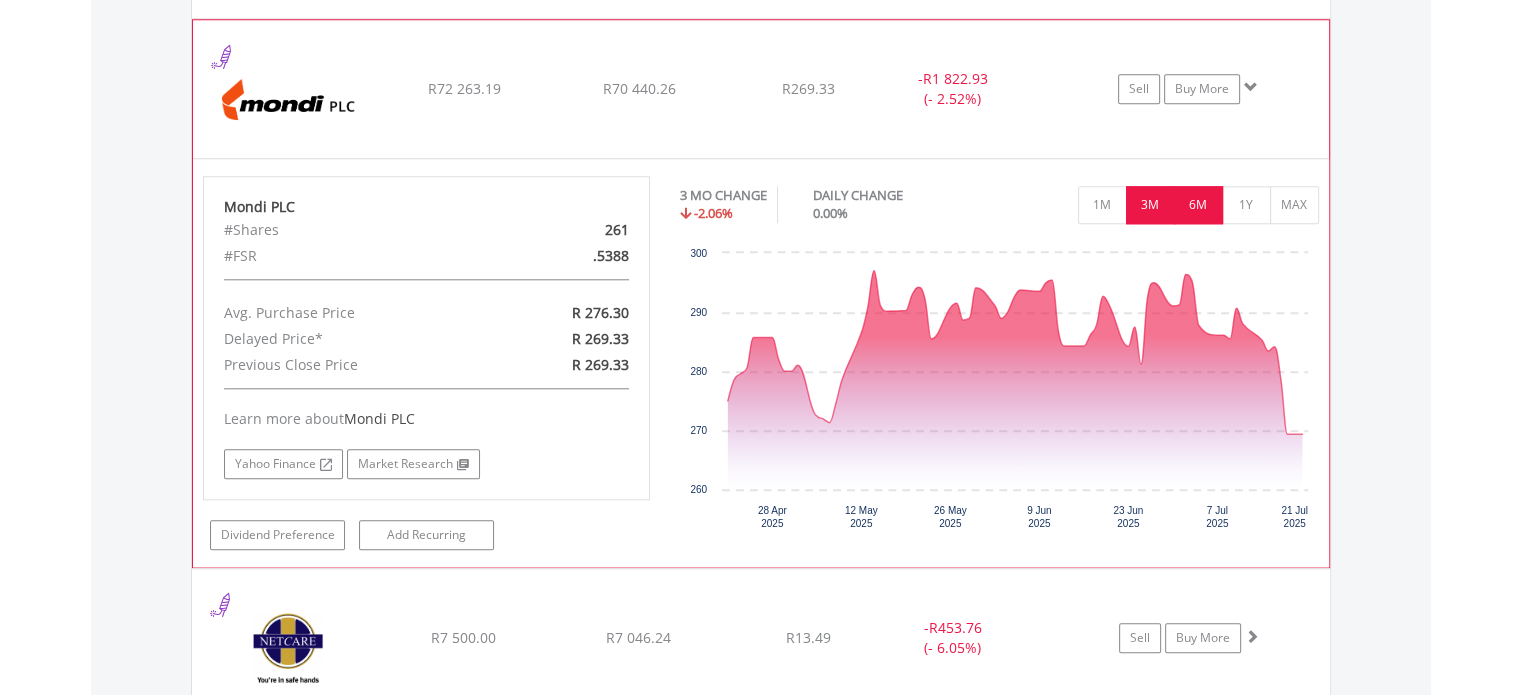 click on "6M" at bounding box center [1198, 205] 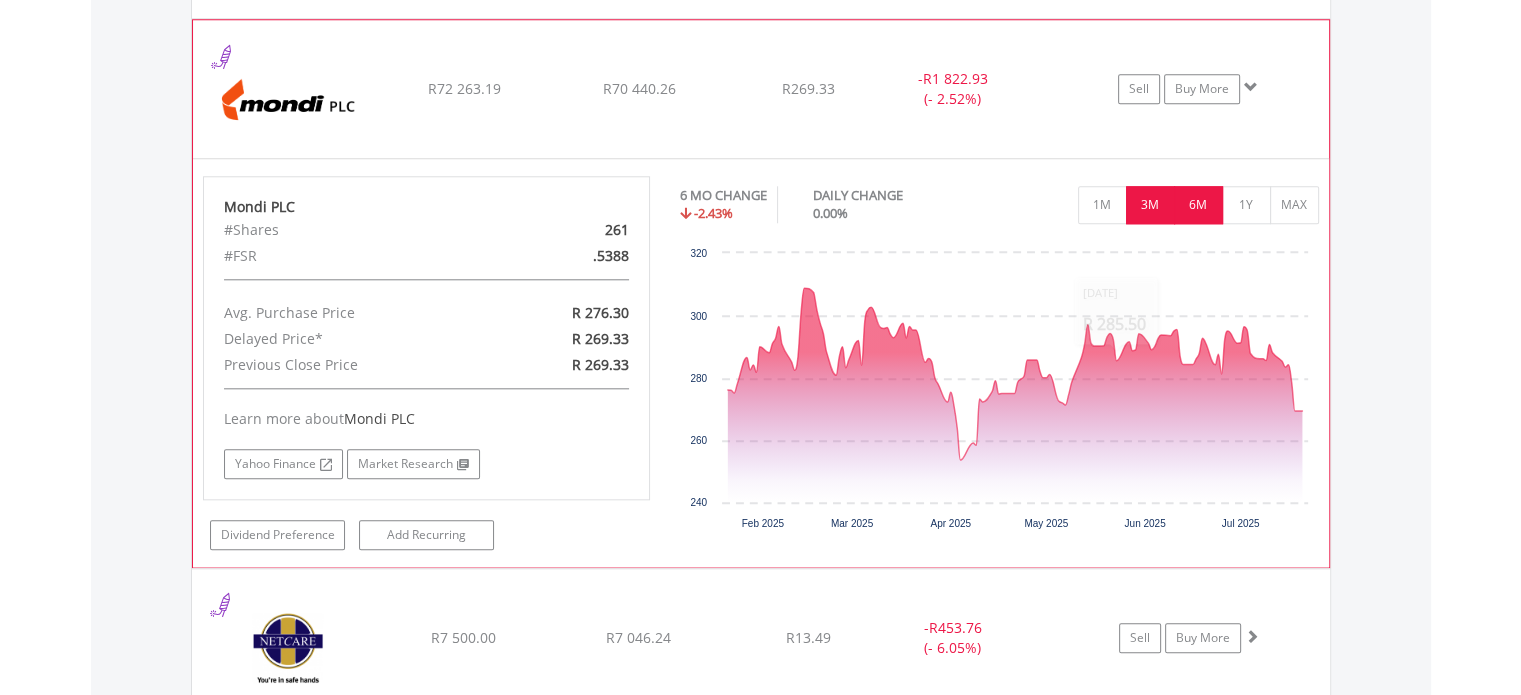 click on "3M" at bounding box center (1150, 205) 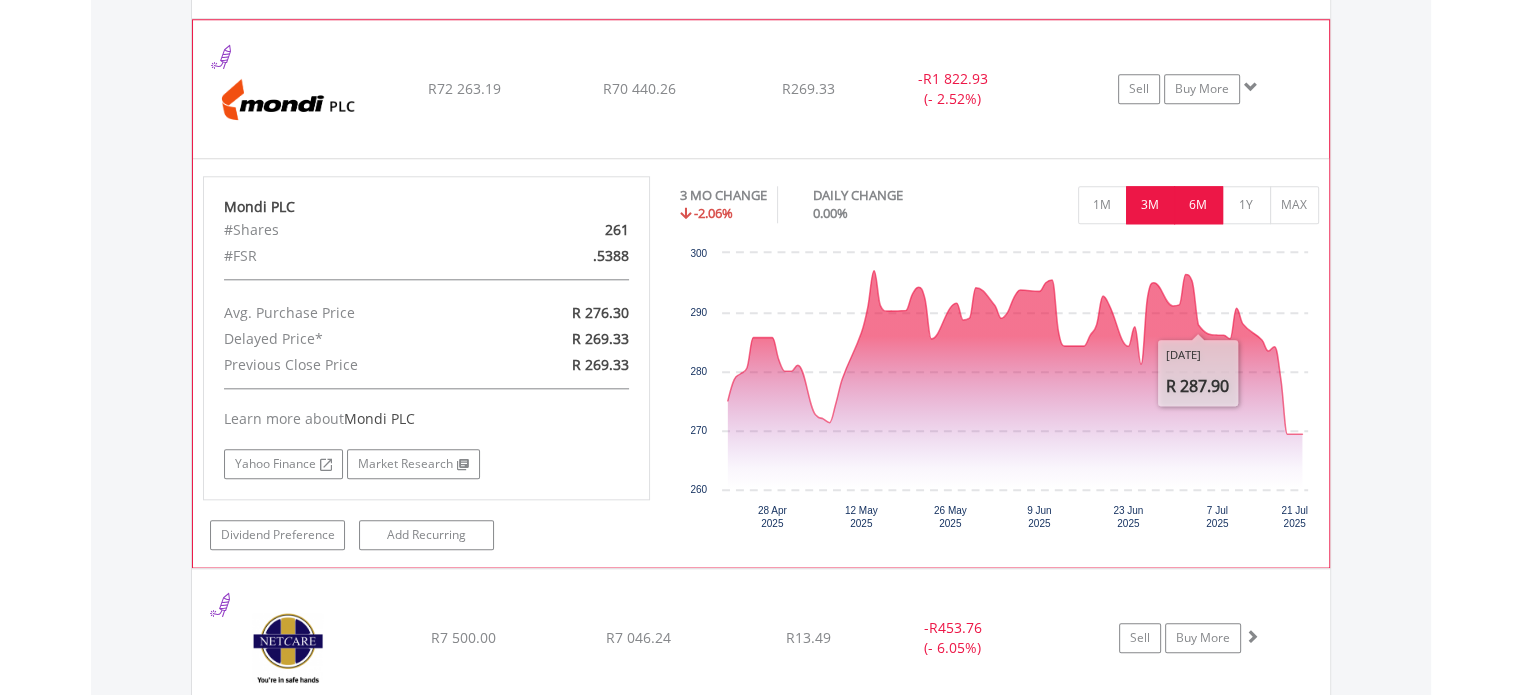 click on "6M" at bounding box center [1198, 205] 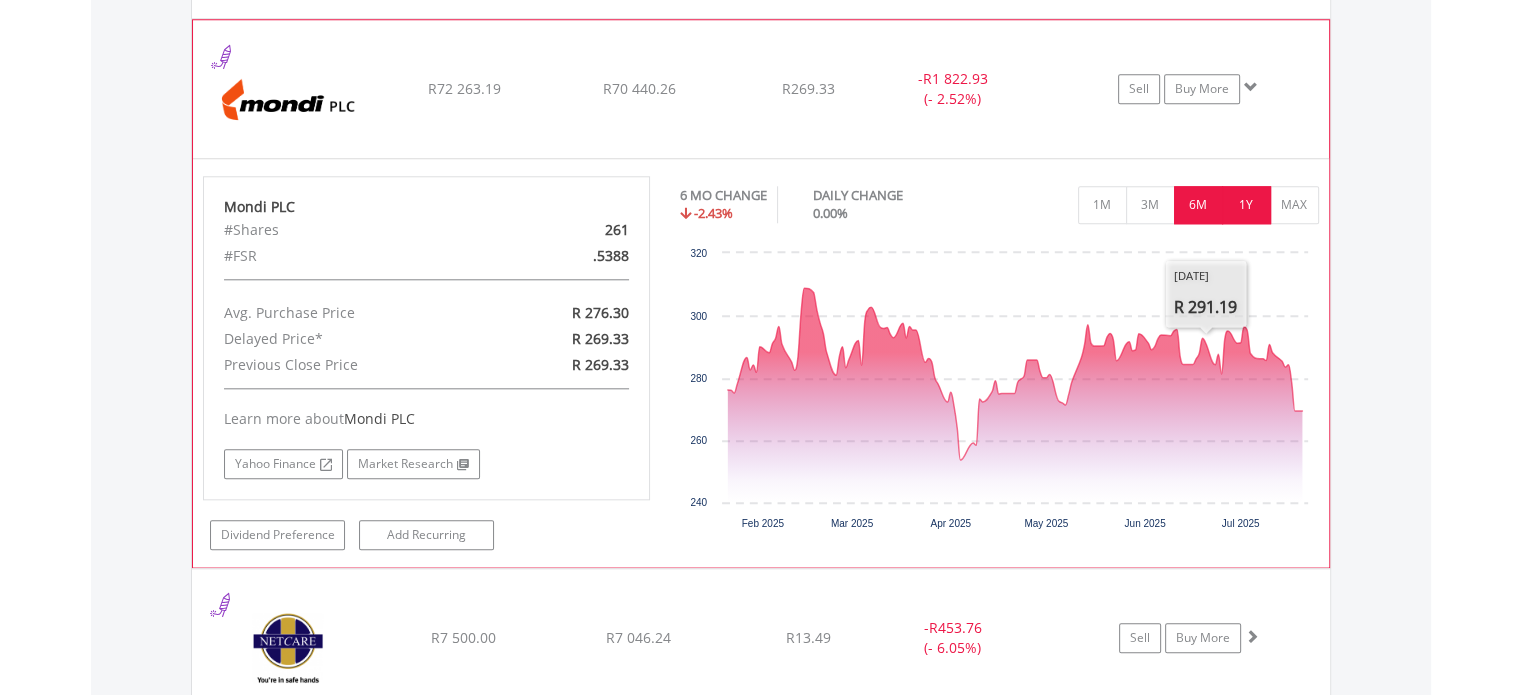 click on "1Y" at bounding box center [1246, 205] 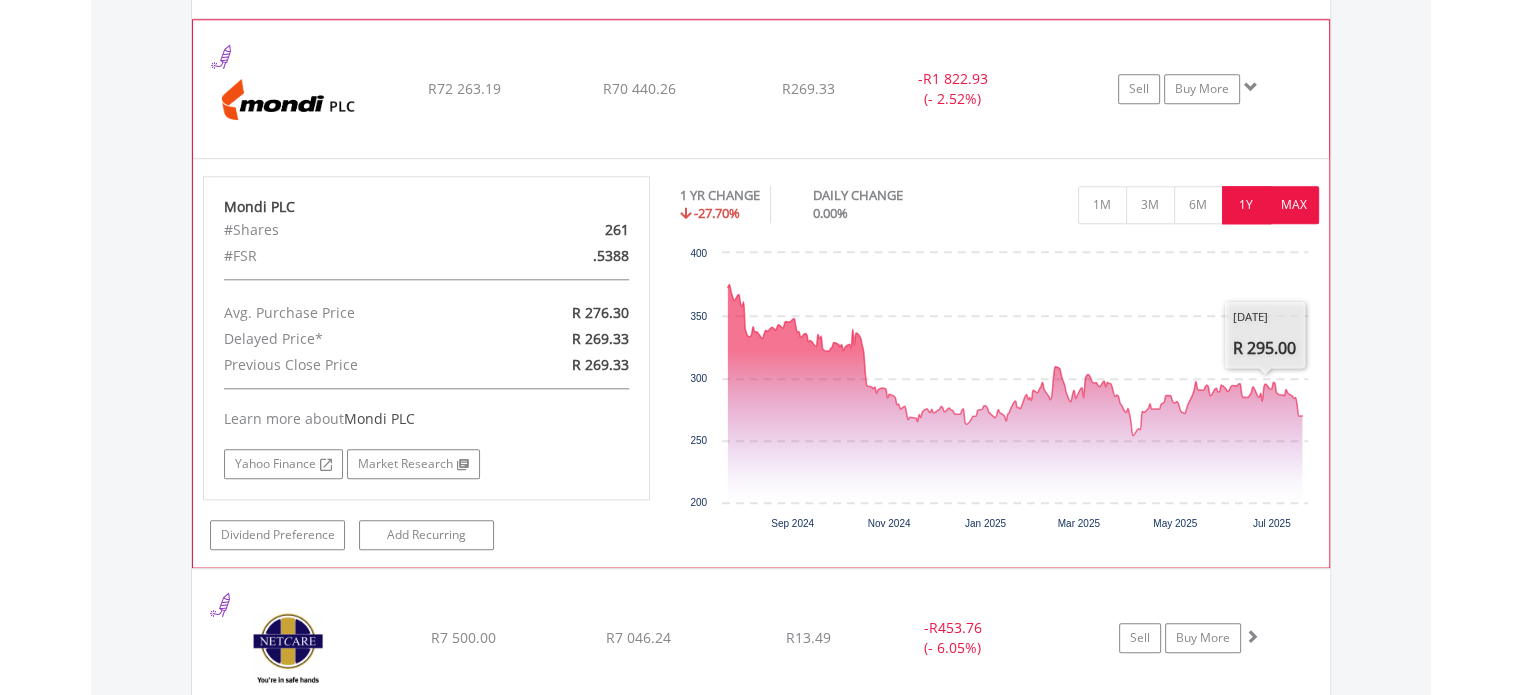 click on "MAX" at bounding box center (1294, 205) 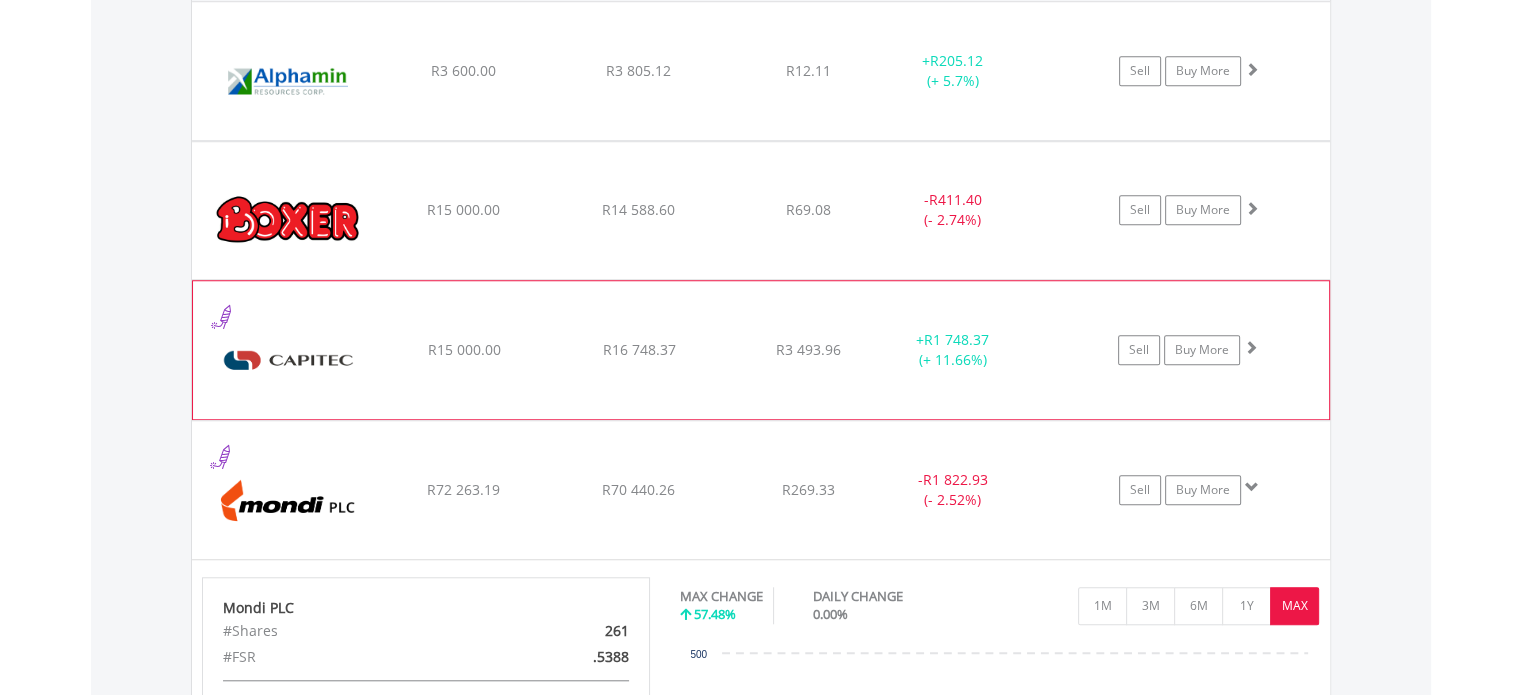 scroll, scrollTop: 1532, scrollLeft: 0, axis: vertical 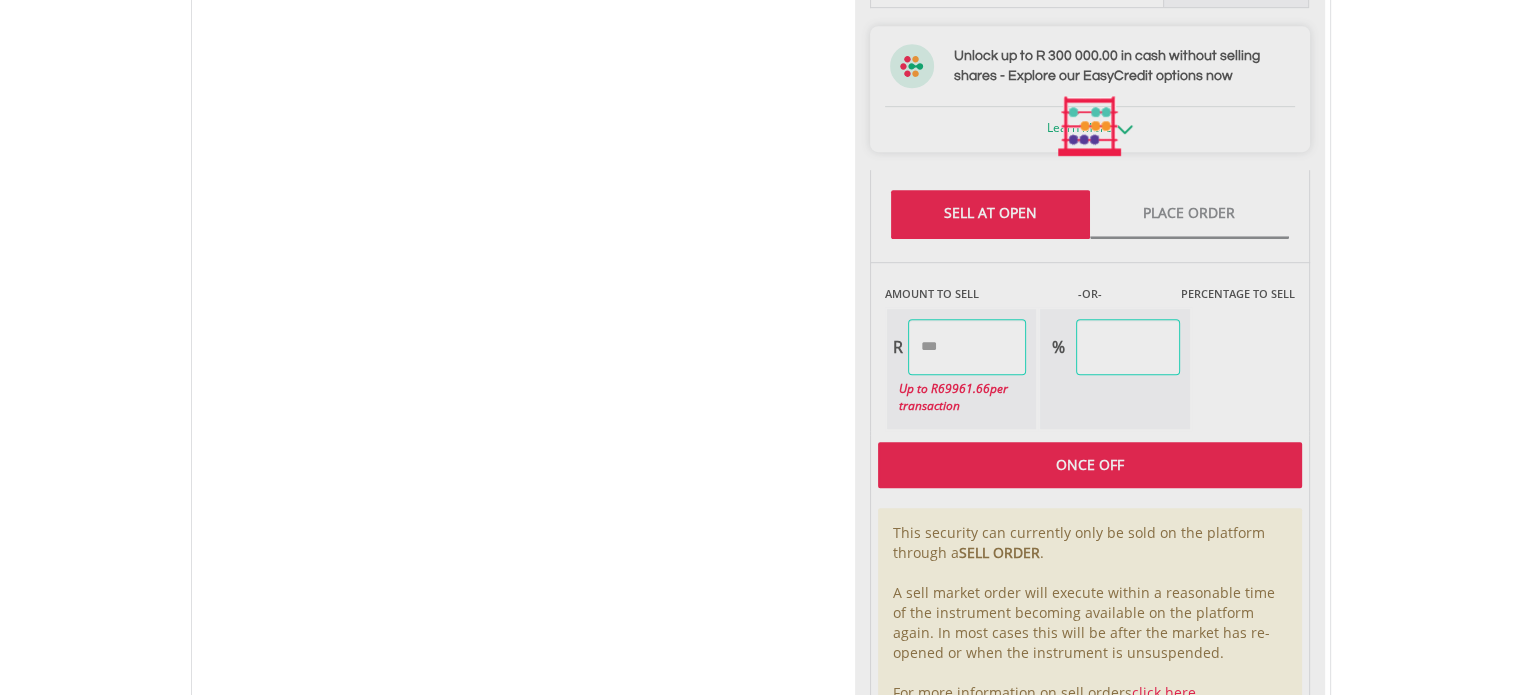 type on "********" 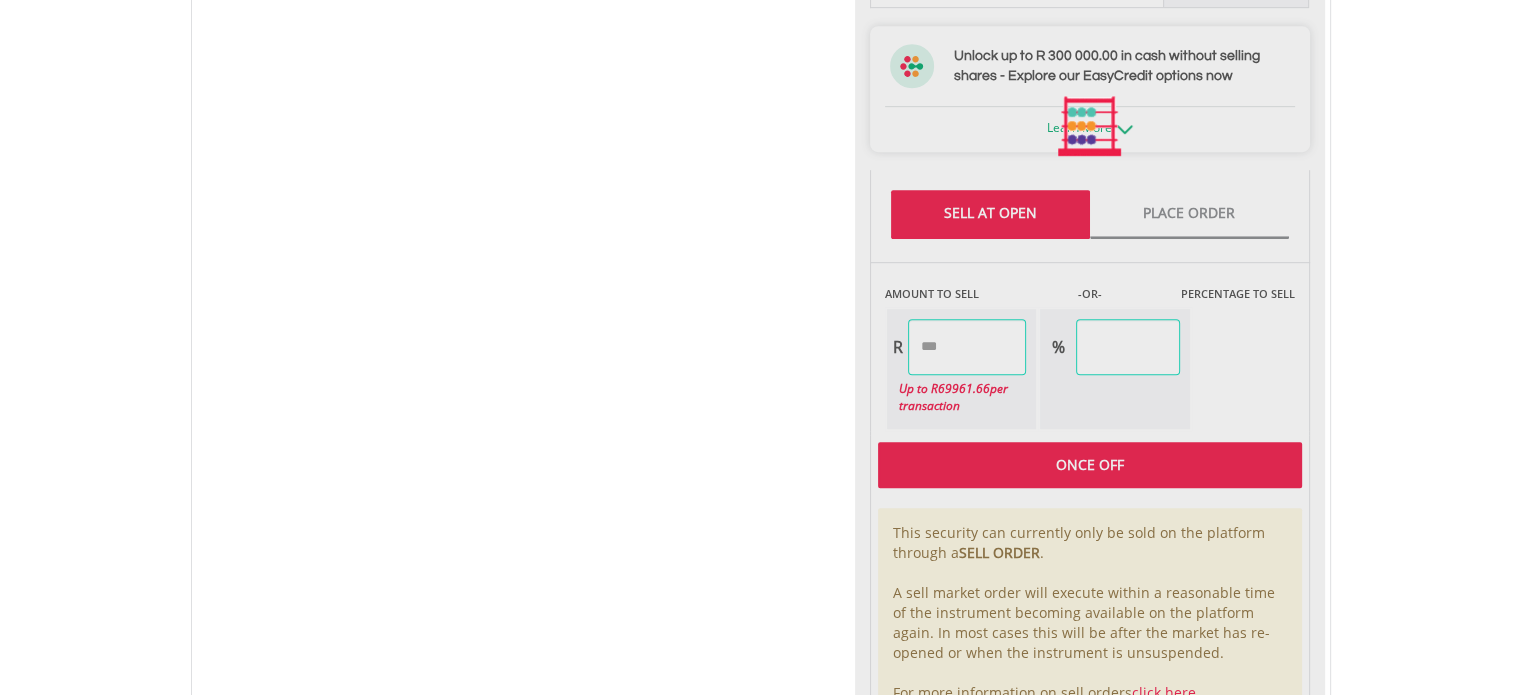 type on "******" 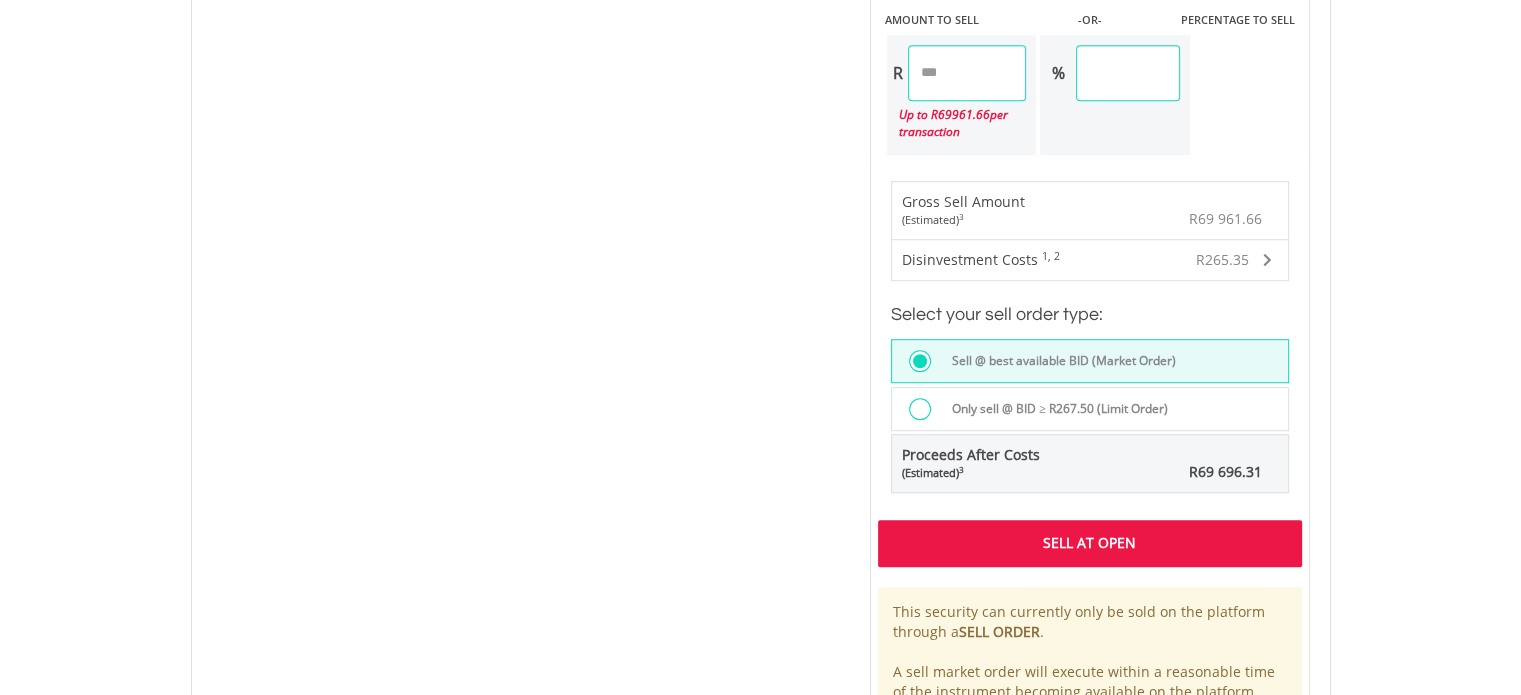scroll, scrollTop: 1416, scrollLeft: 0, axis: vertical 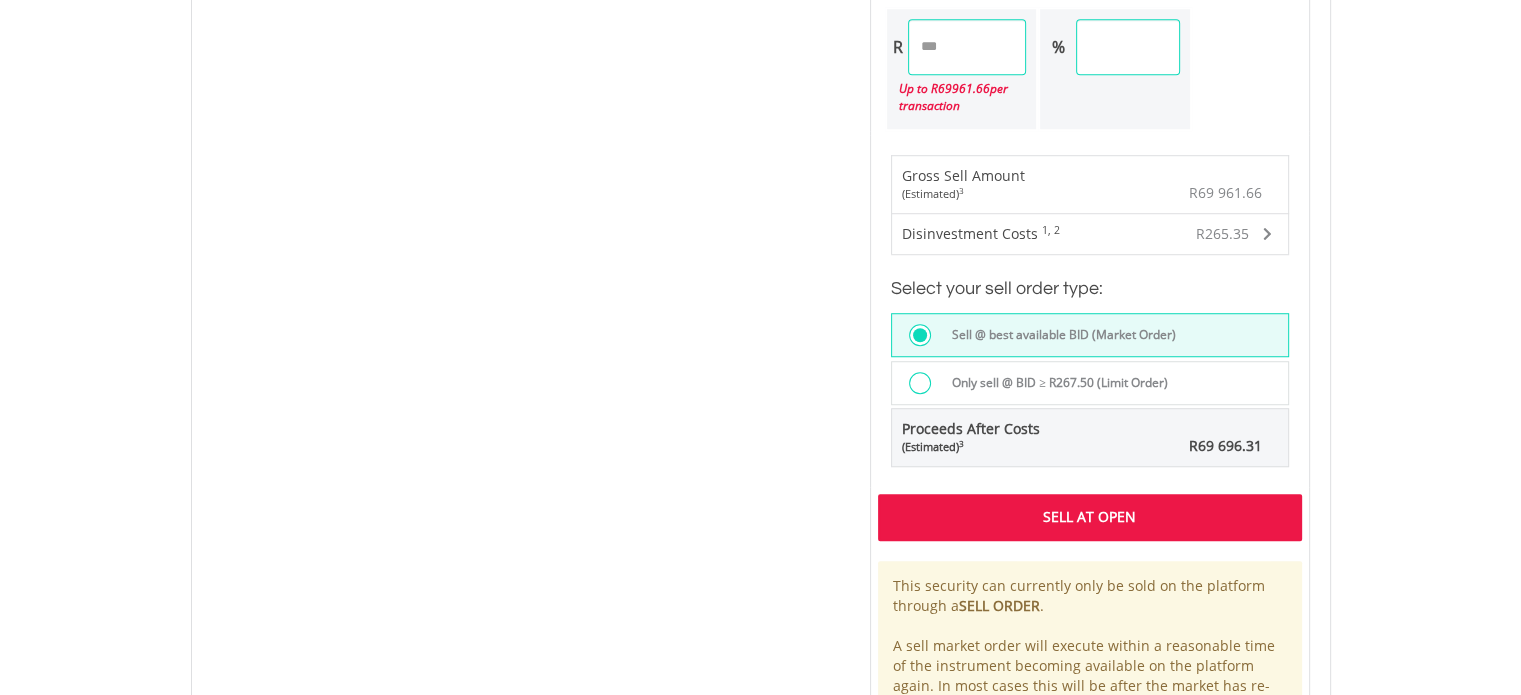 click on "Sell At Open" at bounding box center (1090, 517) 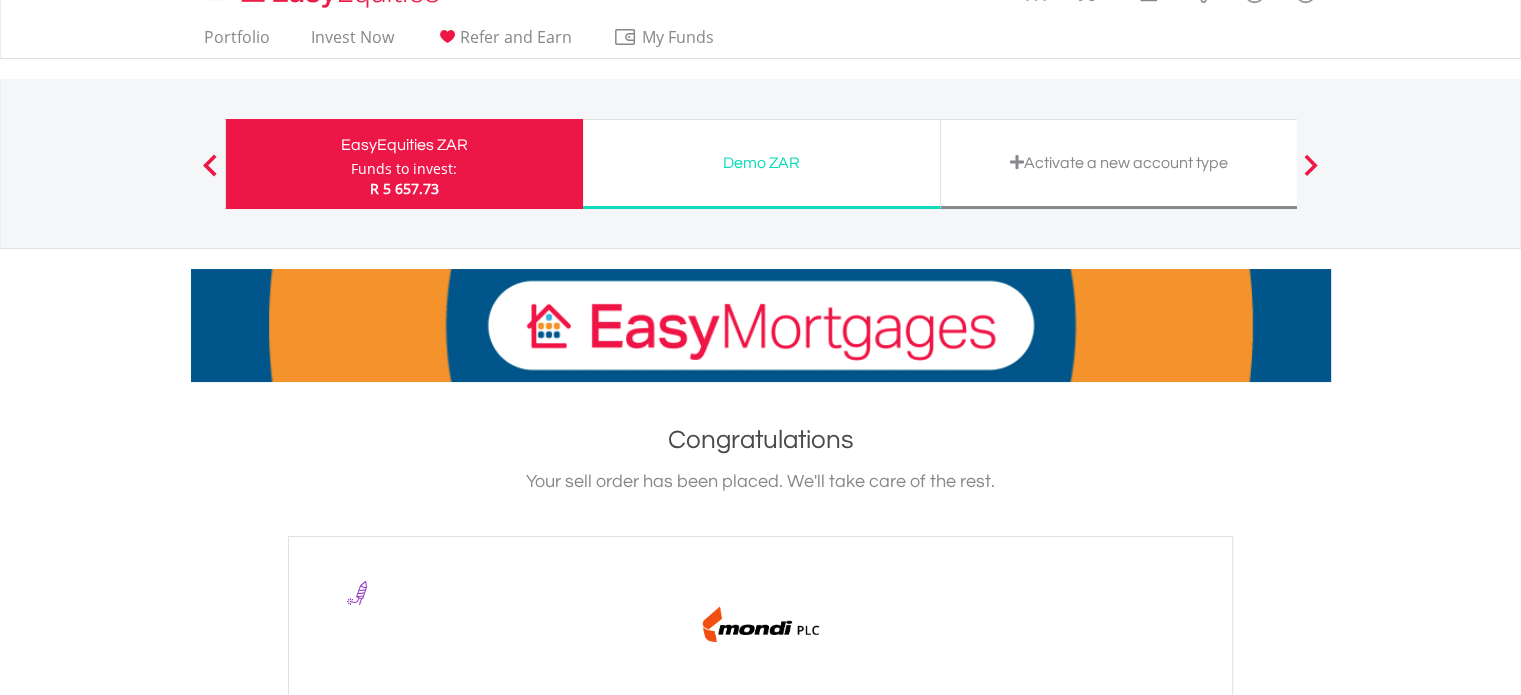 scroll, scrollTop: 0, scrollLeft: 0, axis: both 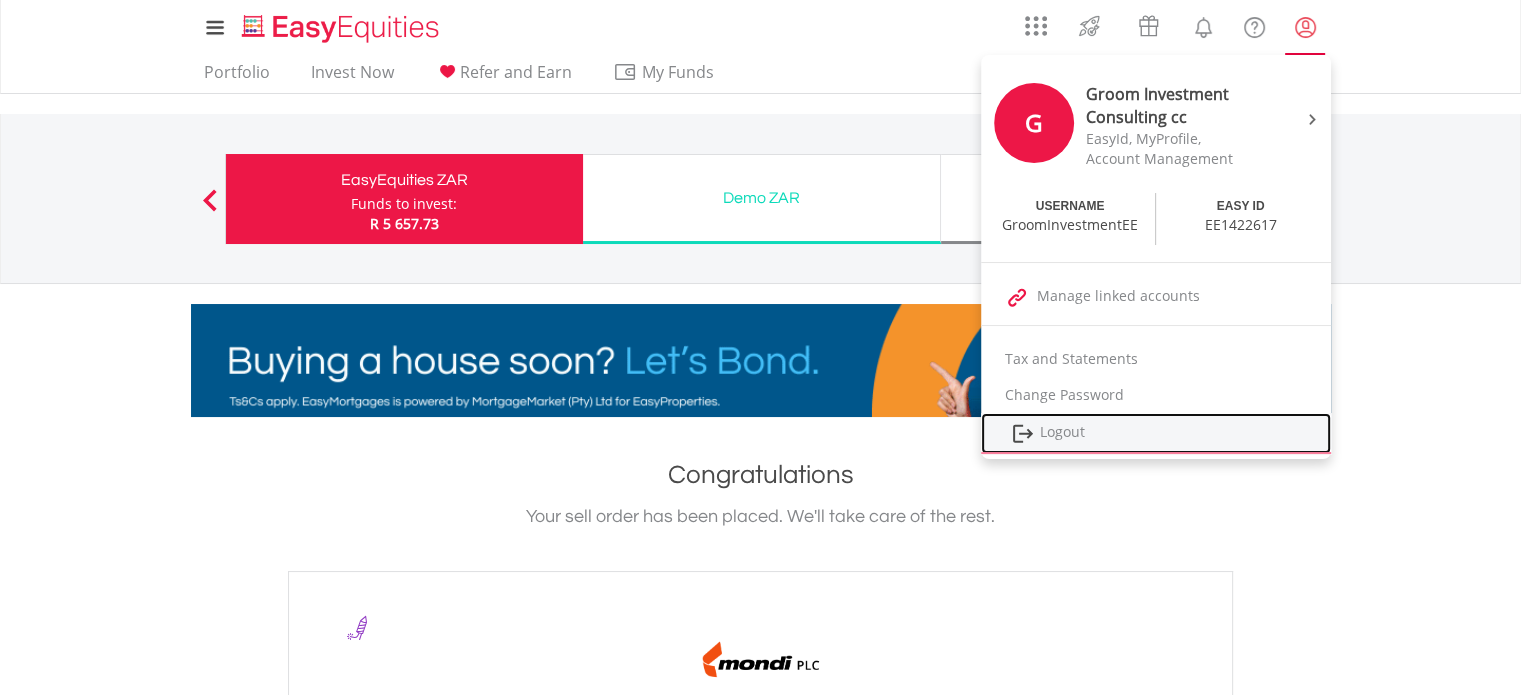 click on "Logout" at bounding box center [1156, 433] 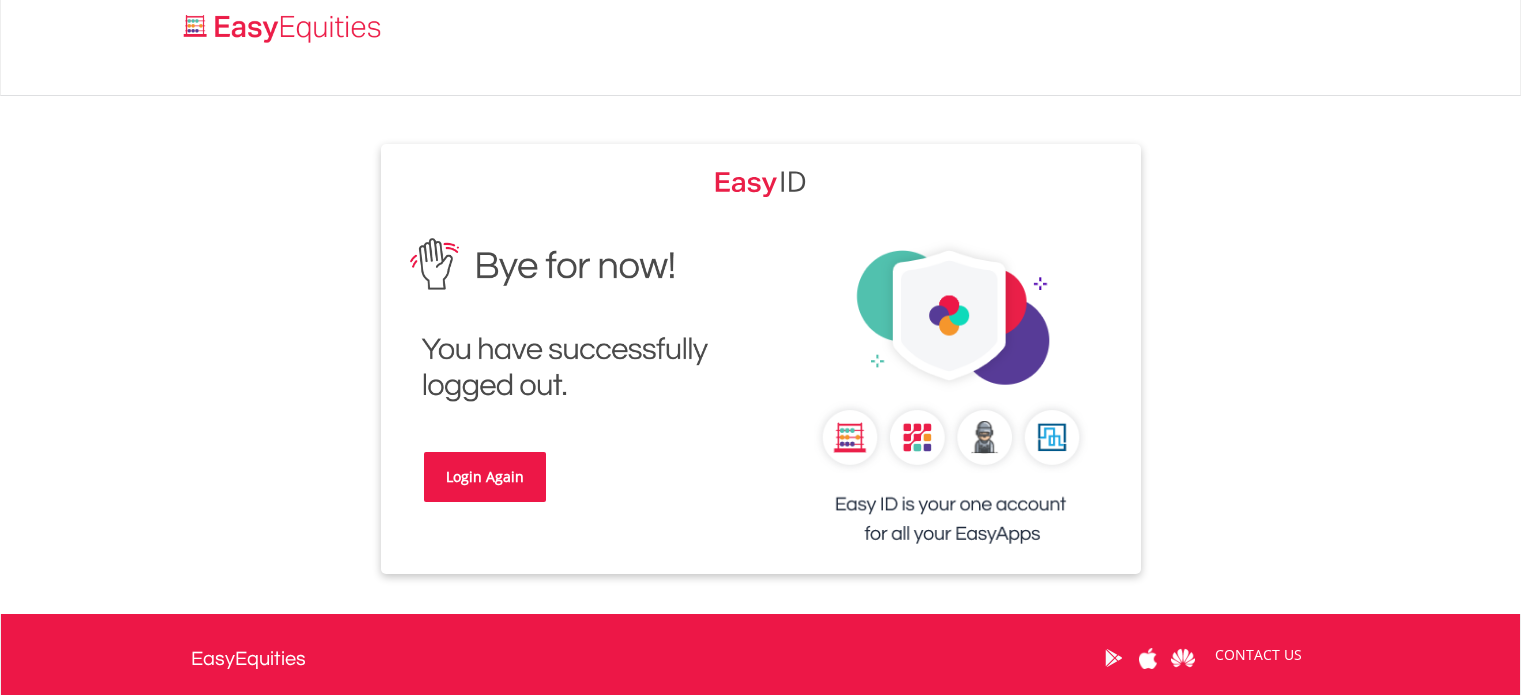 scroll, scrollTop: 0, scrollLeft: 0, axis: both 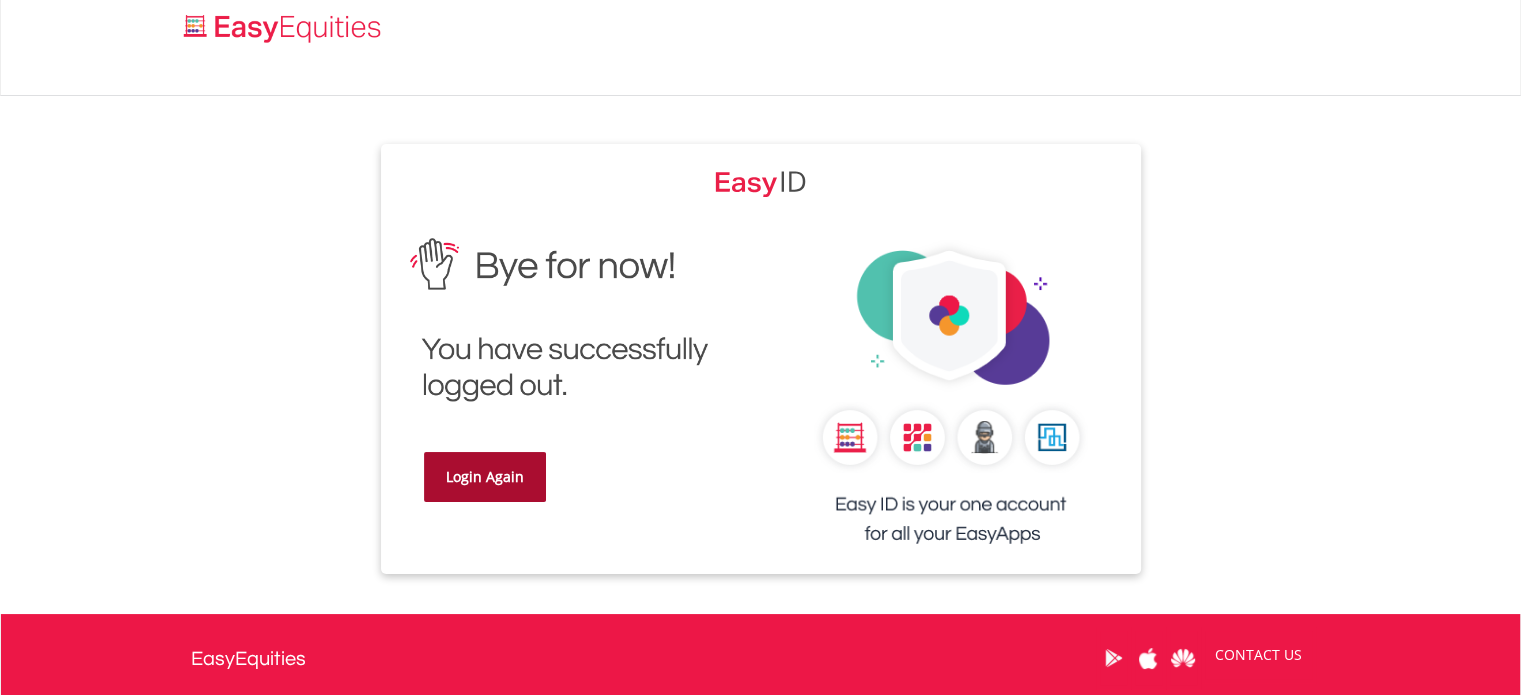 click on "Login Again" at bounding box center [485, 477] 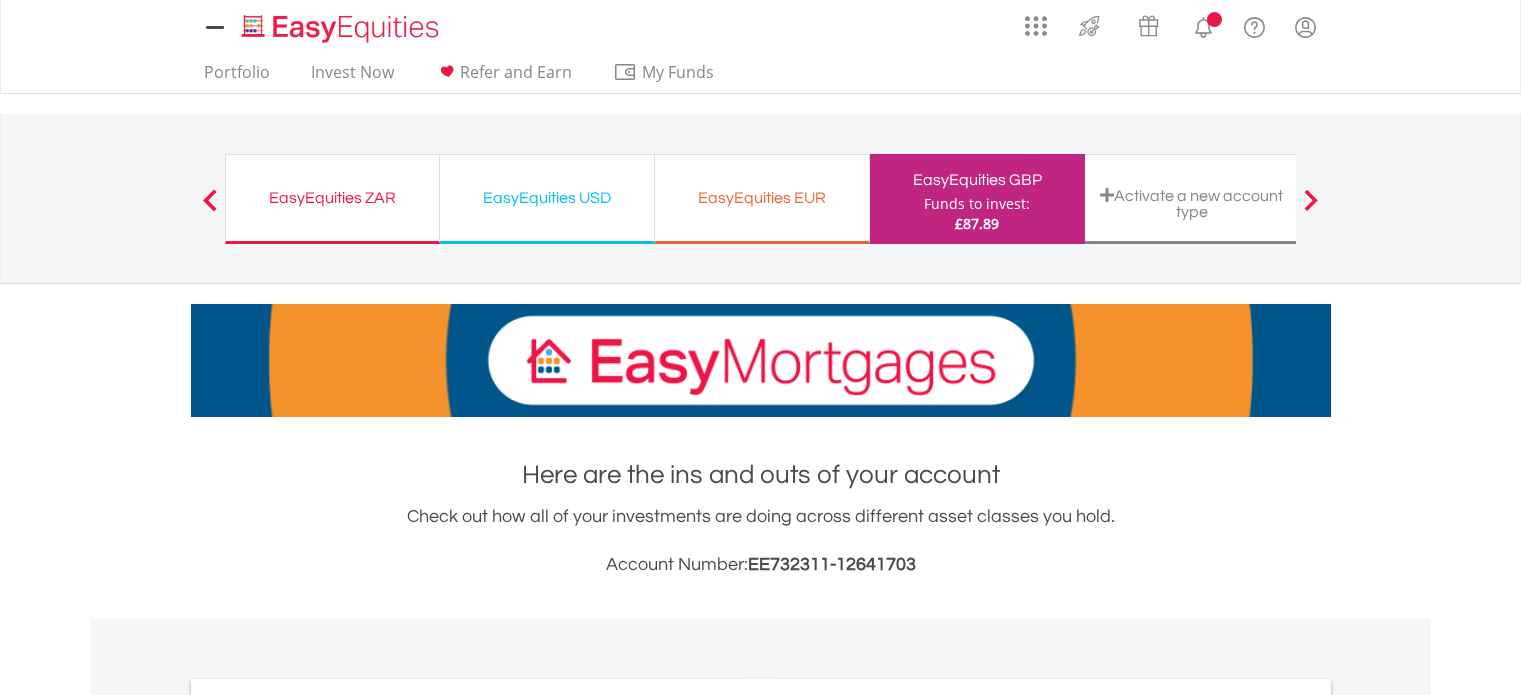 scroll, scrollTop: 0, scrollLeft: 0, axis: both 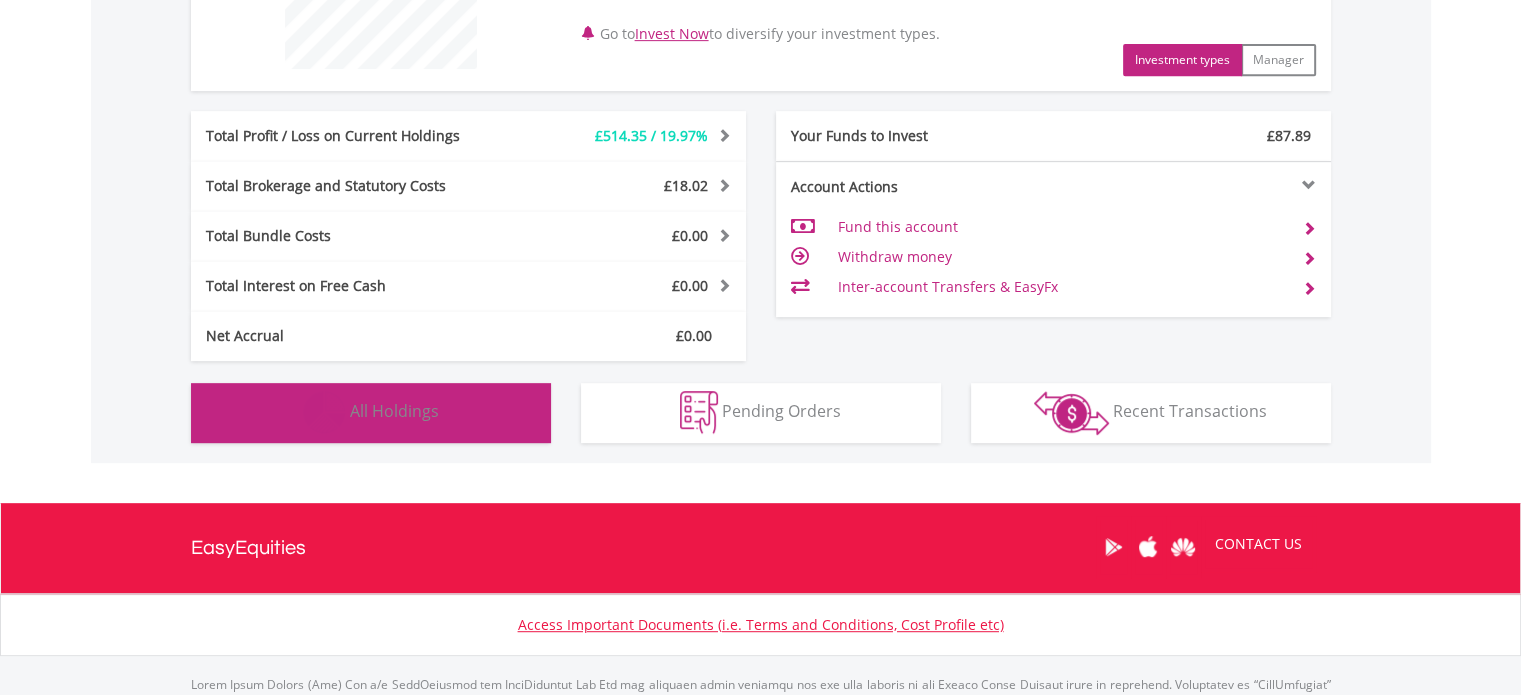 click on "Holdings
All Holdings" at bounding box center (371, 413) 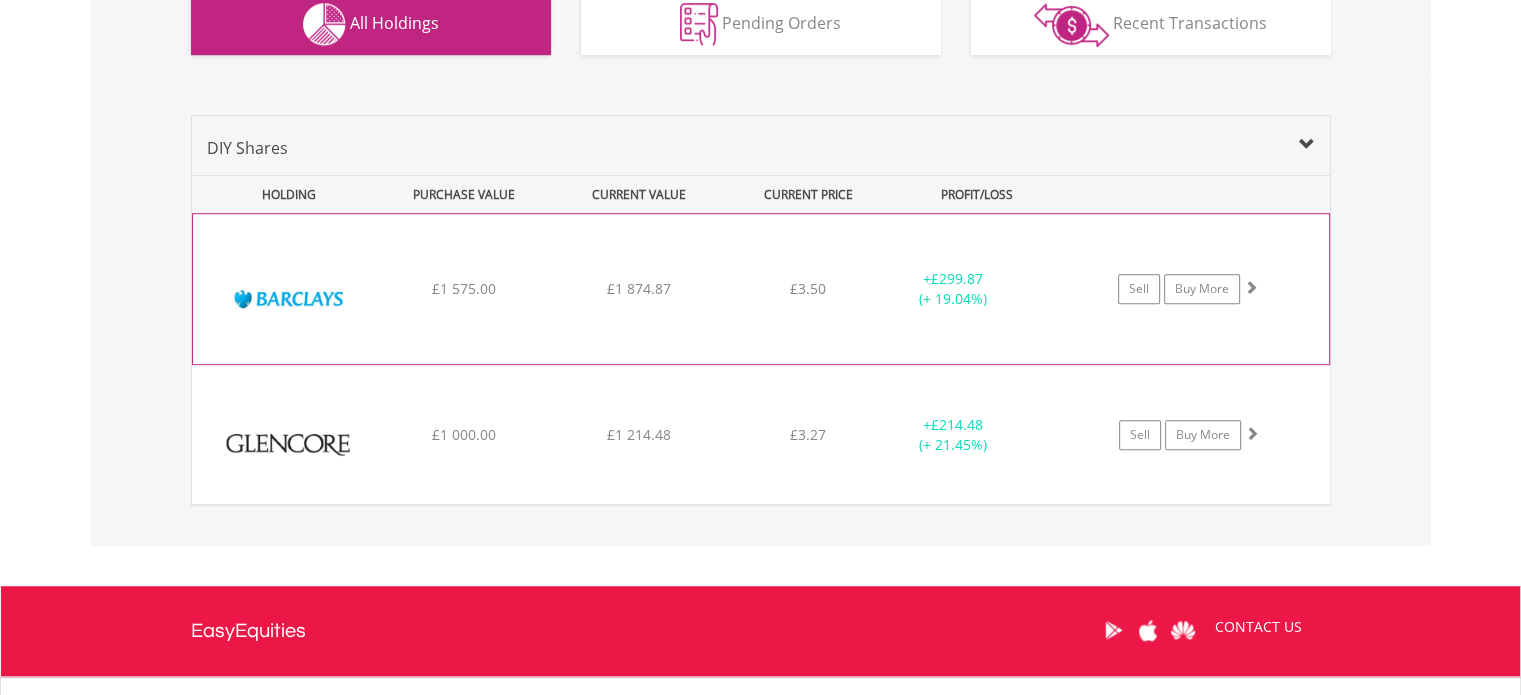 scroll, scrollTop: 1301, scrollLeft: 0, axis: vertical 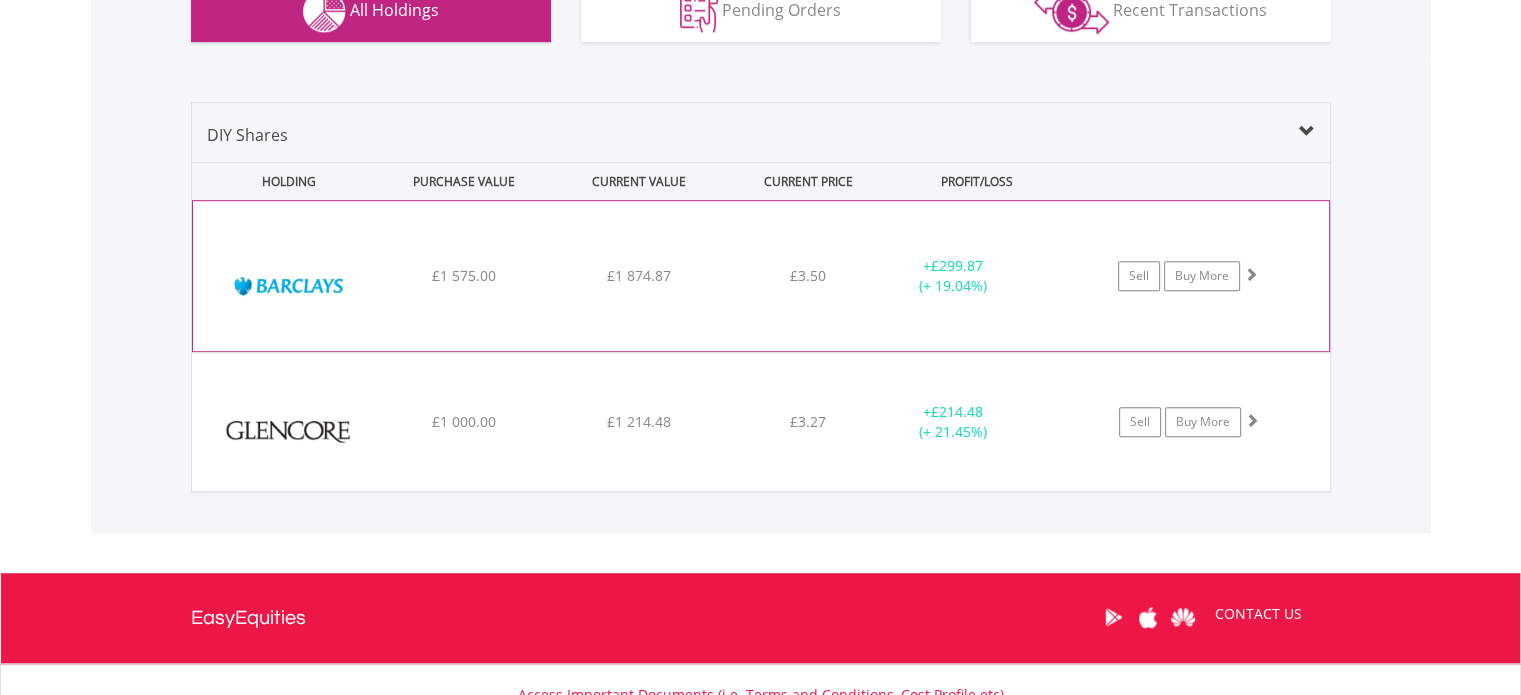 click on "£1 874.87" at bounding box center (639, 275) 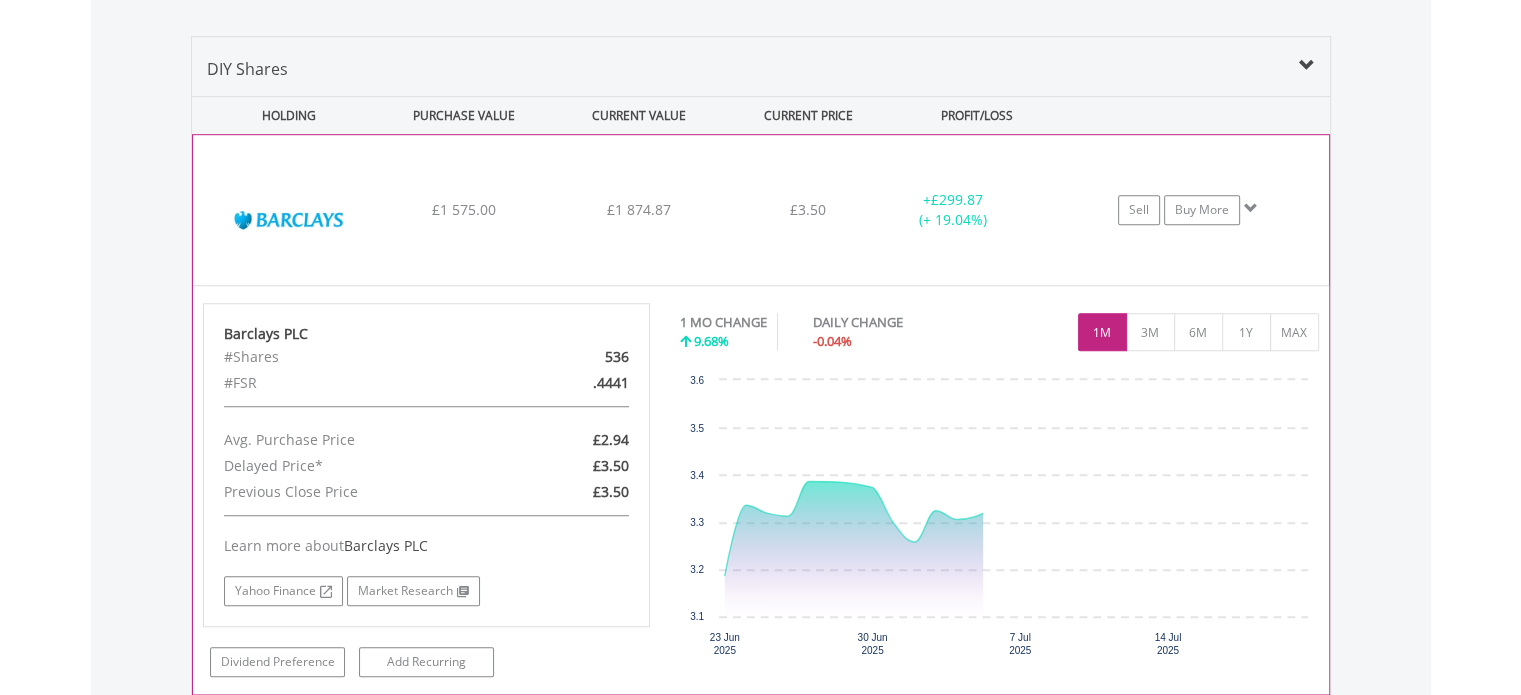 scroll, scrollTop: 1401, scrollLeft: 0, axis: vertical 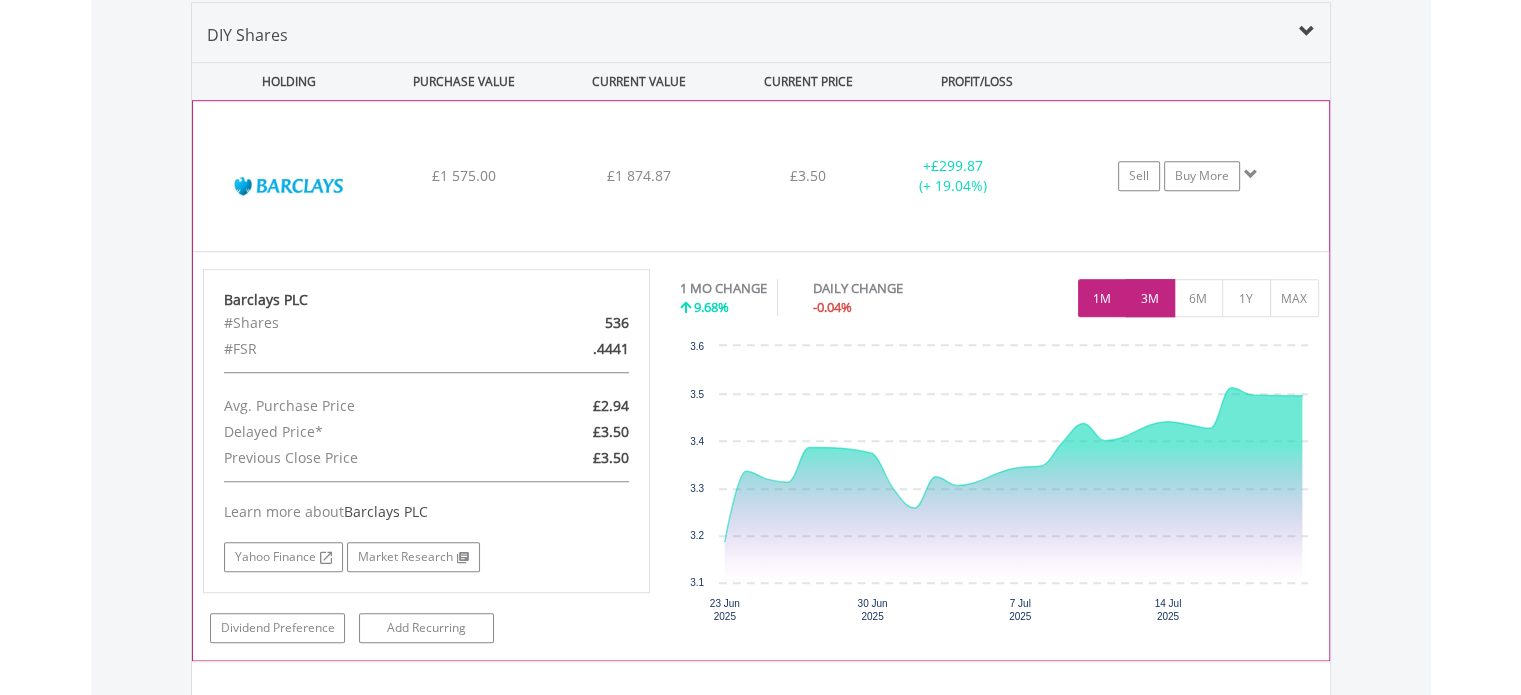 click on "3M" at bounding box center [1150, 298] 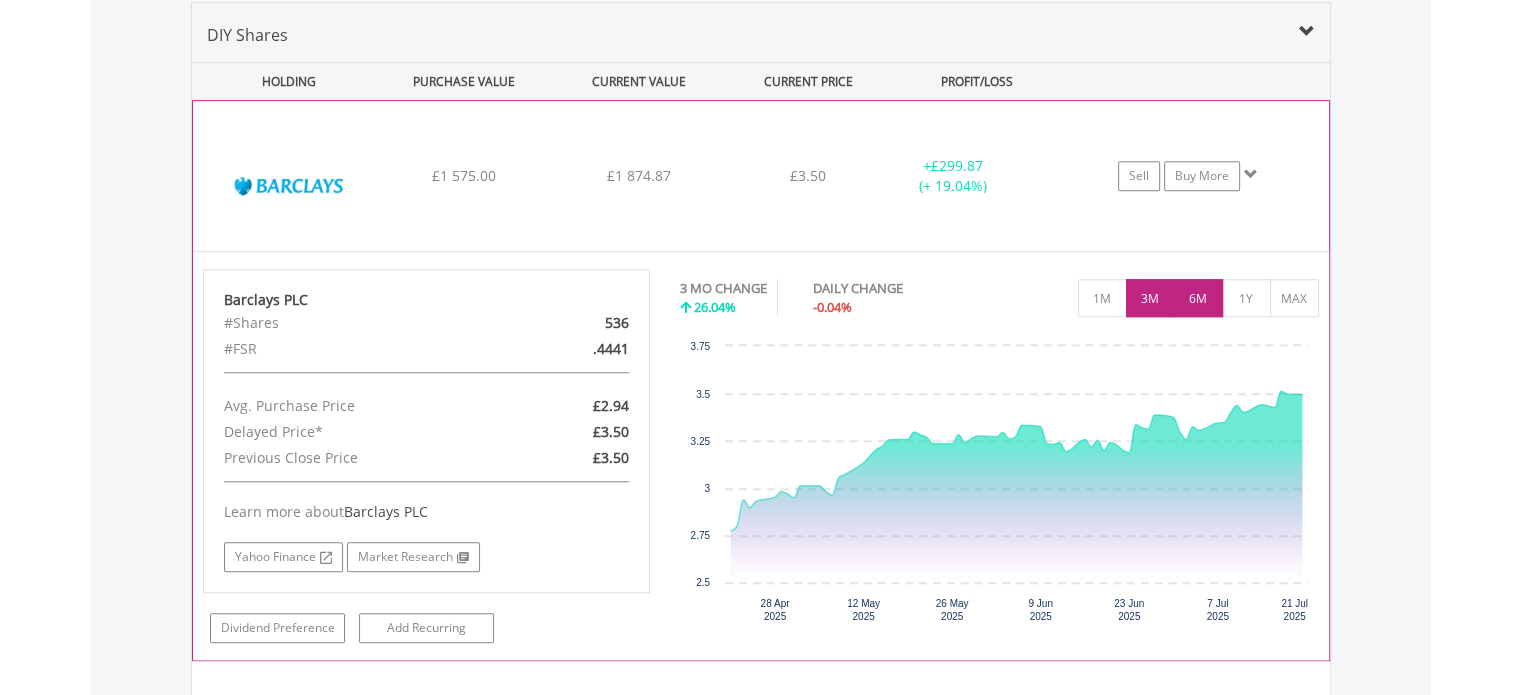 click on "6M" at bounding box center [1198, 298] 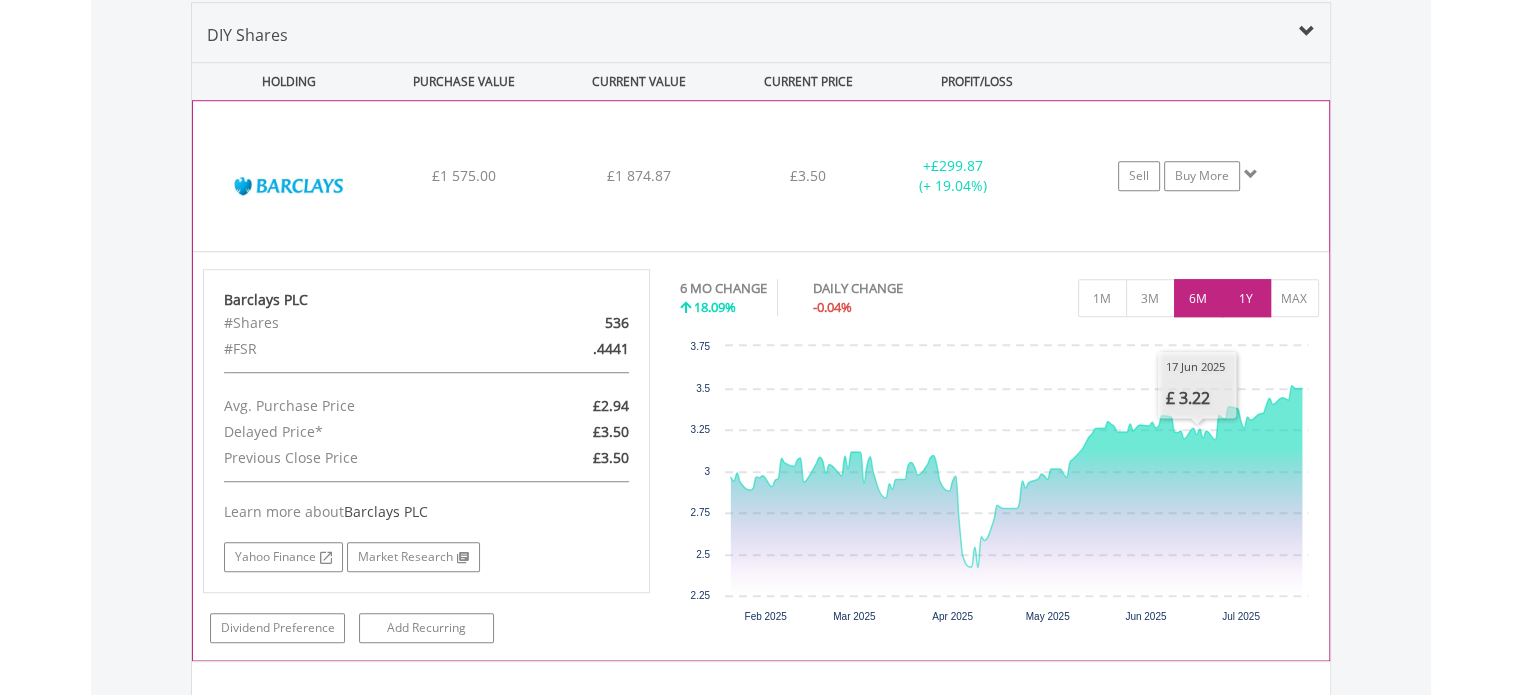 click on "1Y" at bounding box center [1246, 298] 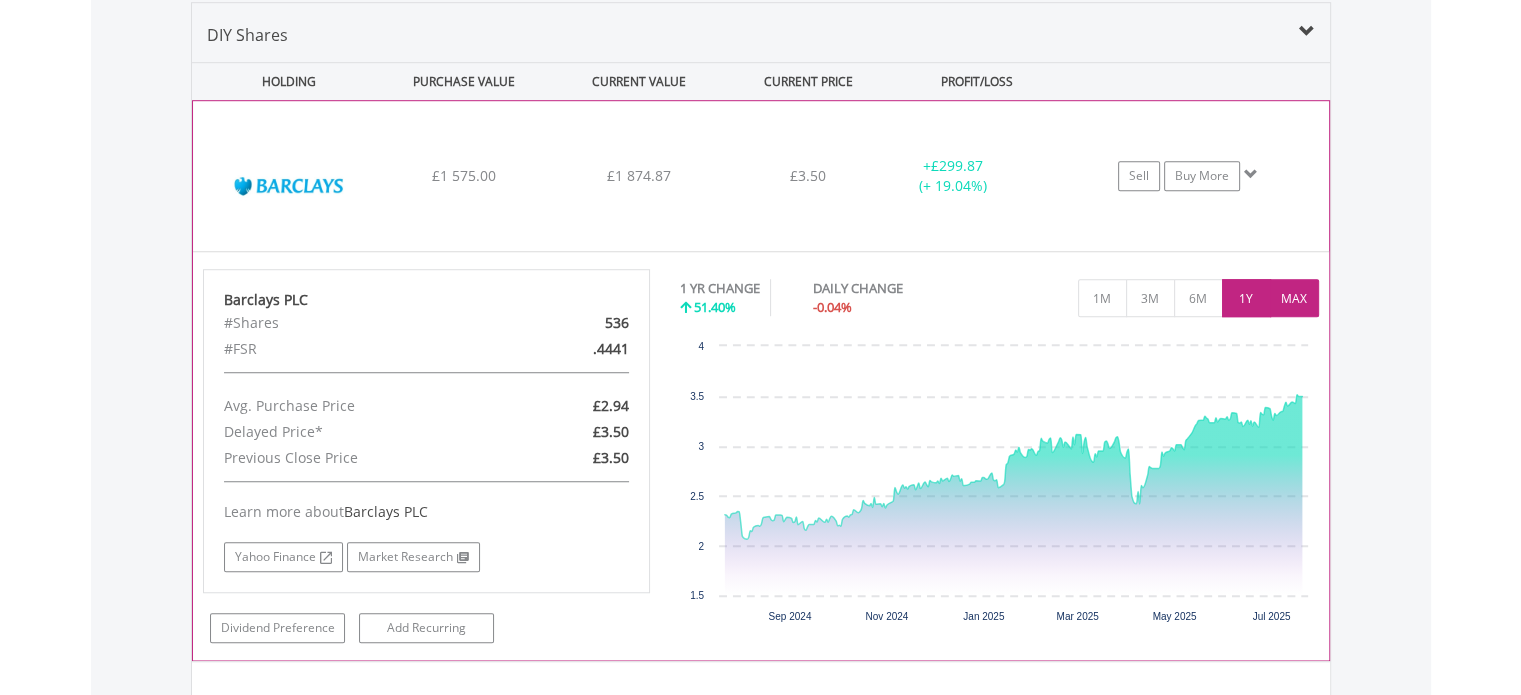 click on "MAX" at bounding box center [1294, 298] 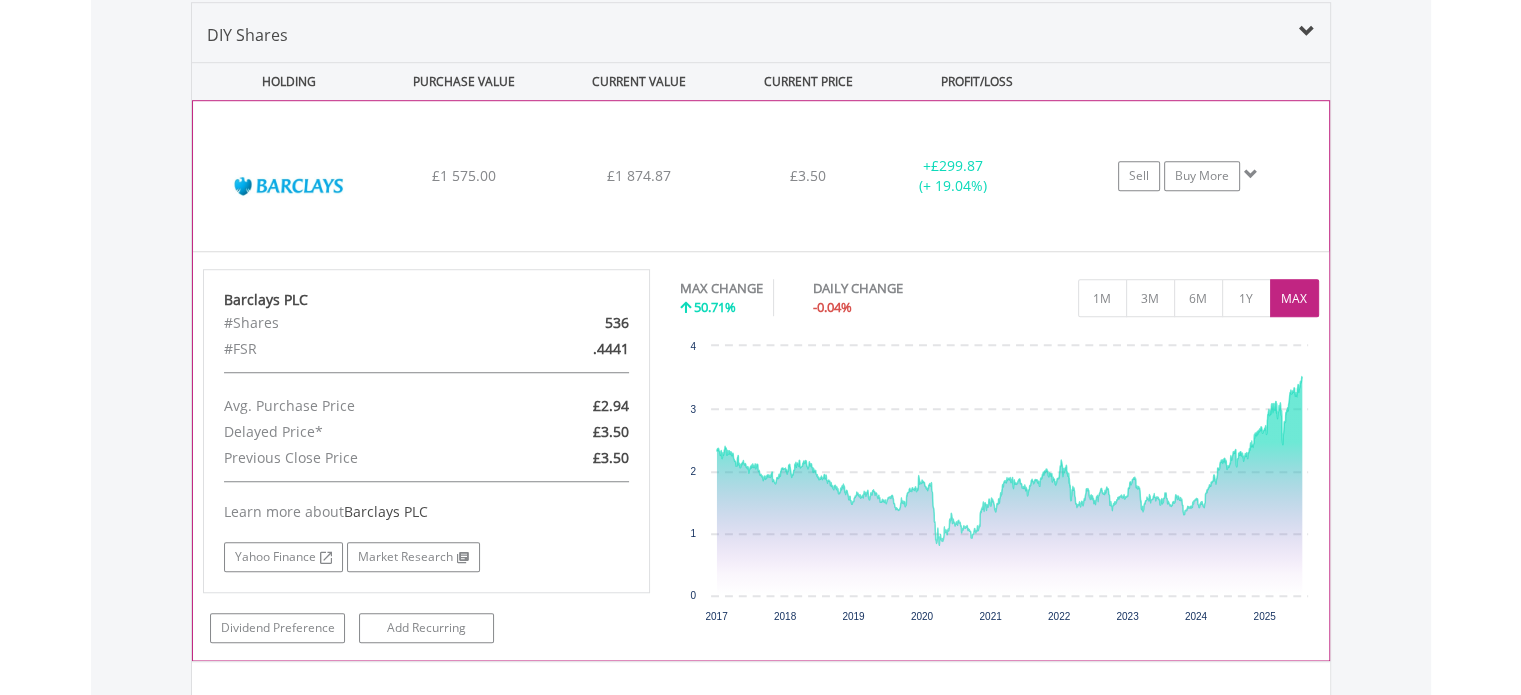 click on "£1 575.00" at bounding box center [464, 176] 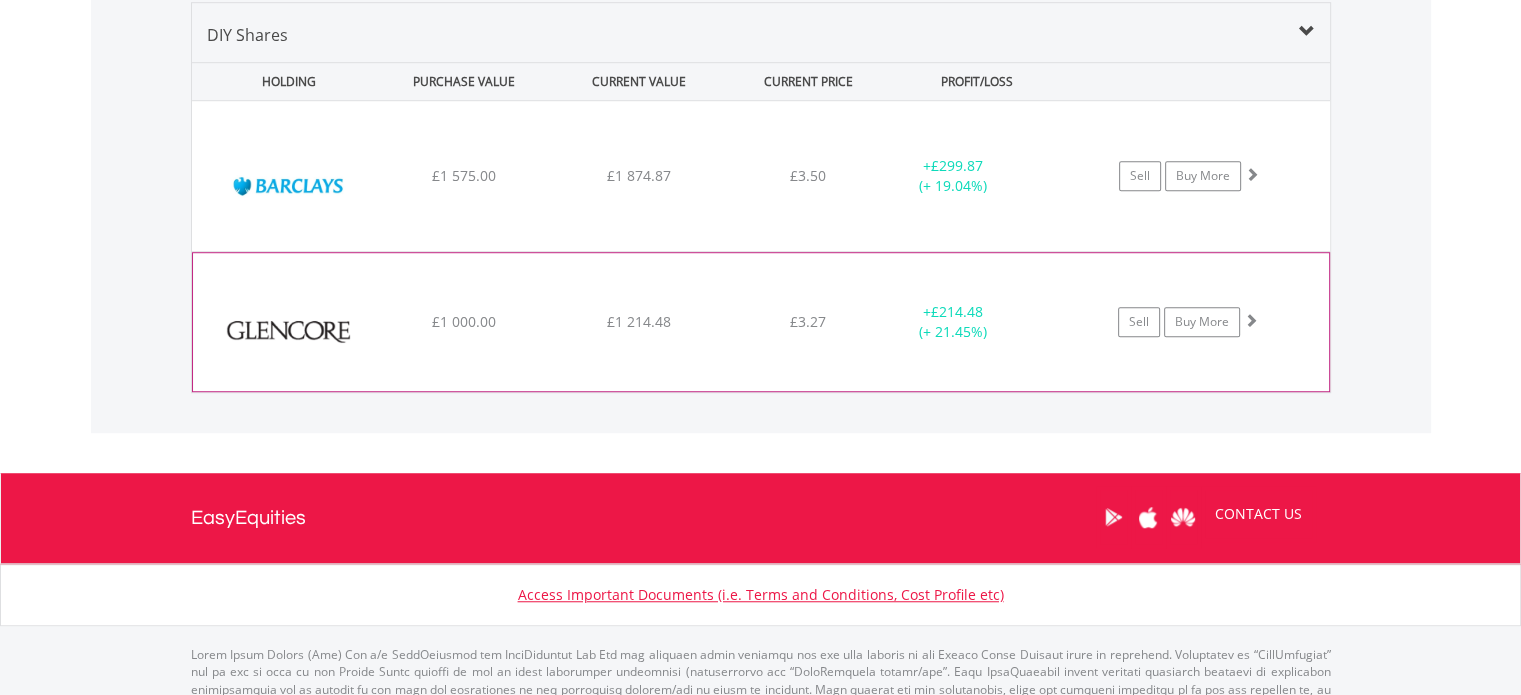 click on "£1 214.48" at bounding box center (638, 176) 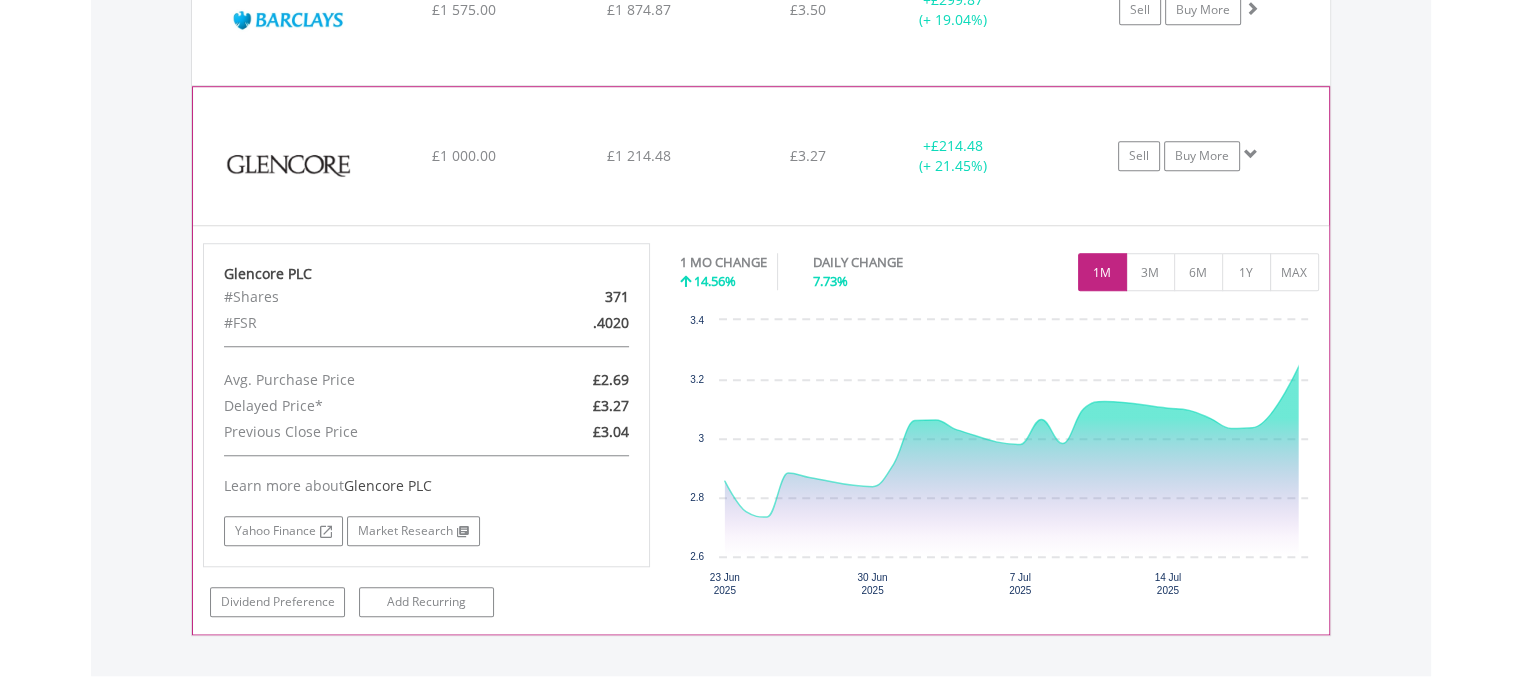 scroll, scrollTop: 1601, scrollLeft: 0, axis: vertical 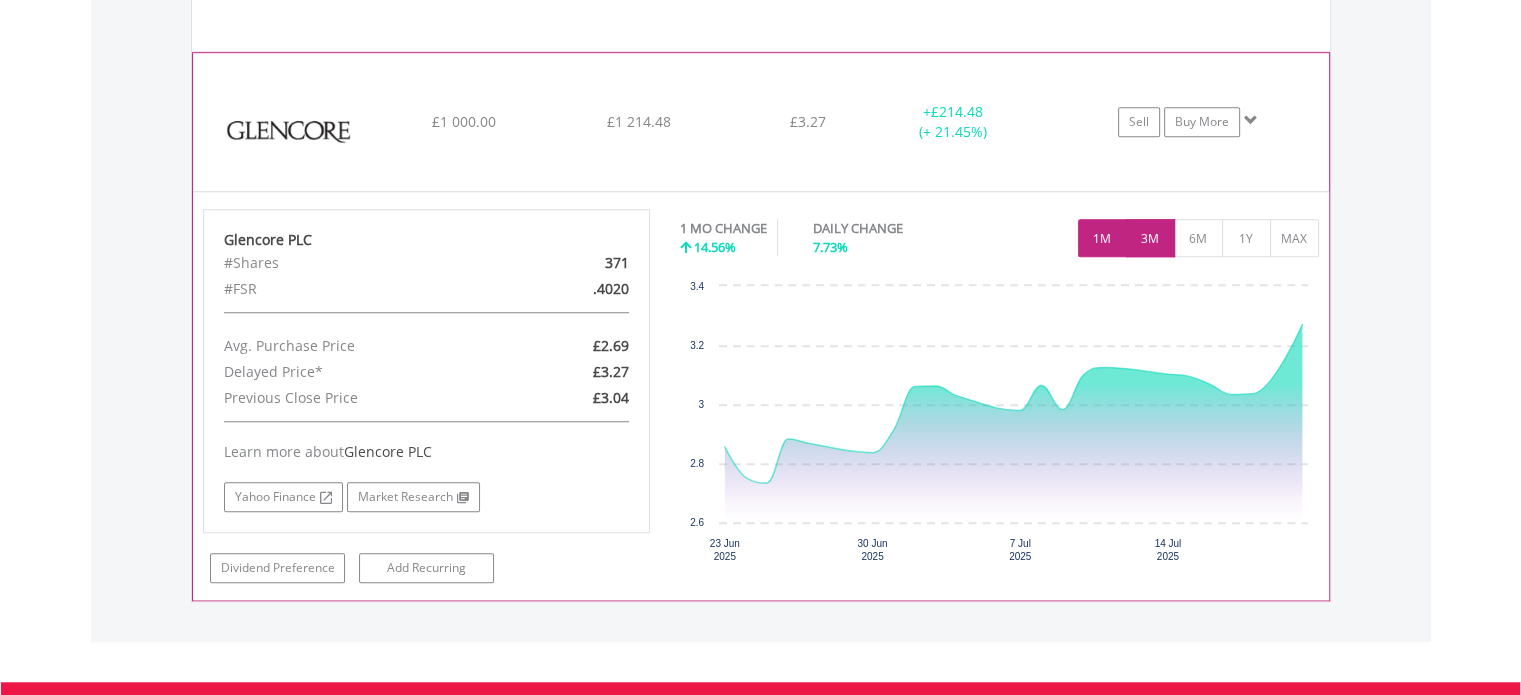 click on "3M" at bounding box center [1150, 238] 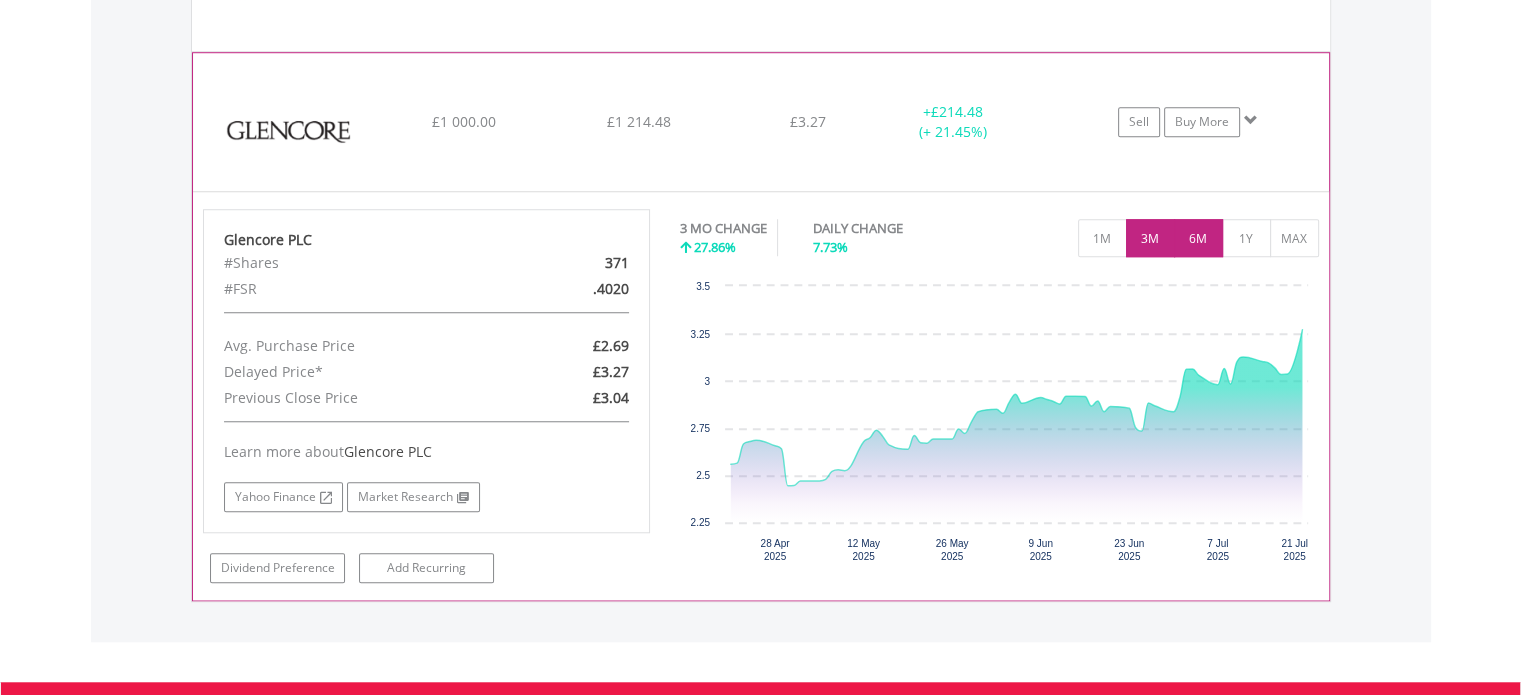 click on "6M" at bounding box center [1198, 238] 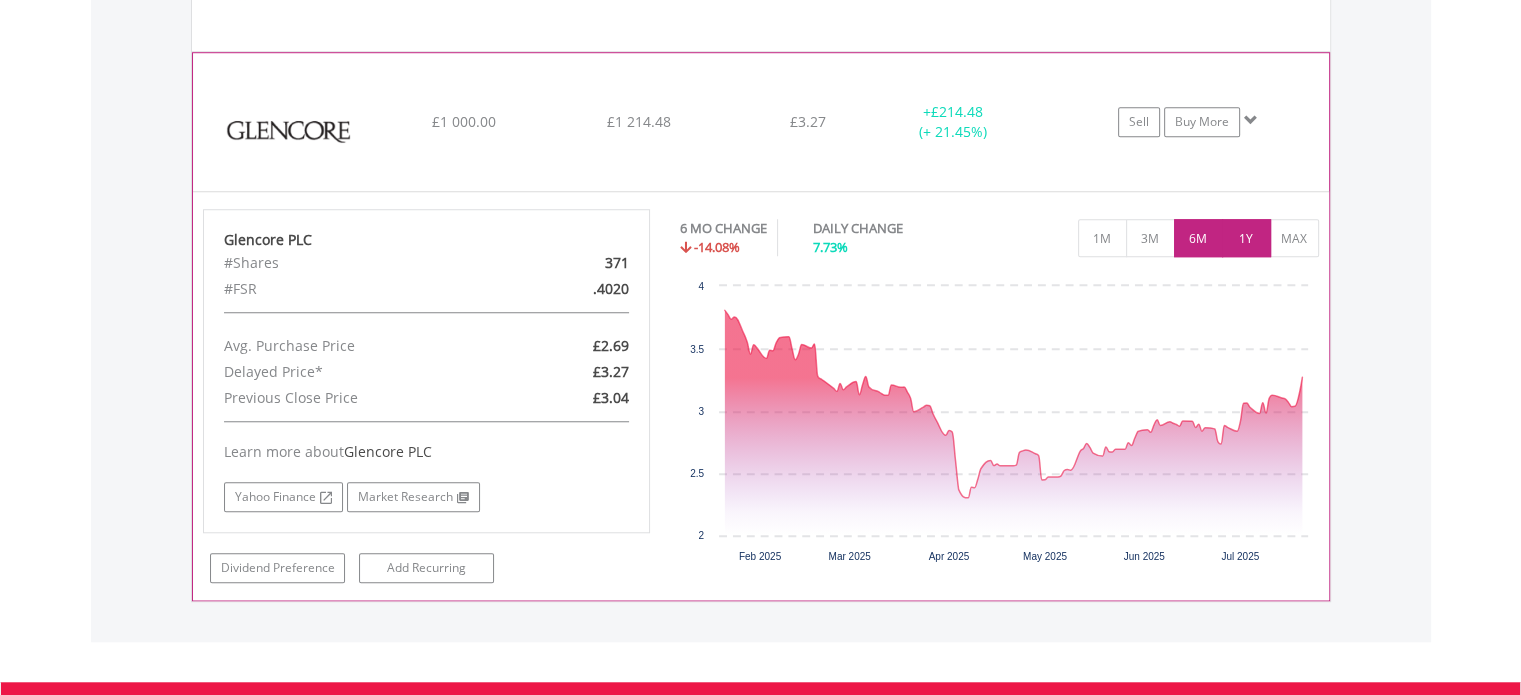 click on "1Y" at bounding box center [1246, 238] 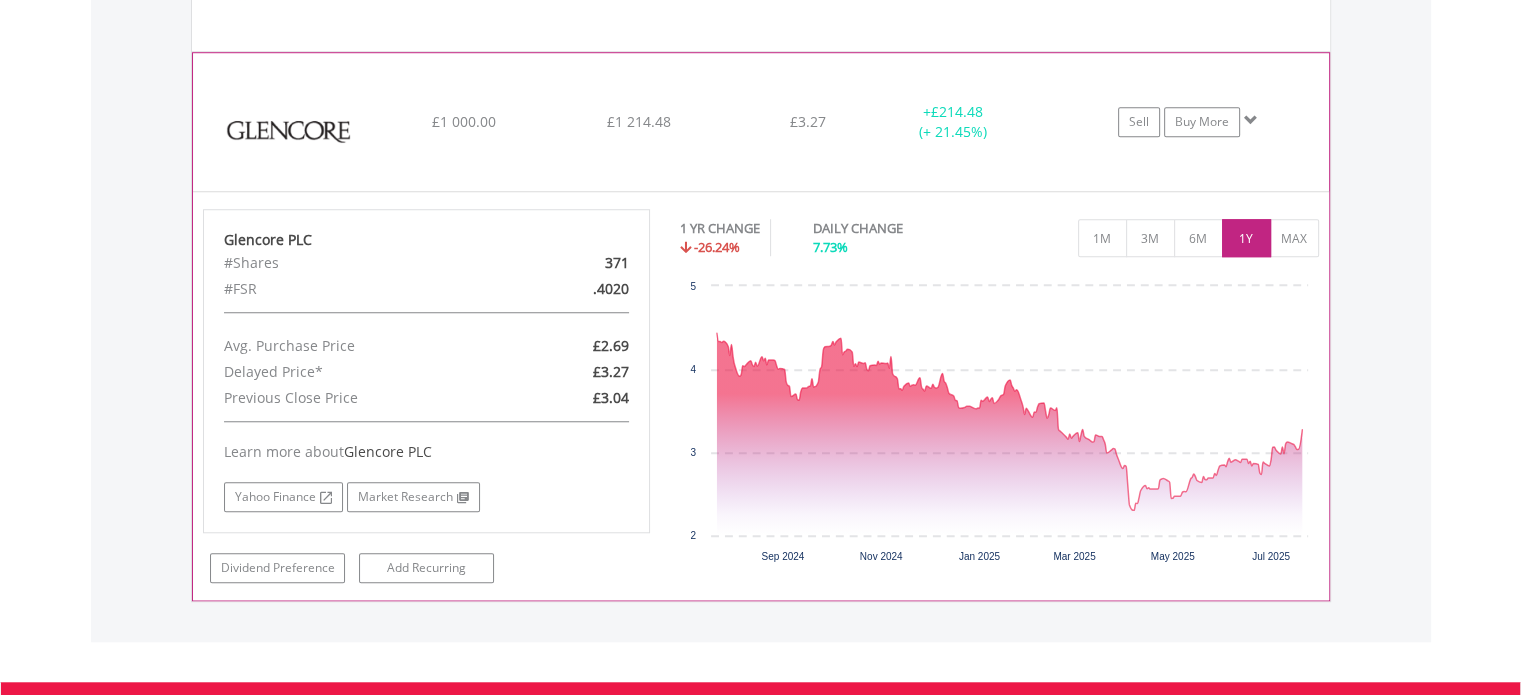 click on "﻿
Glencore PLC
£1 000.00
£1 214.48
£3.27
+  £214.48 (+ 21.45%)
Sell
Buy More" at bounding box center (761, -24) 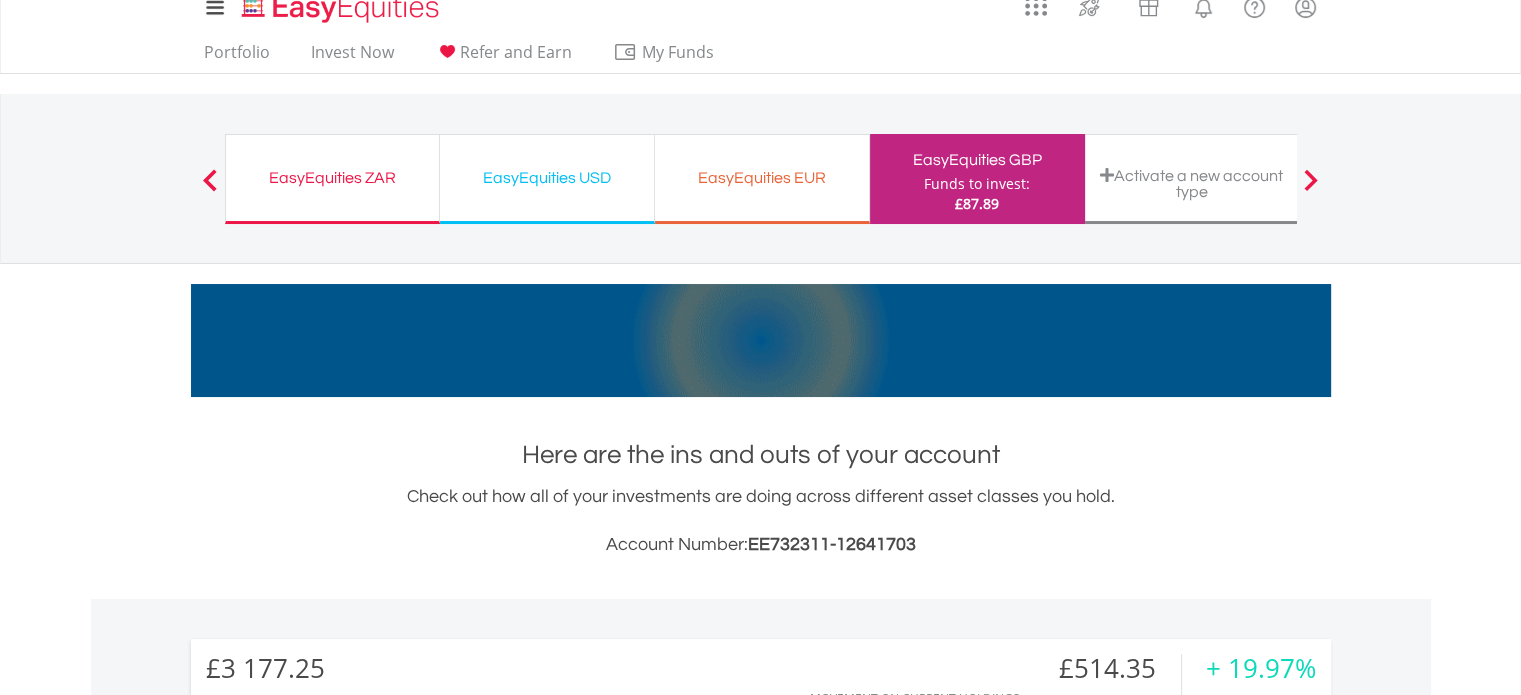 scroll, scrollTop: 0, scrollLeft: 0, axis: both 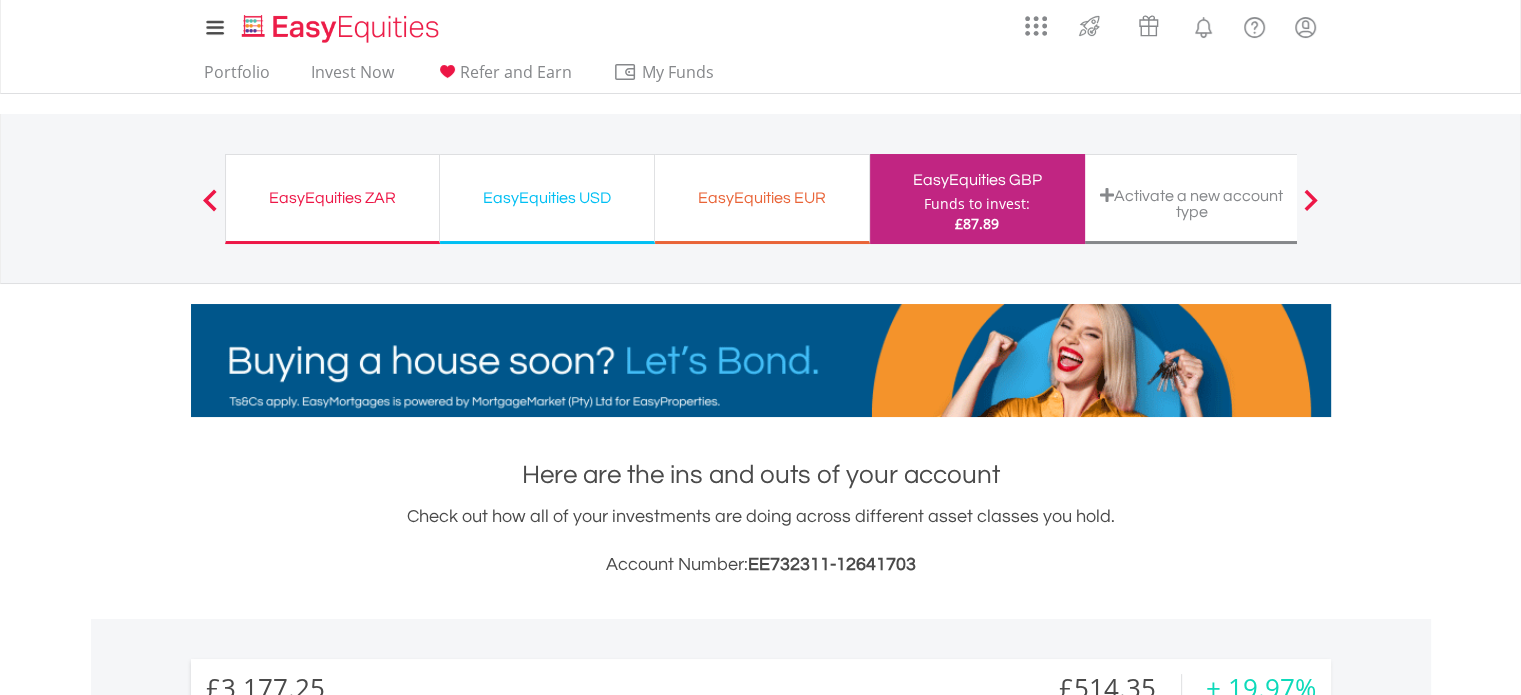 click on "EasyEquities EUR" at bounding box center (762, 198) 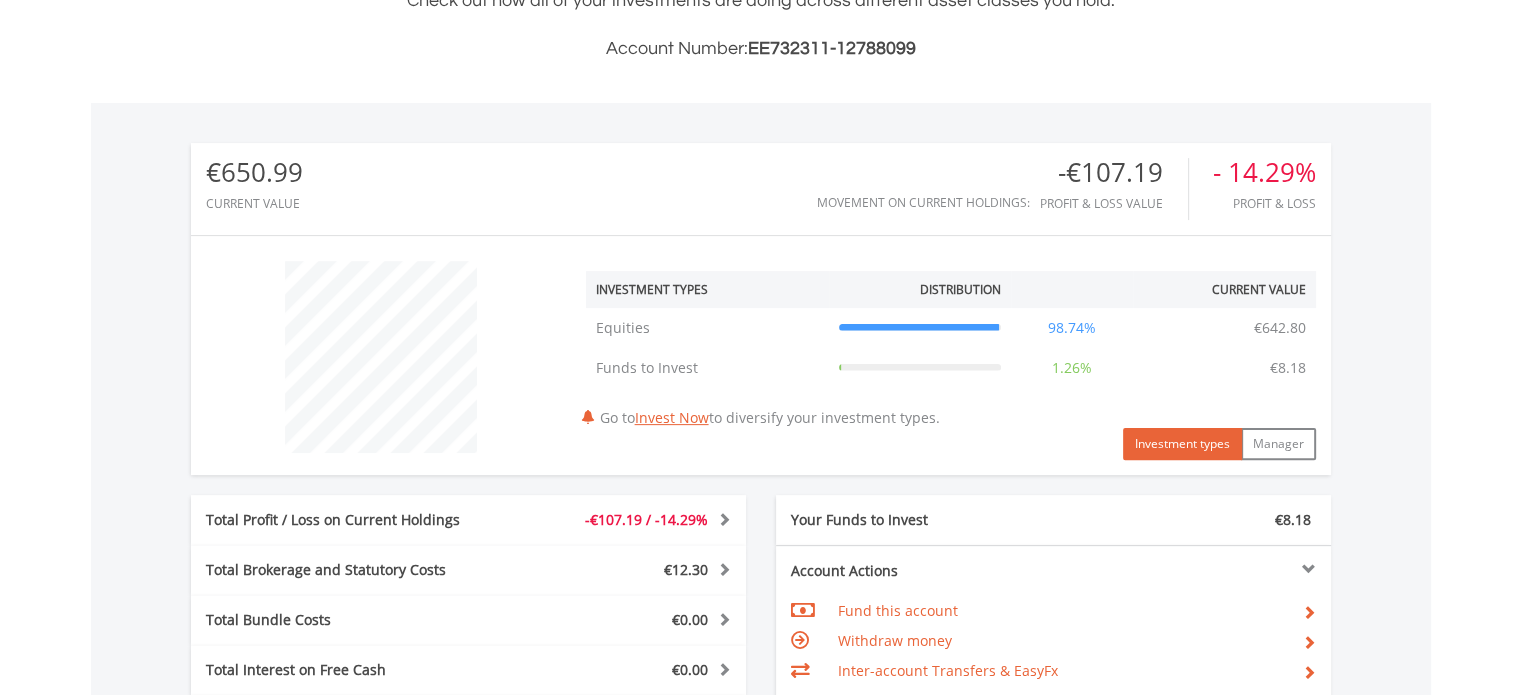 scroll, scrollTop: 600, scrollLeft: 0, axis: vertical 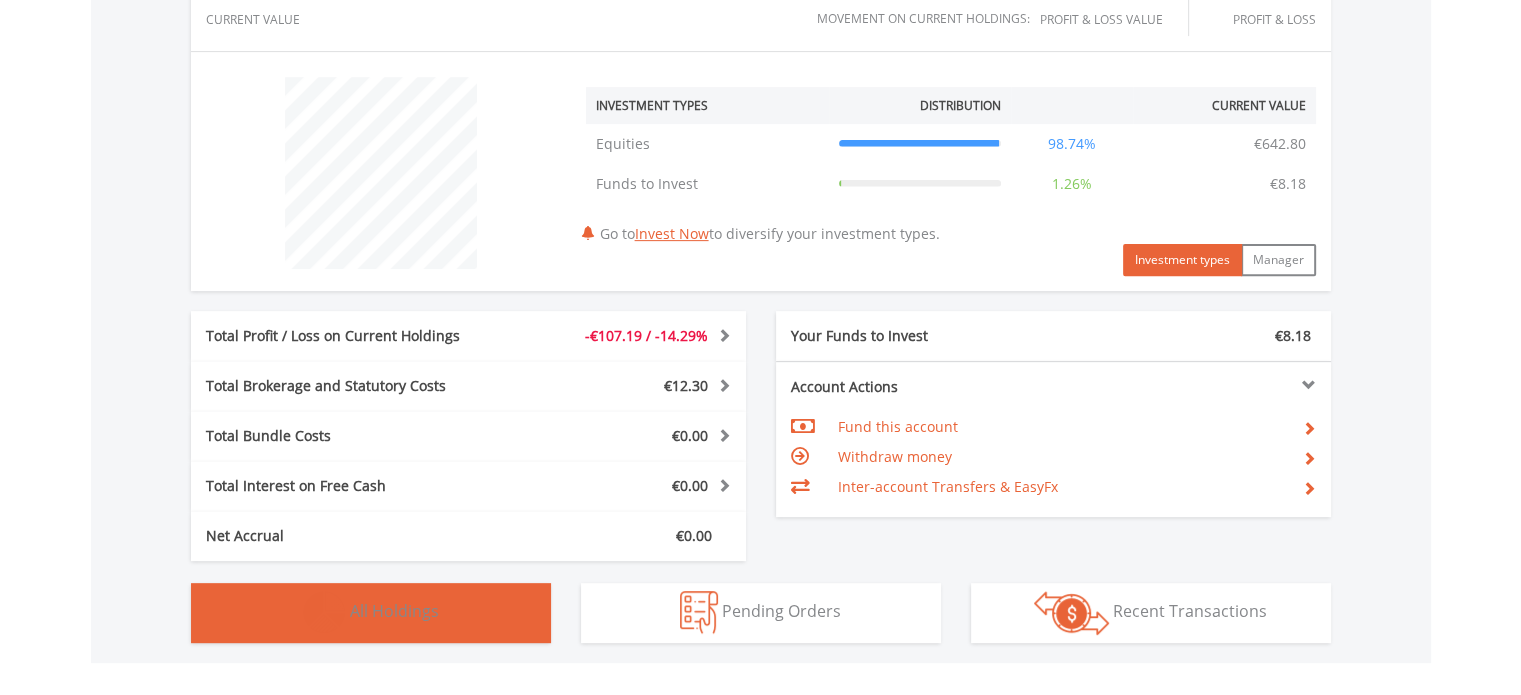 click on "All Holdings" at bounding box center [394, 611] 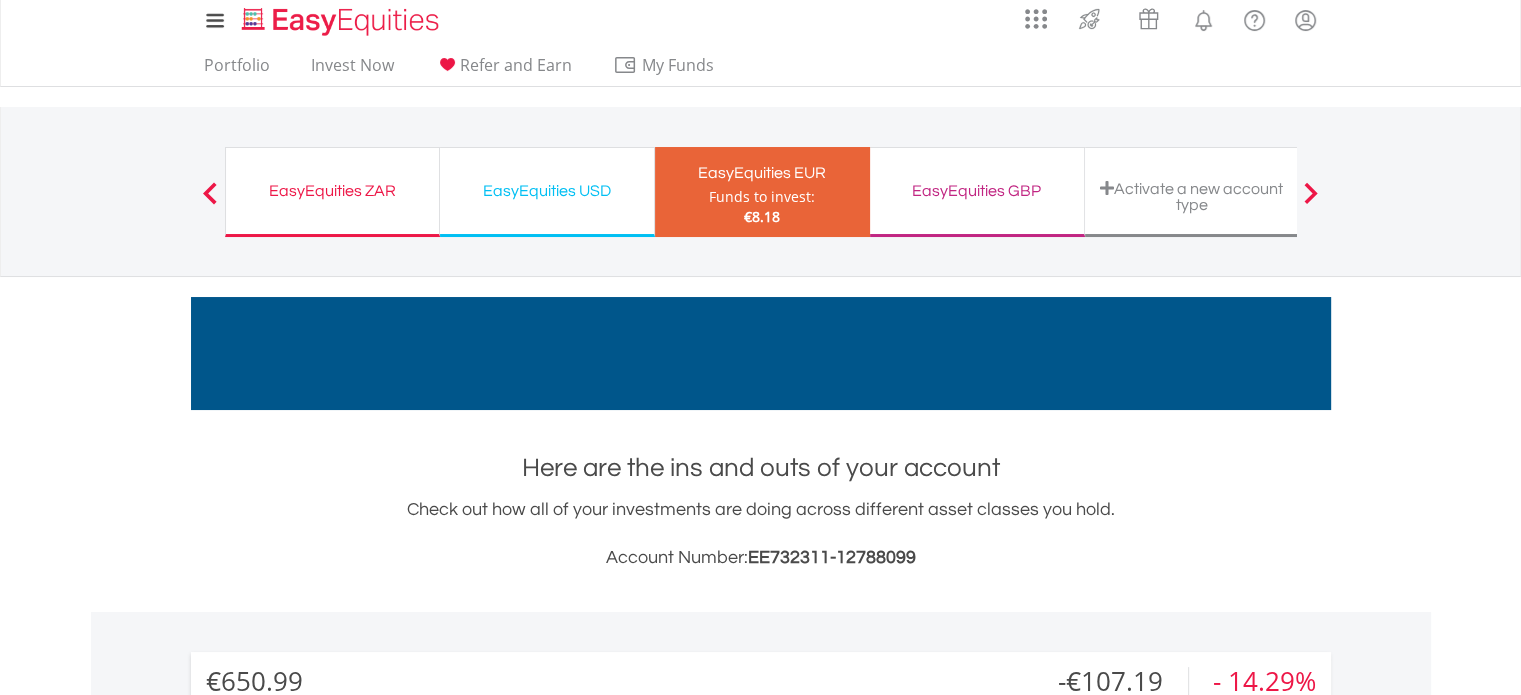 scroll, scrollTop: 0, scrollLeft: 0, axis: both 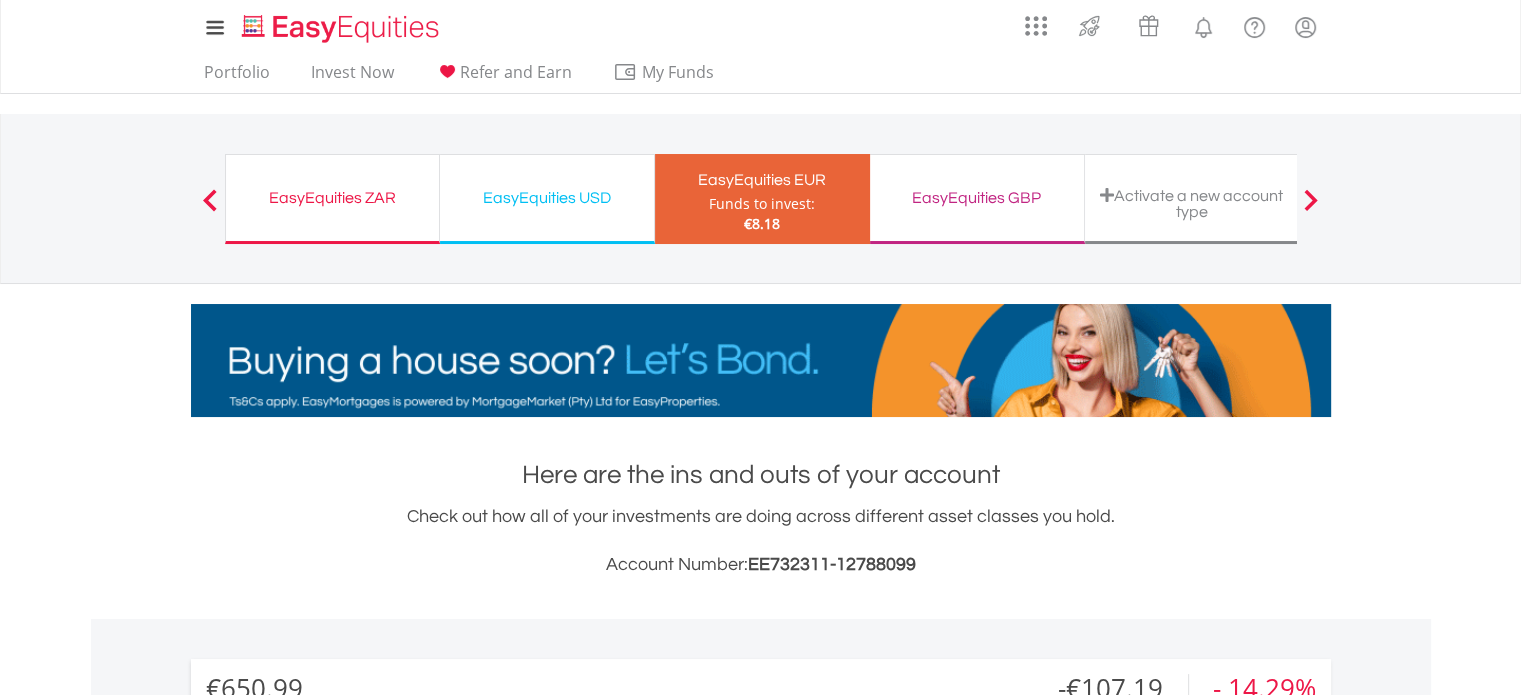 click on "EasyEquities USD" at bounding box center (547, 198) 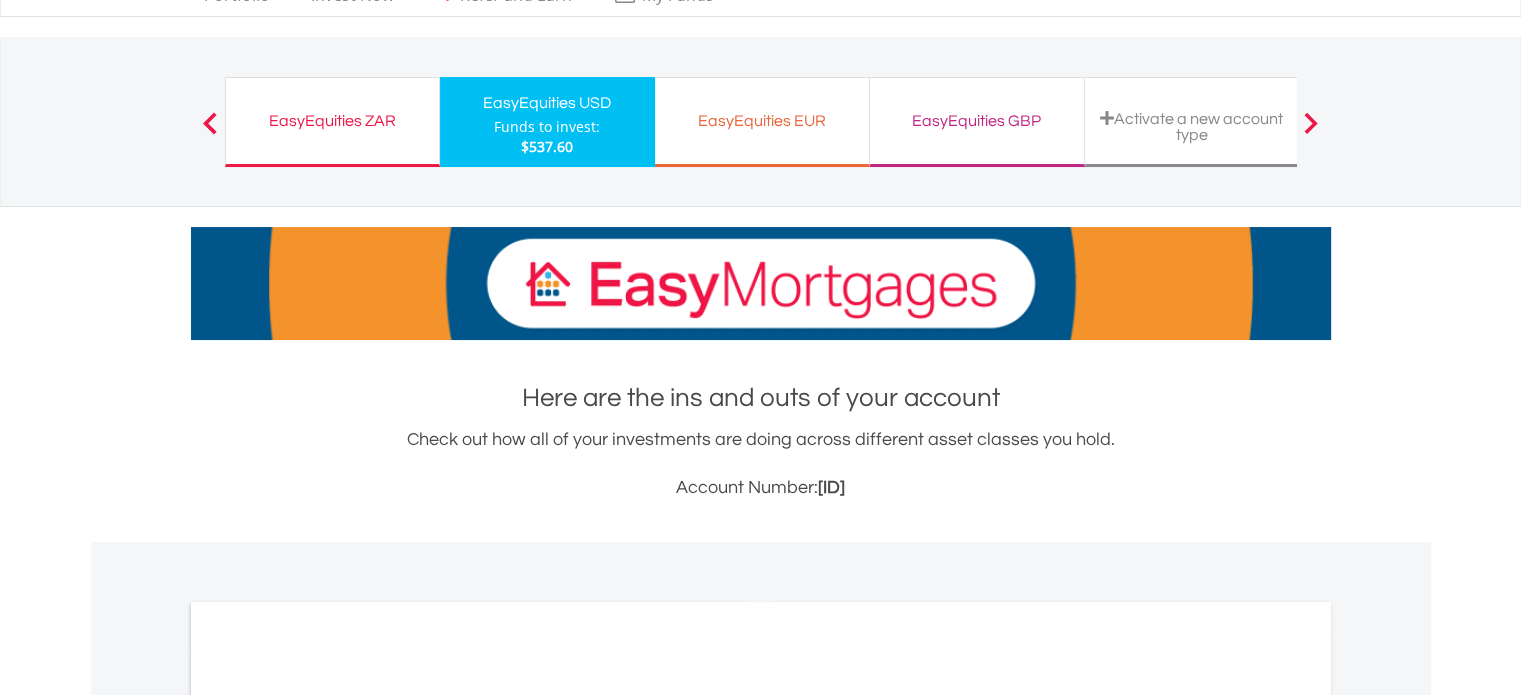 scroll, scrollTop: 200, scrollLeft: 0, axis: vertical 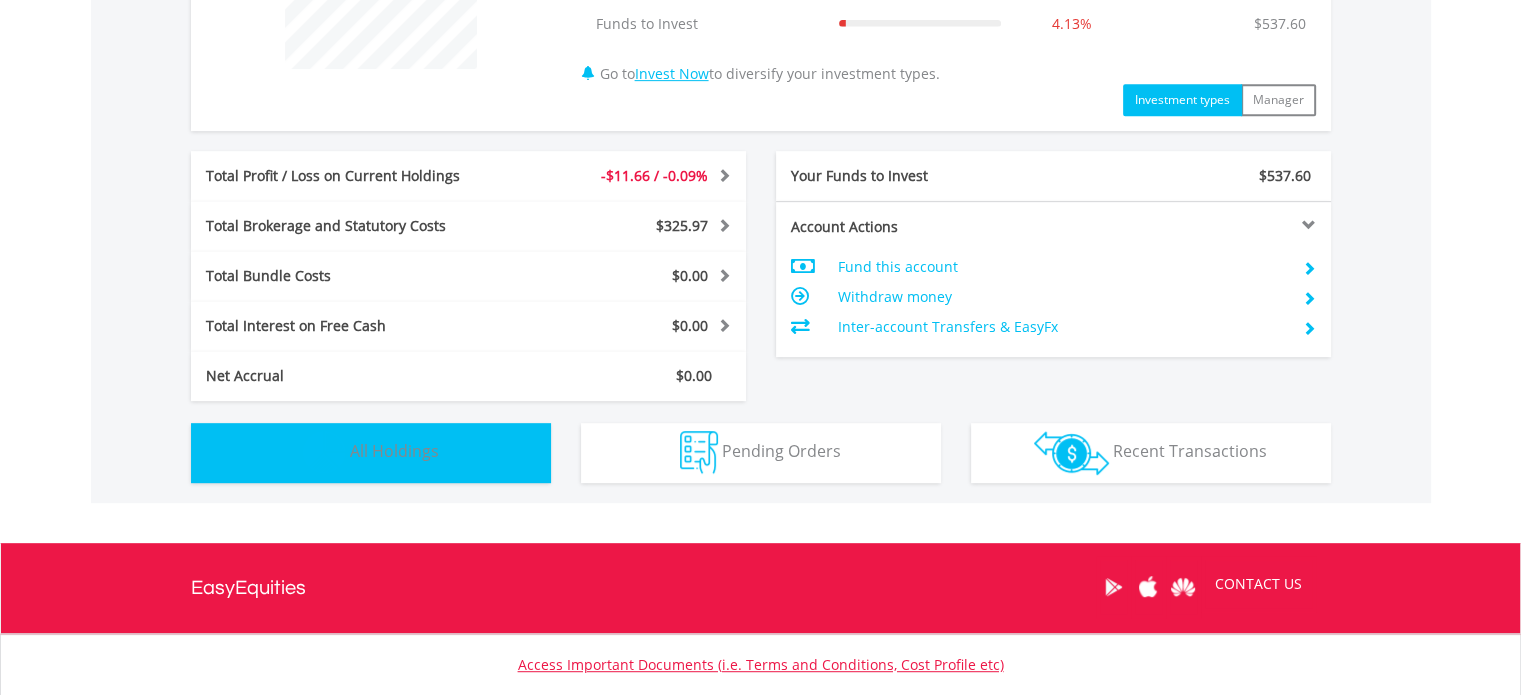 click on "All Holdings" at bounding box center (394, 451) 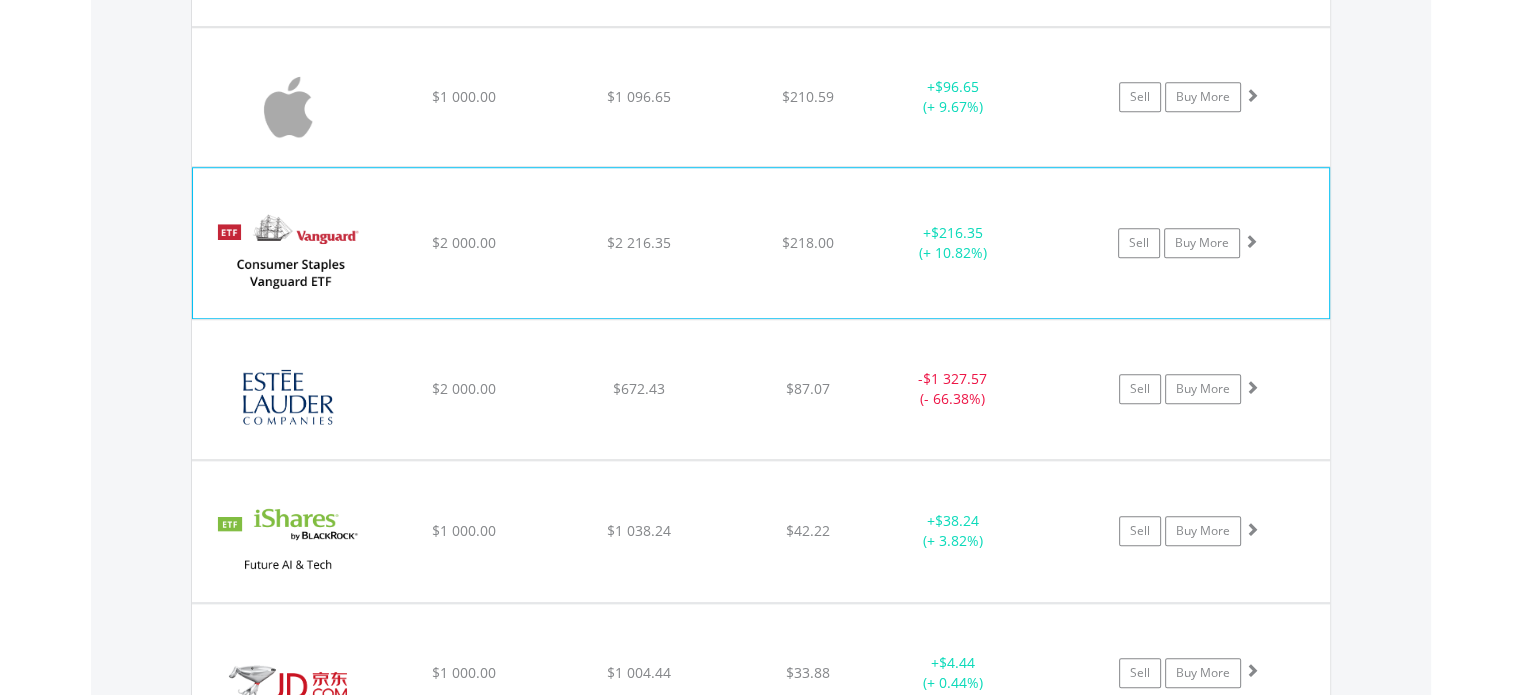 scroll, scrollTop: 1641, scrollLeft: 0, axis: vertical 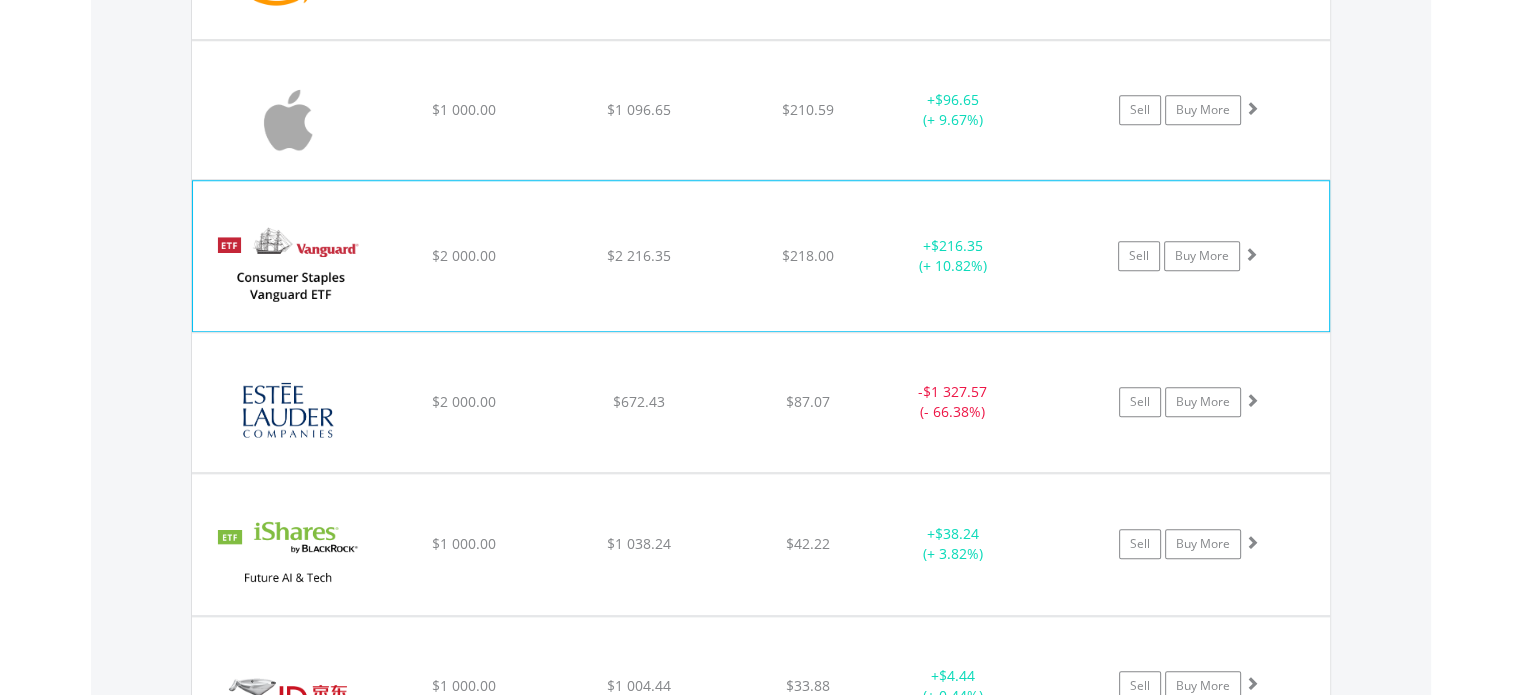 click on "$2 216.35" at bounding box center [638, -30] 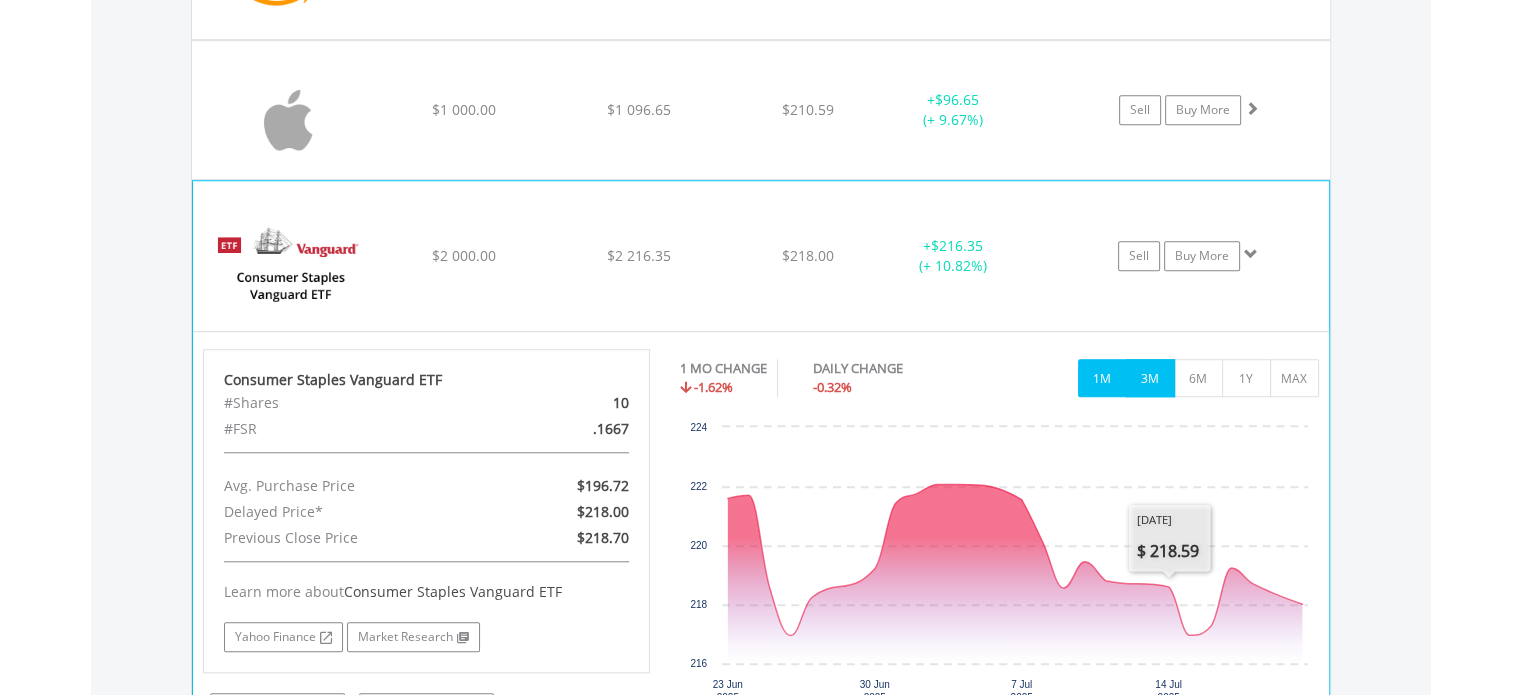 click on "3M" at bounding box center [1150, 378] 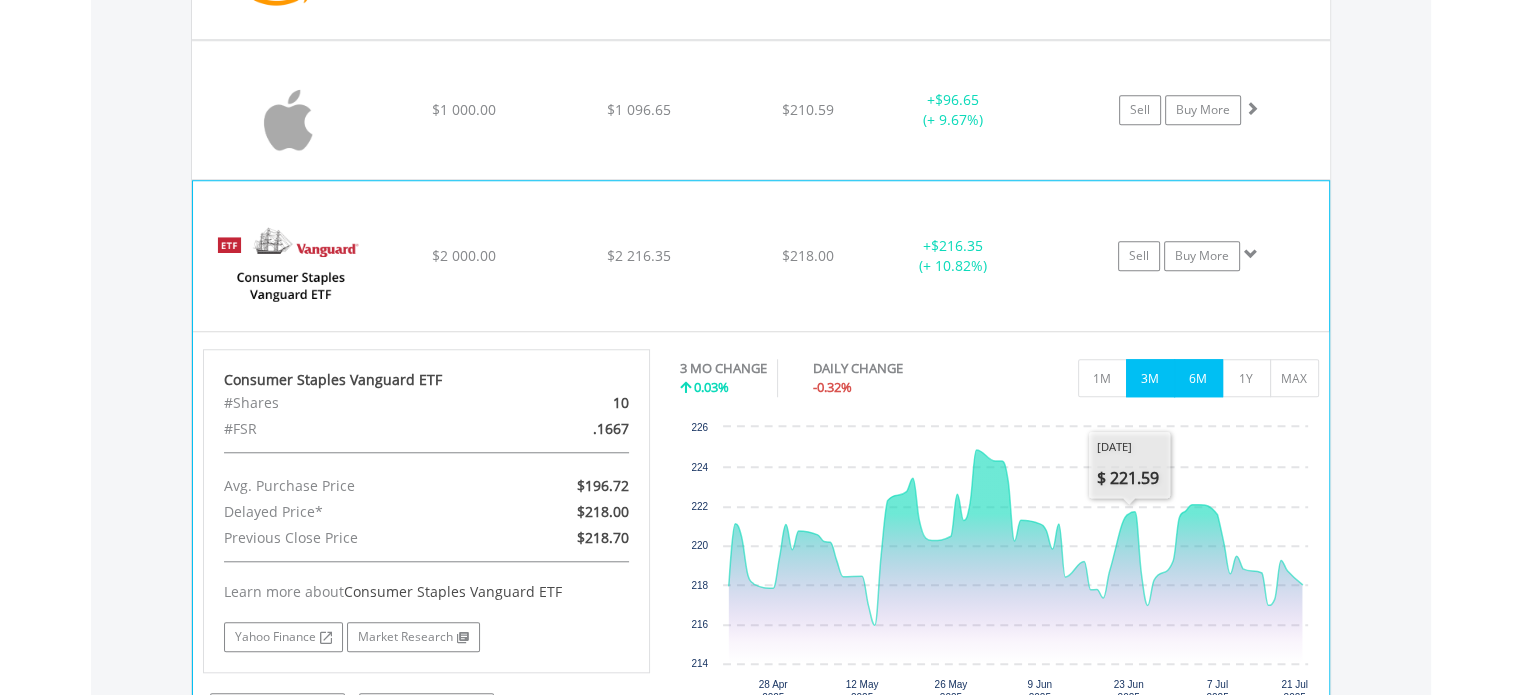 click on "6M" at bounding box center [1198, 378] 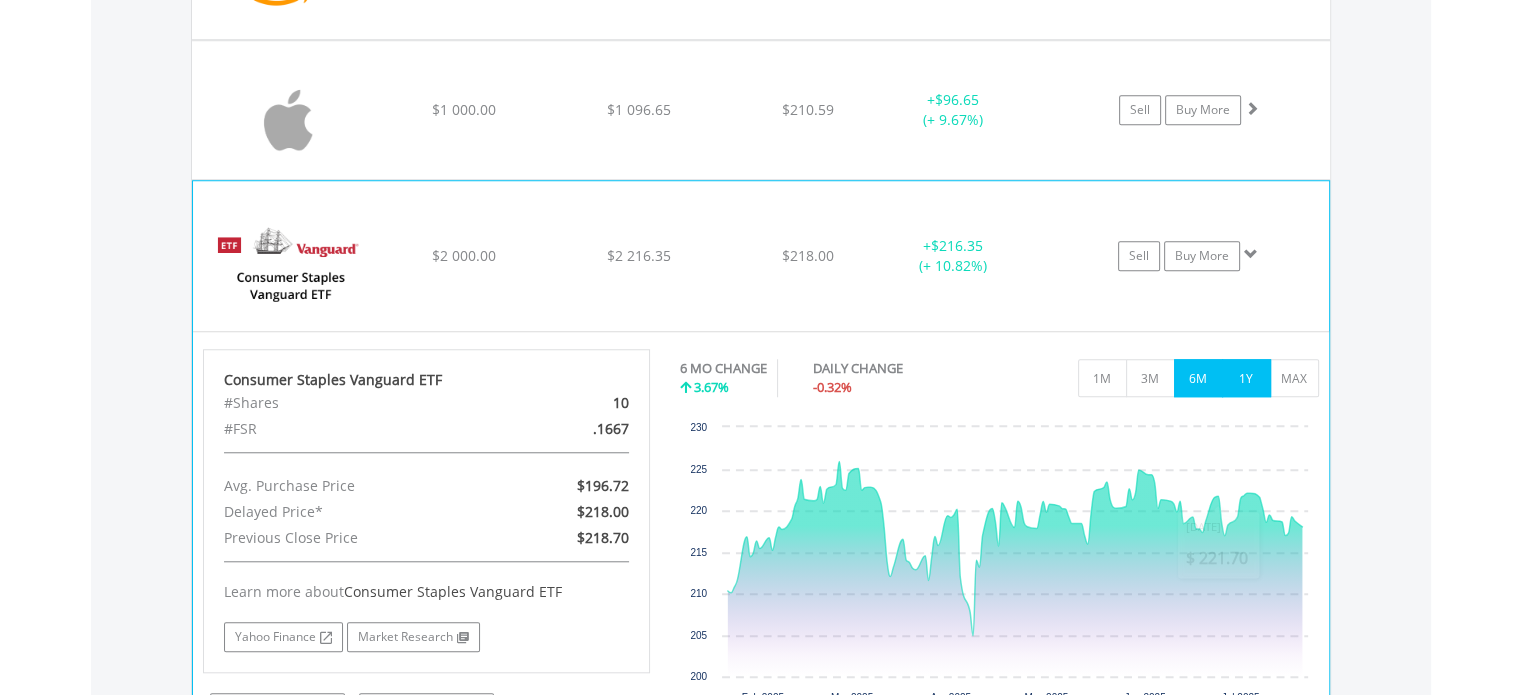 click on "1Y" at bounding box center (1246, 378) 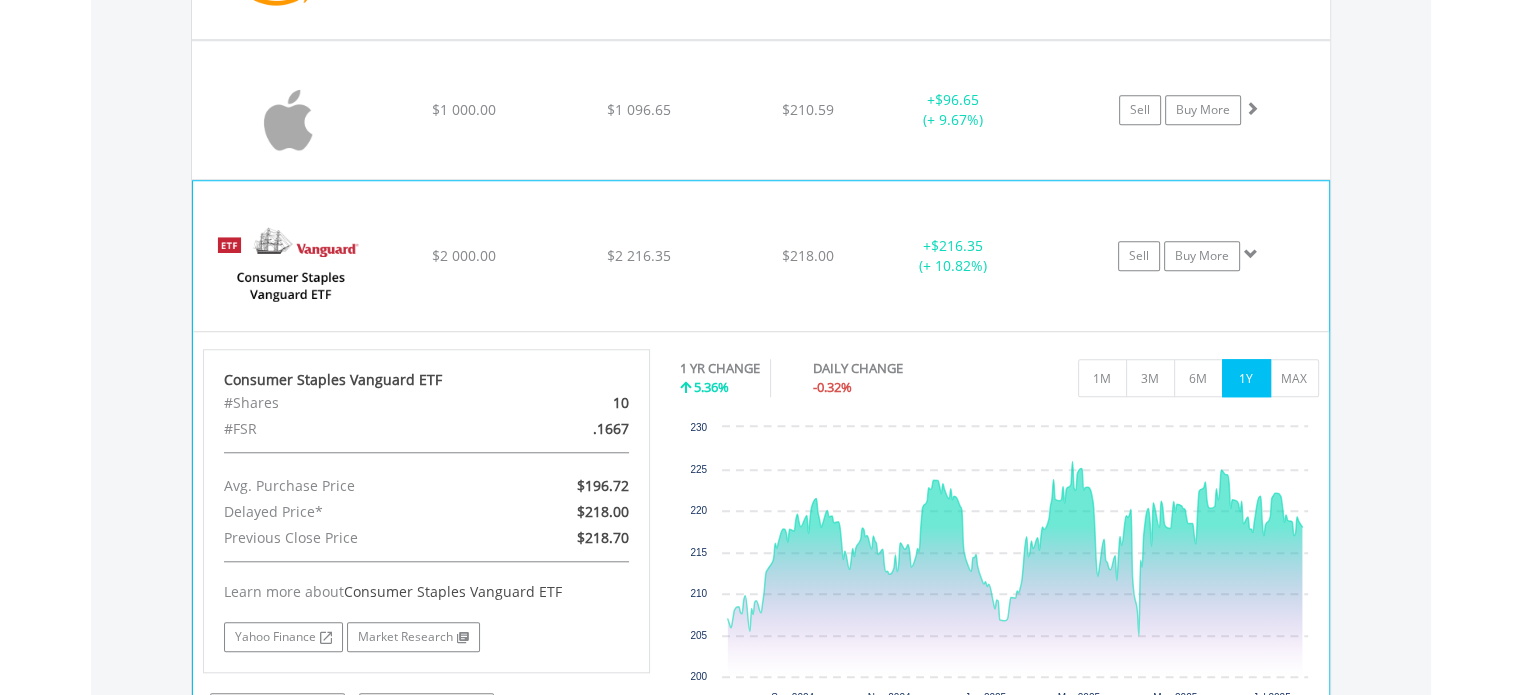 click on "$2 000.00" at bounding box center (463, -30) 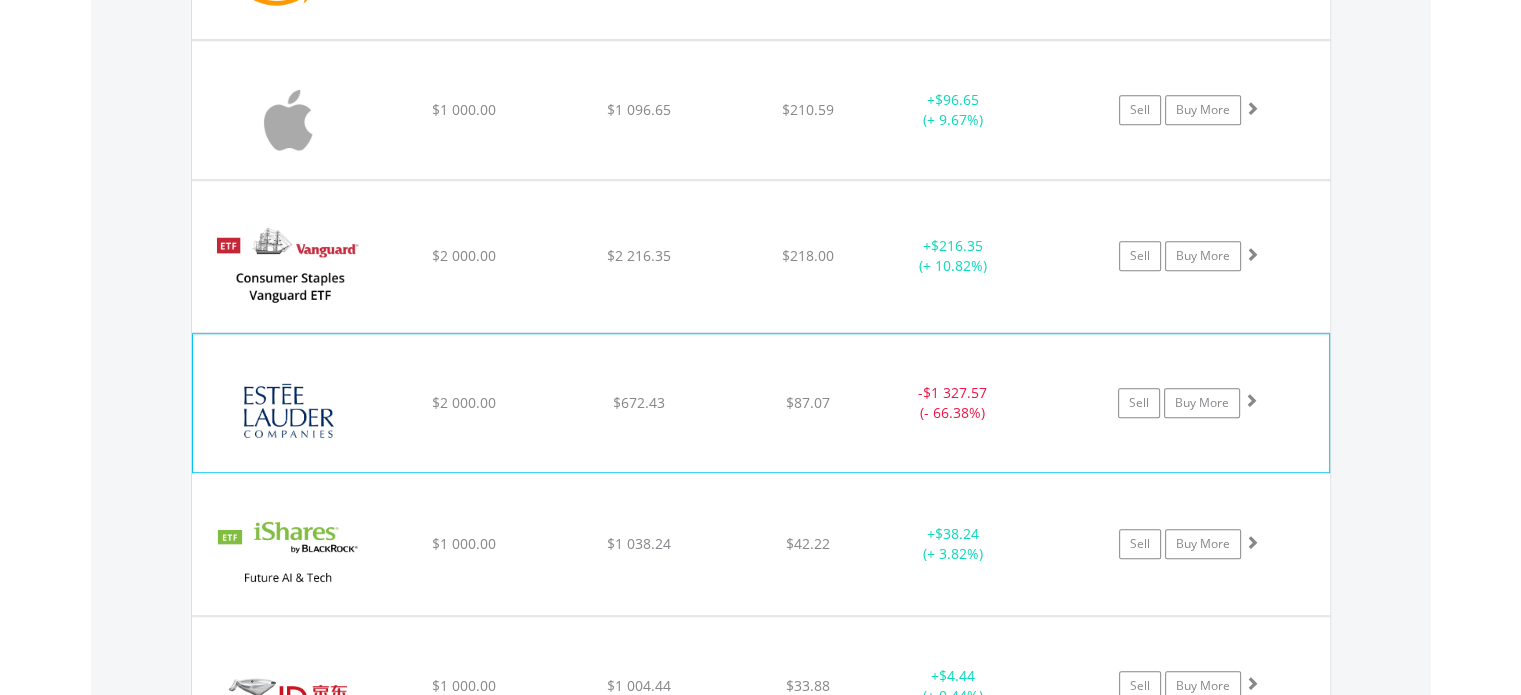 click on "$87.07" at bounding box center (808, -30) 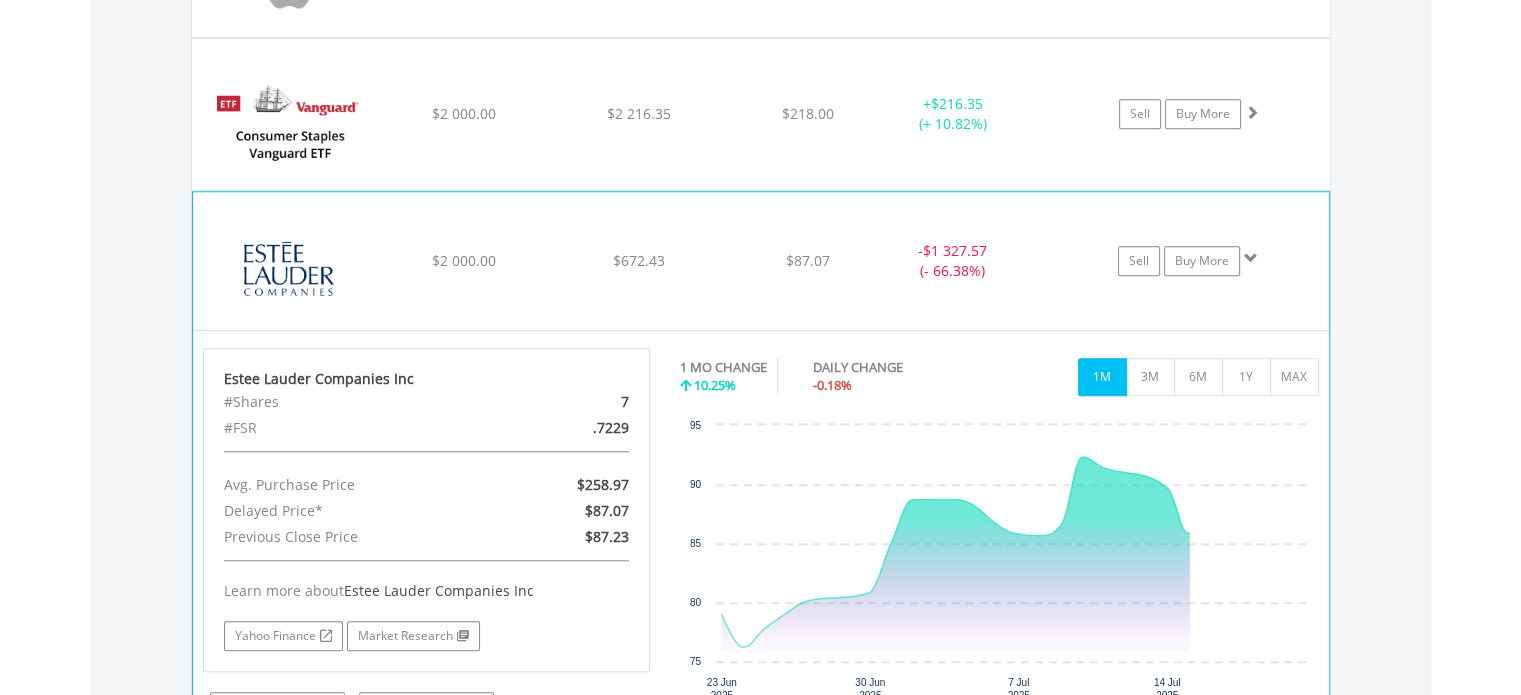 scroll, scrollTop: 1841, scrollLeft: 0, axis: vertical 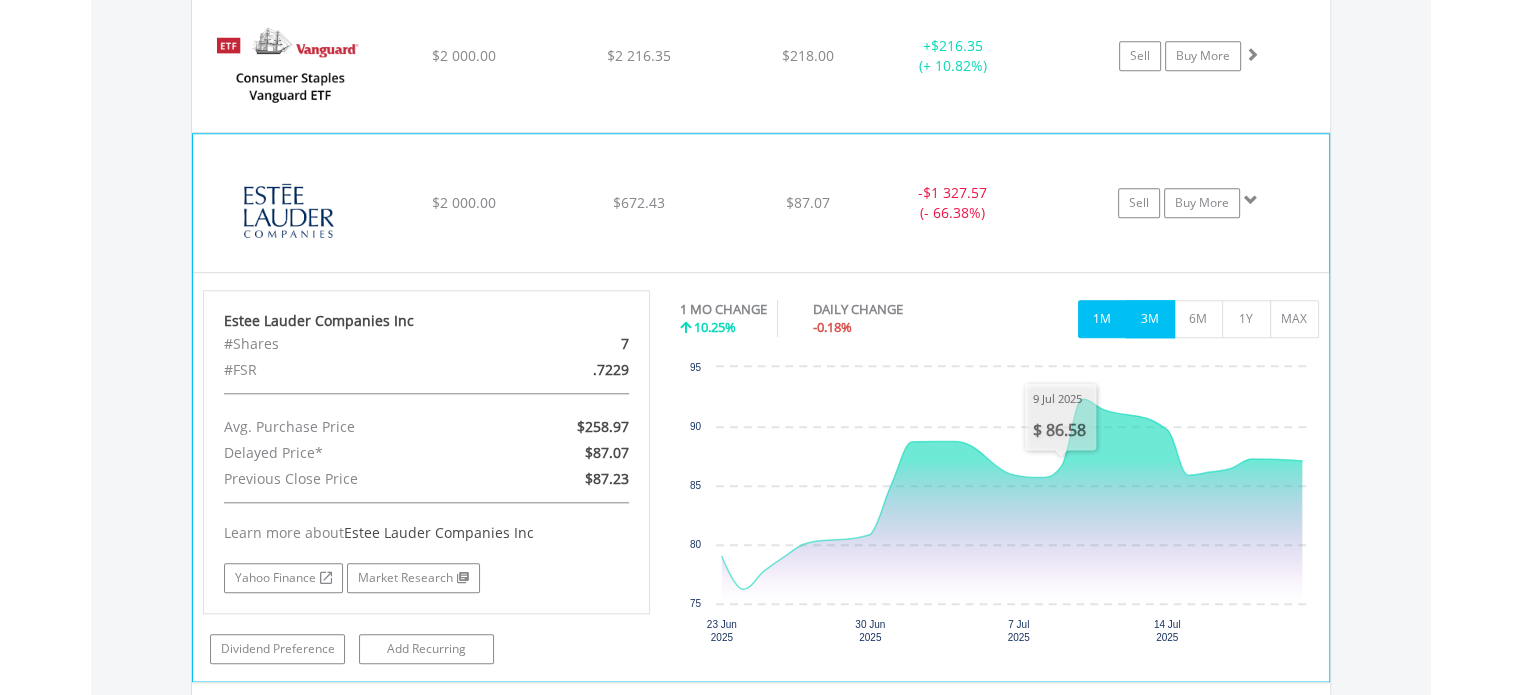 click on "3M" at bounding box center [1150, 319] 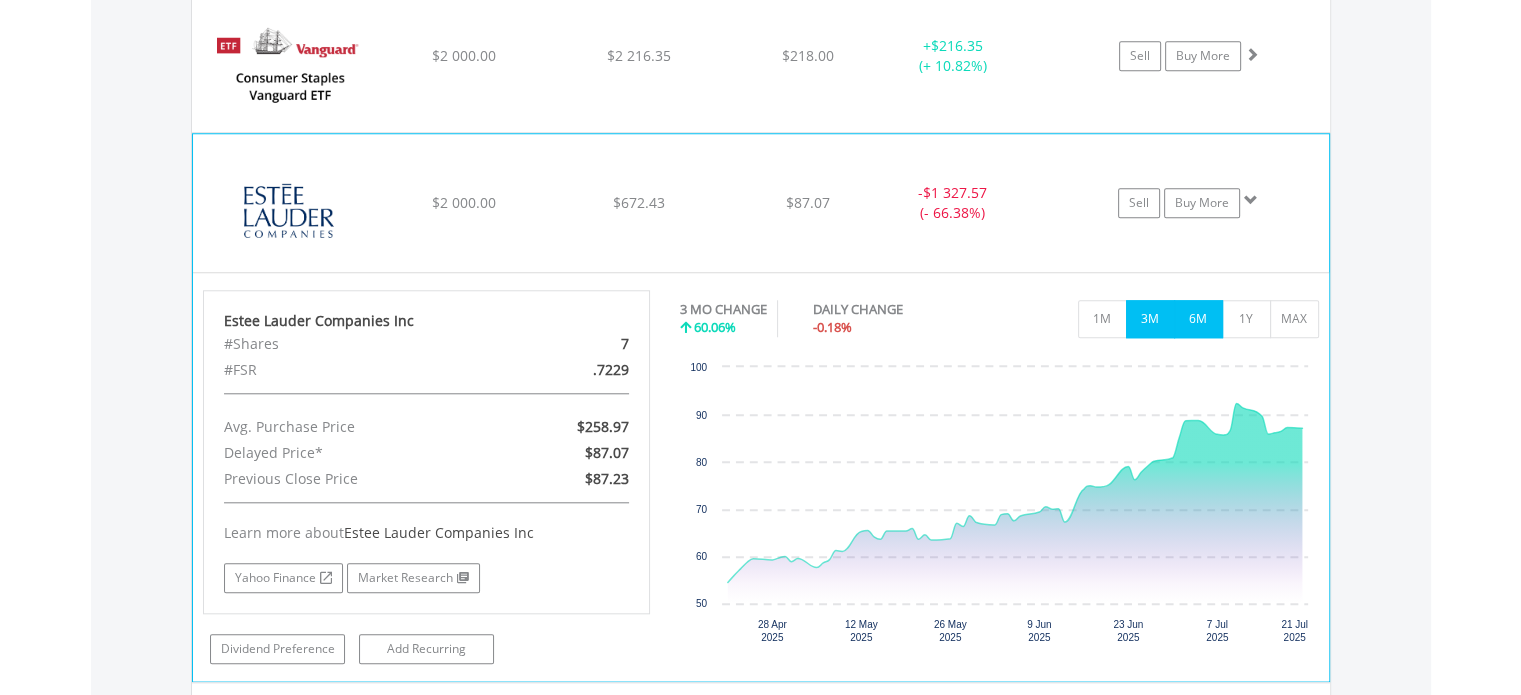 click on "6M" at bounding box center (1198, 319) 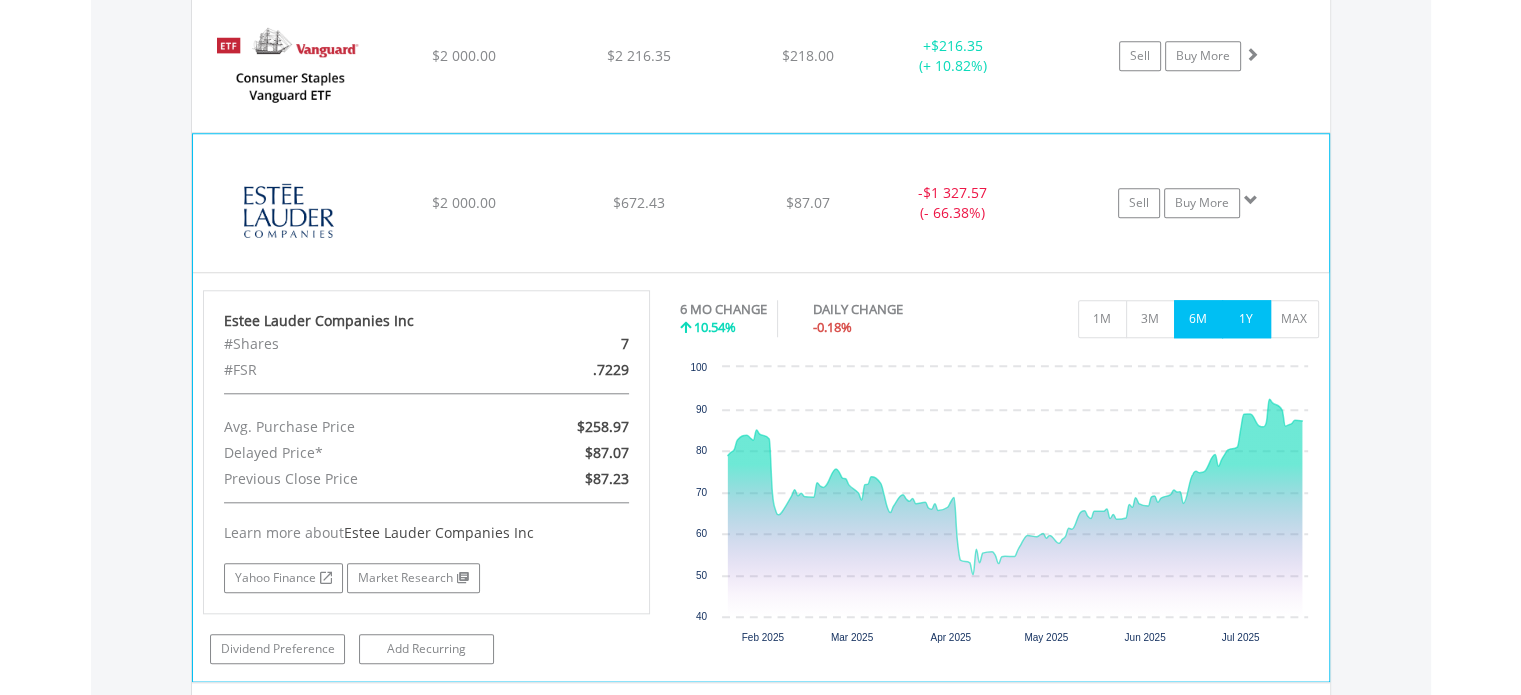 click on "1Y" at bounding box center (1246, 319) 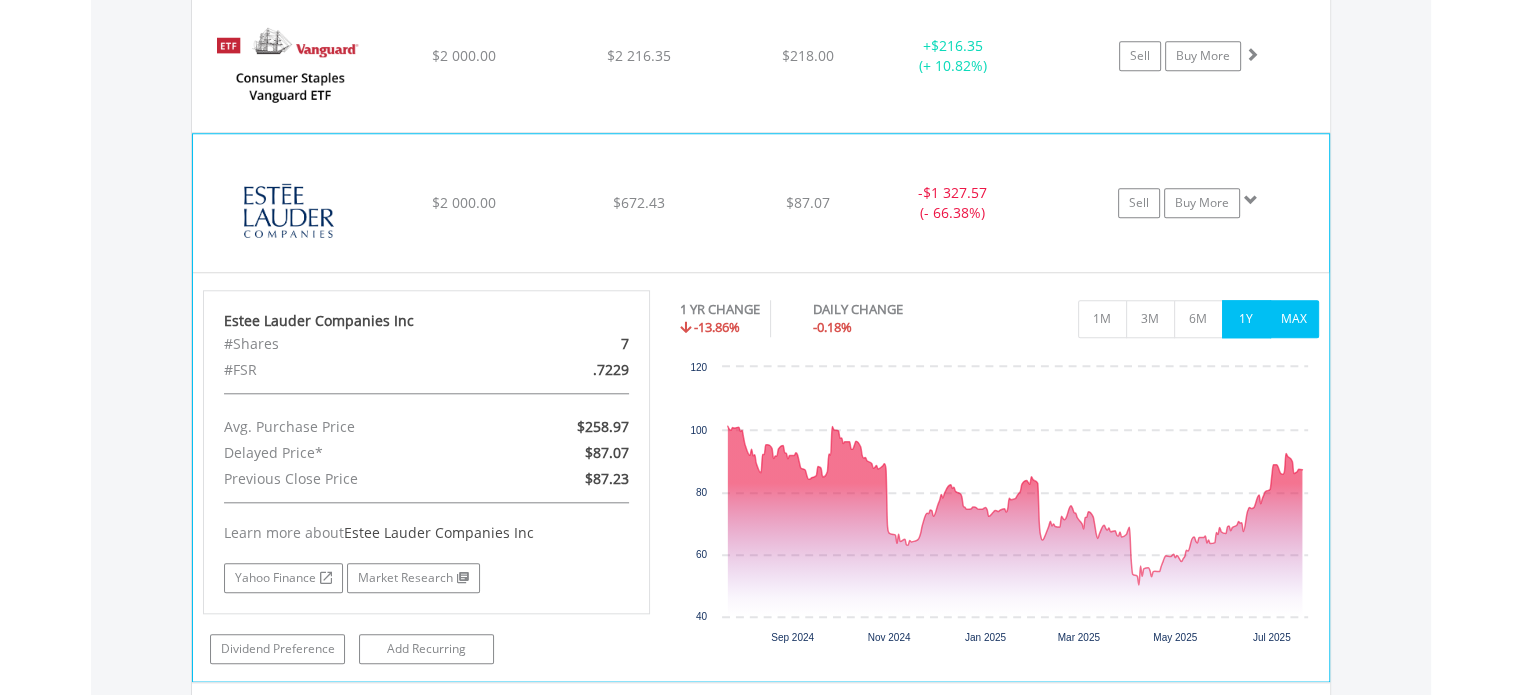click on "MAX" at bounding box center (1294, 319) 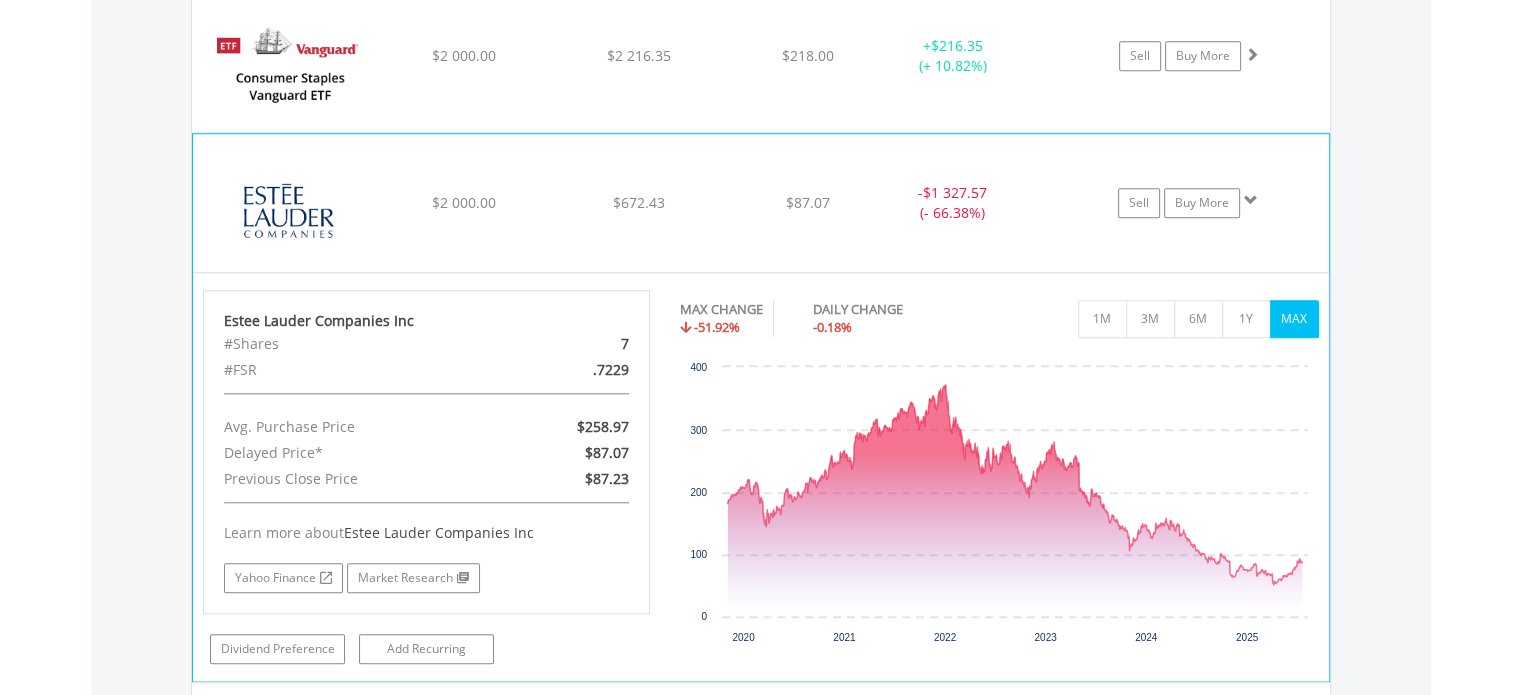 click on "$2 000.00" at bounding box center [463, -231] 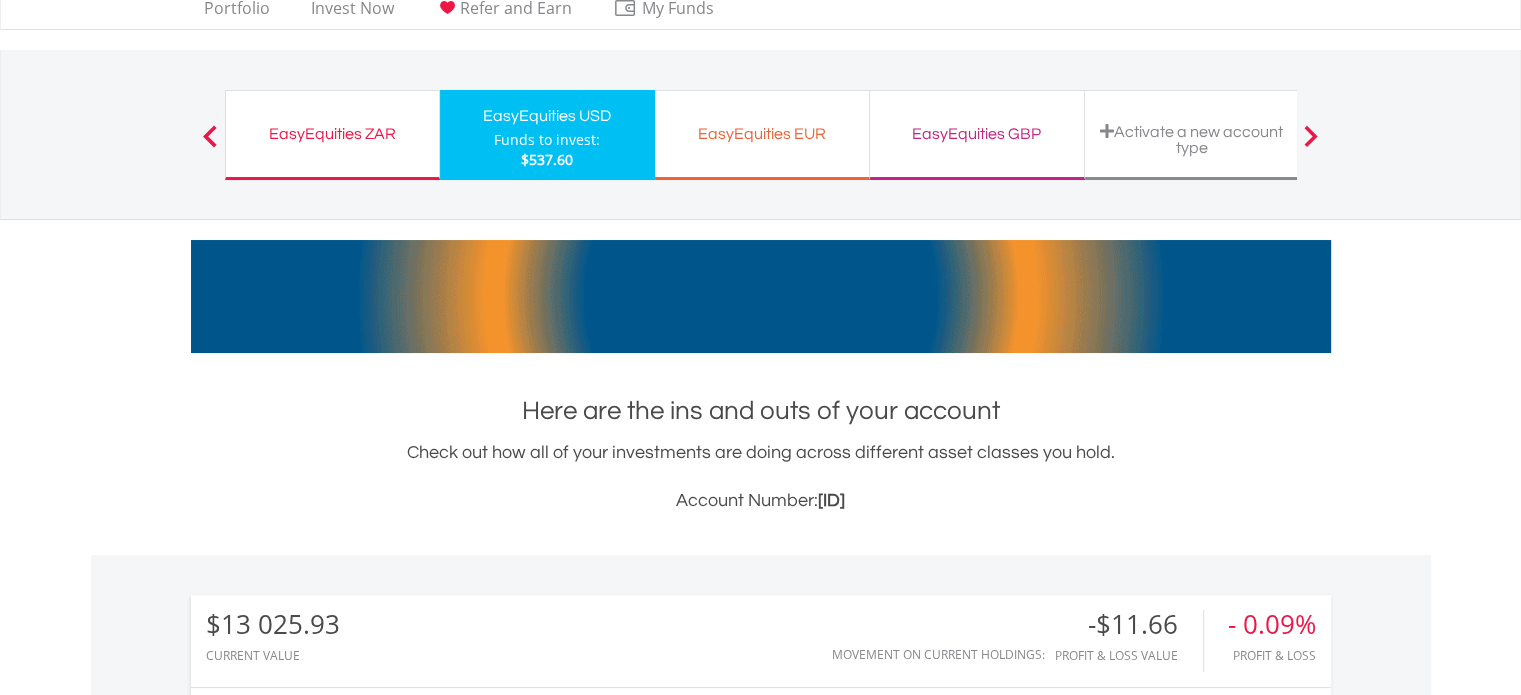 scroll, scrollTop: 0, scrollLeft: 0, axis: both 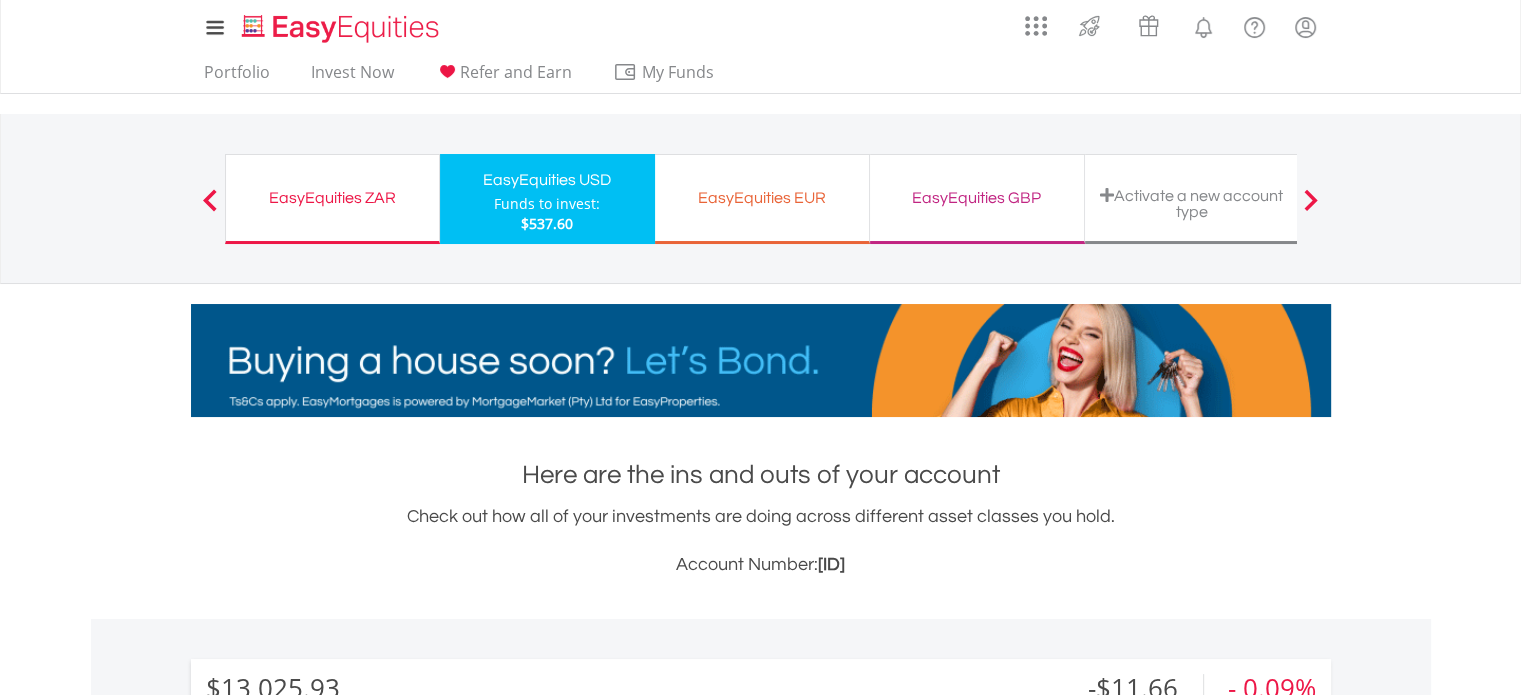 click on "EasyEquities ZAR" at bounding box center (332, 198) 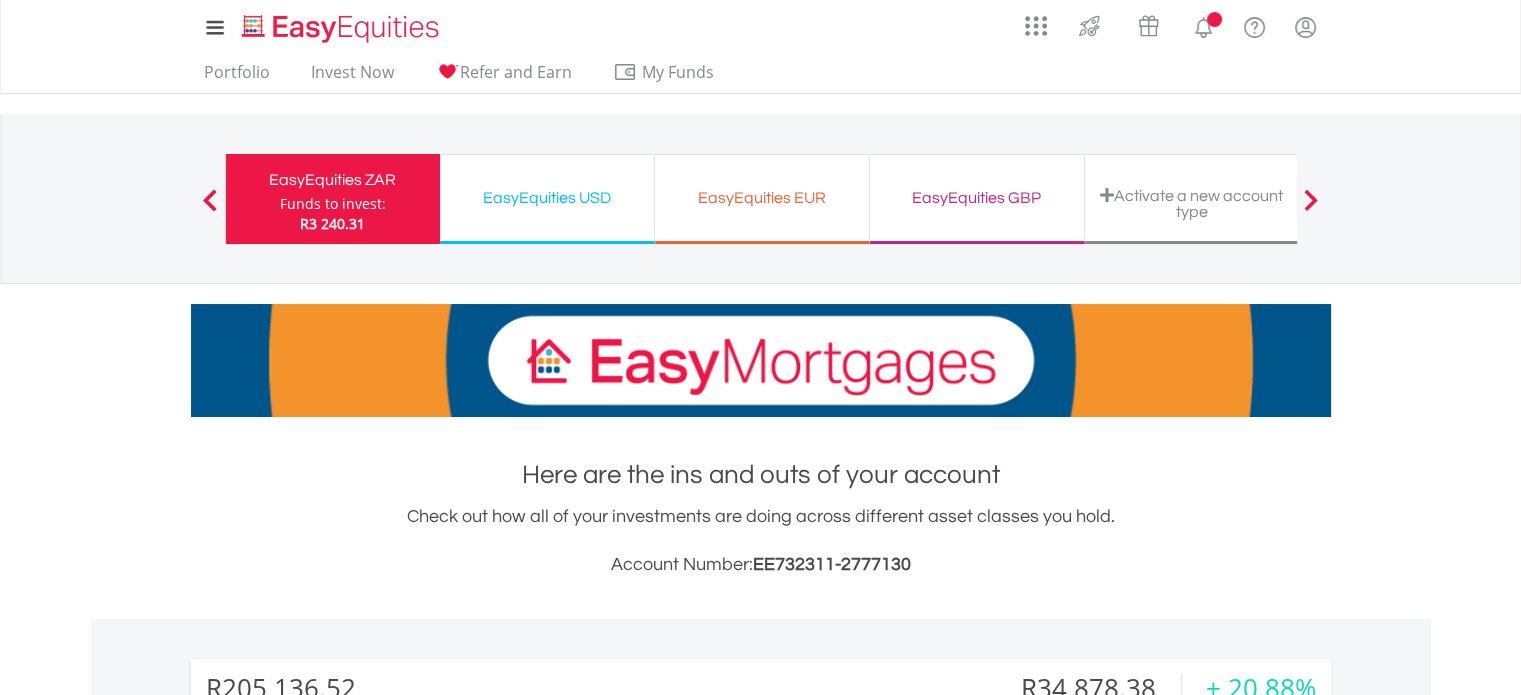 scroll, scrollTop: 100, scrollLeft: 0, axis: vertical 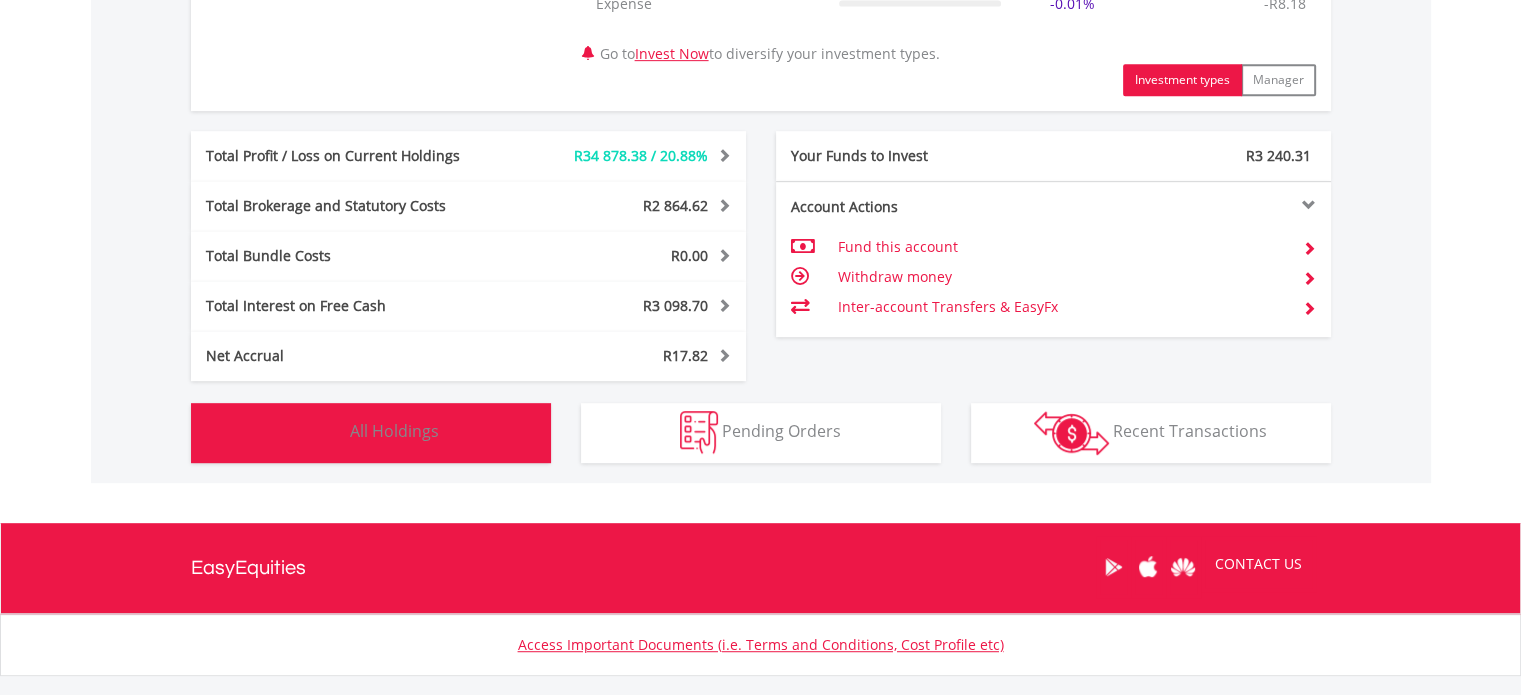click on "All Holdings" at bounding box center (394, 431) 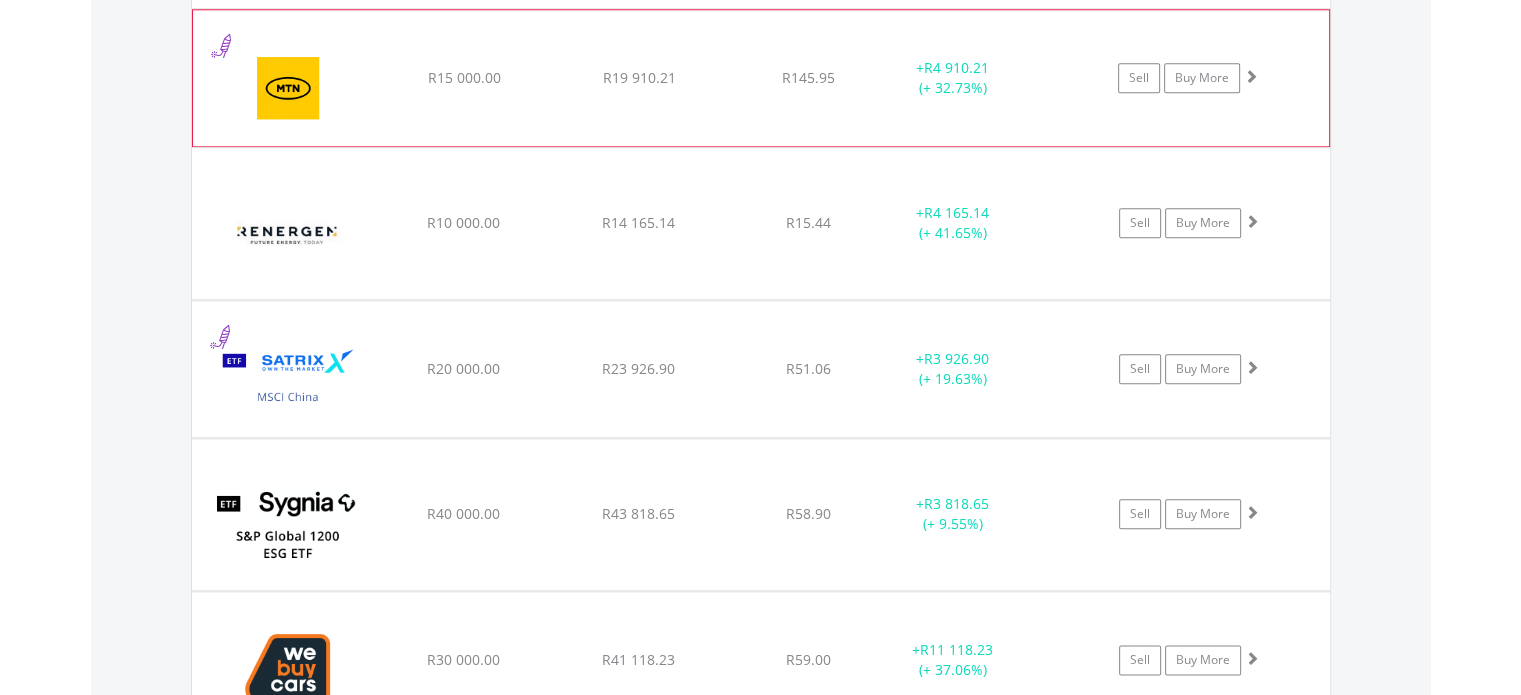 scroll, scrollTop: 2221, scrollLeft: 0, axis: vertical 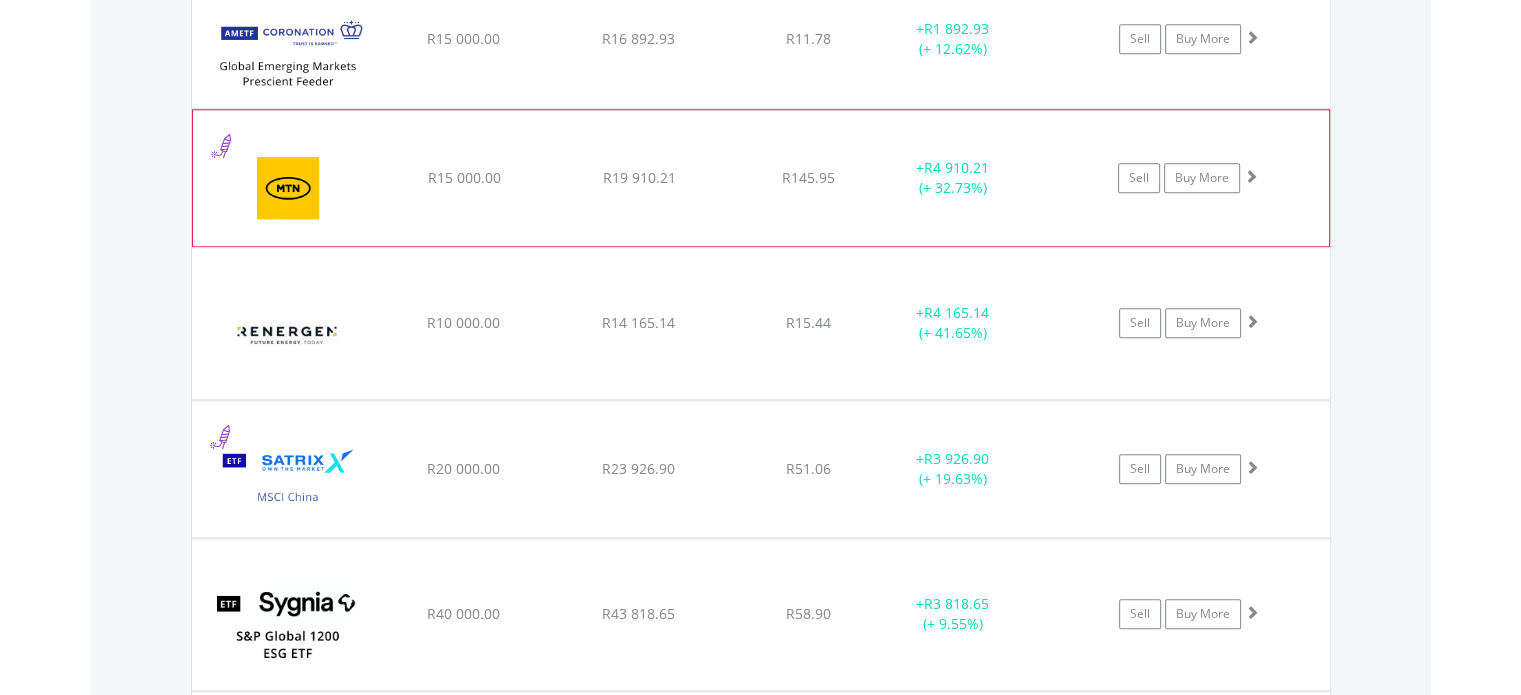 click on "R19 910.21" at bounding box center (638, -524) 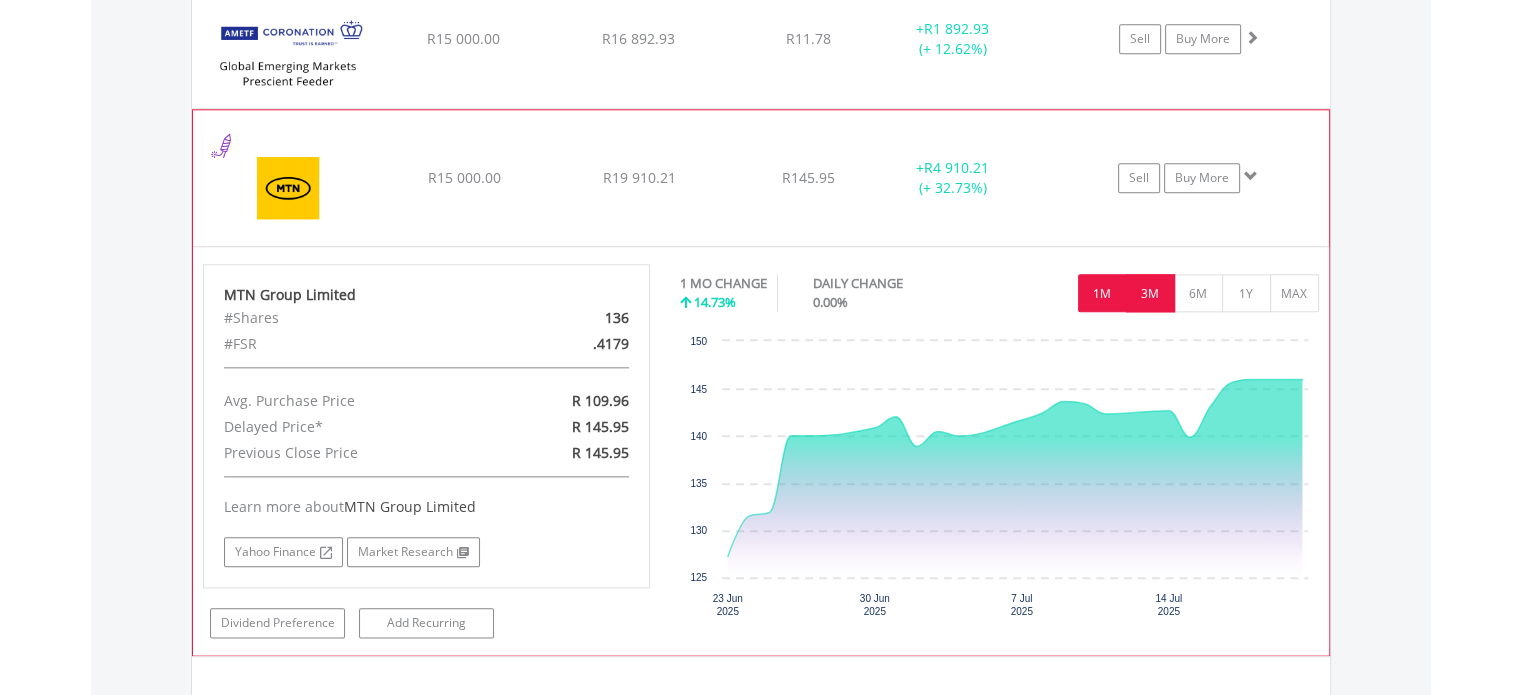 click on "3M" at bounding box center (1150, 293) 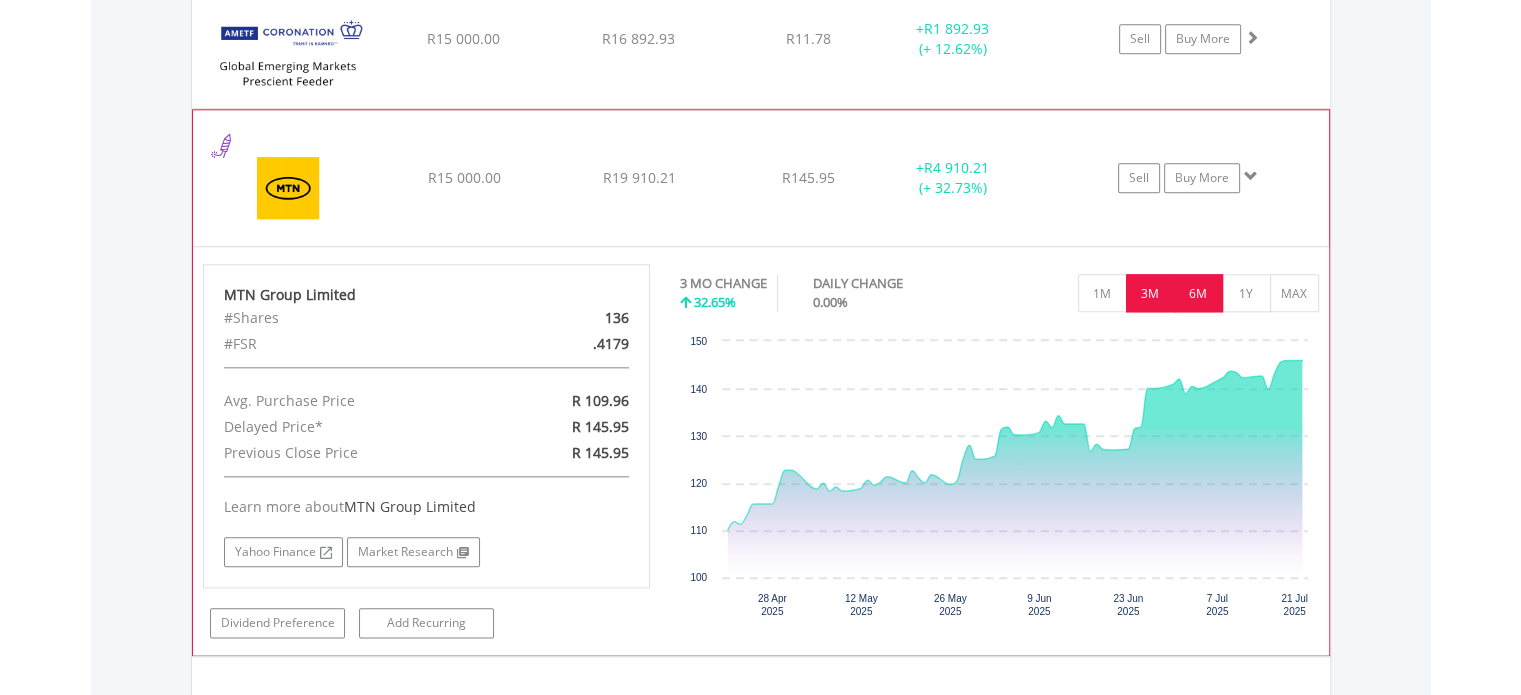 click on "6M" at bounding box center (1198, 293) 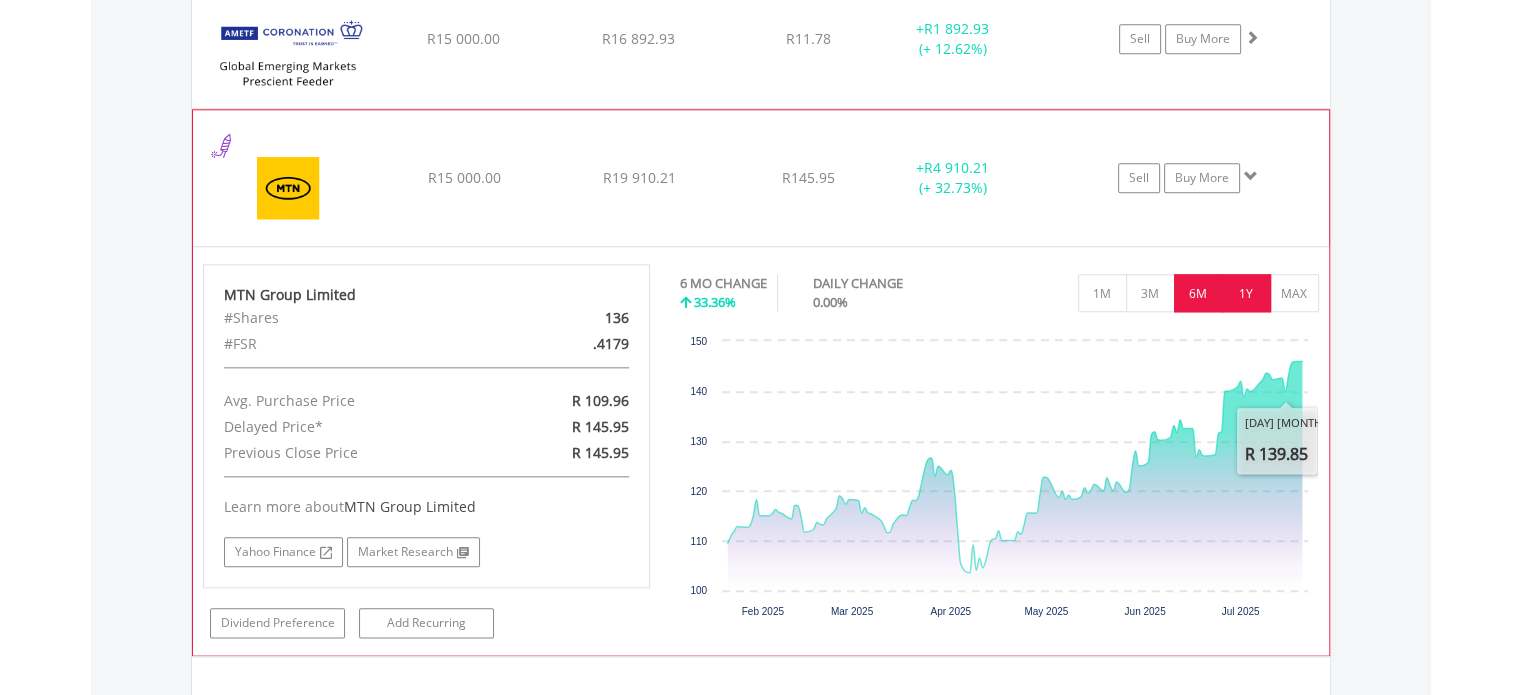 click on "1Y" at bounding box center [1246, 293] 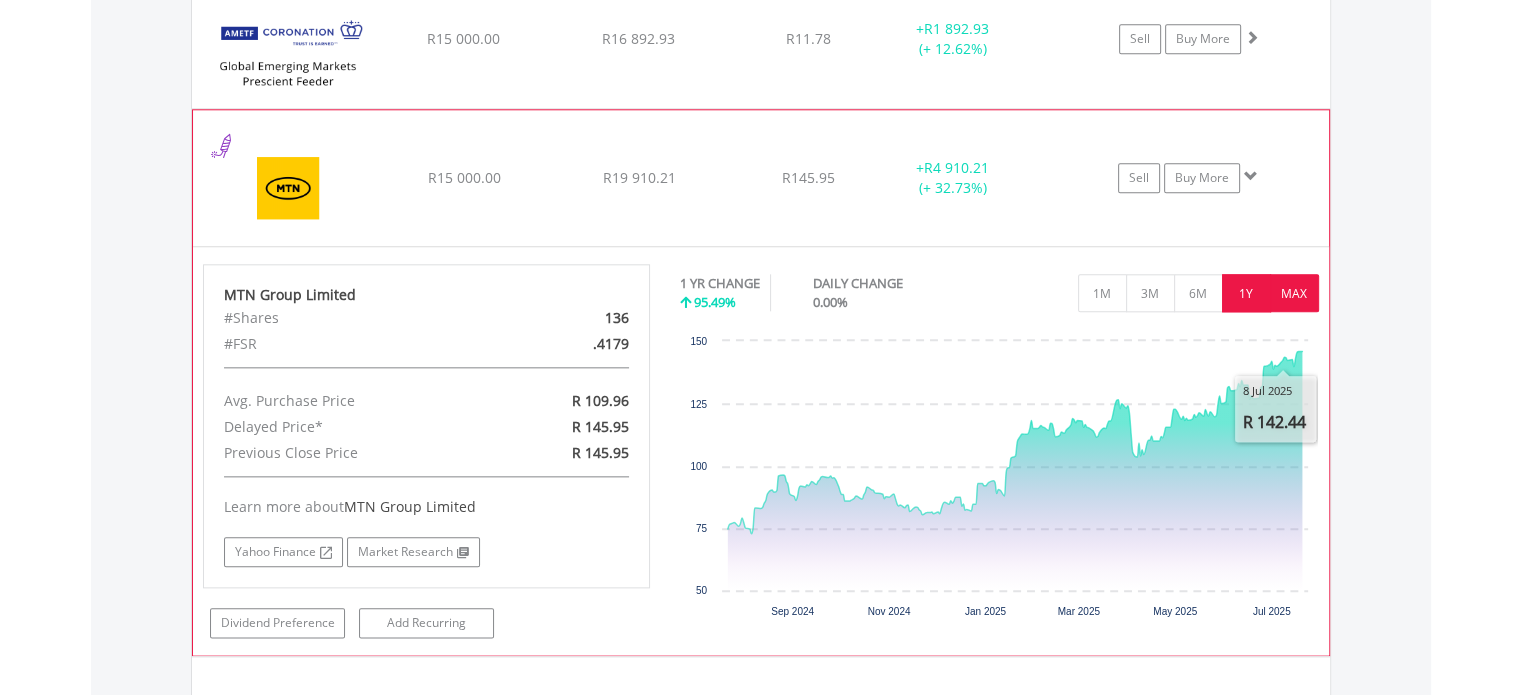 click on "MAX" at bounding box center [1294, 293] 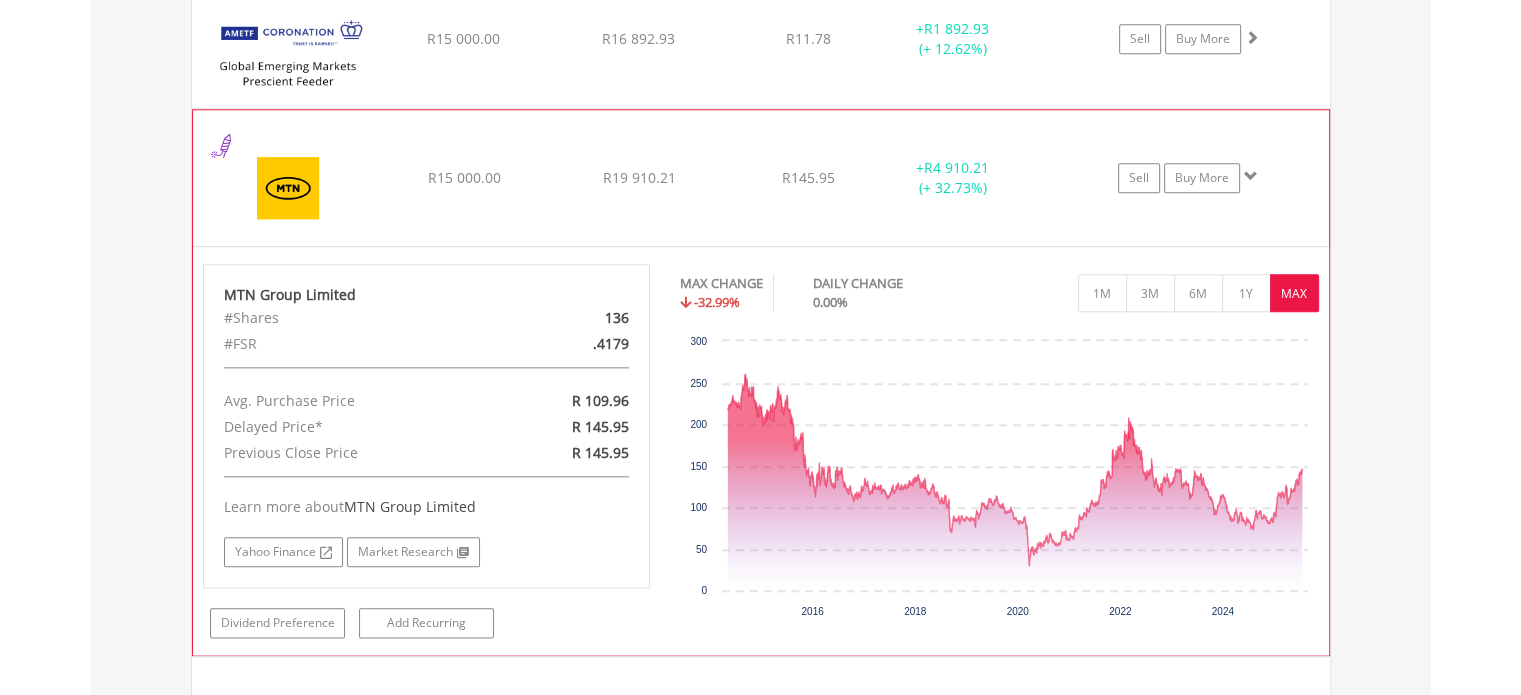click on "R15 000.00" at bounding box center [463, -524] 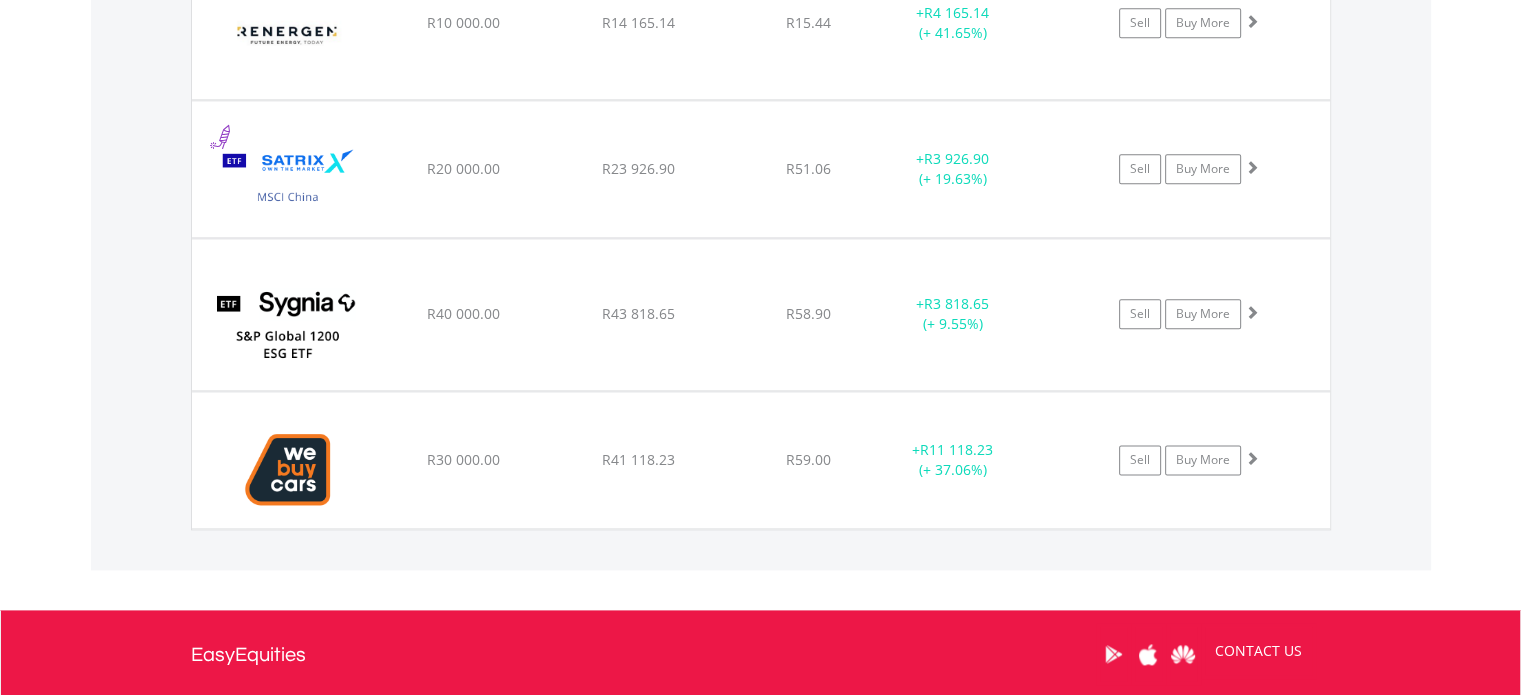 scroll, scrollTop: 2522, scrollLeft: 0, axis: vertical 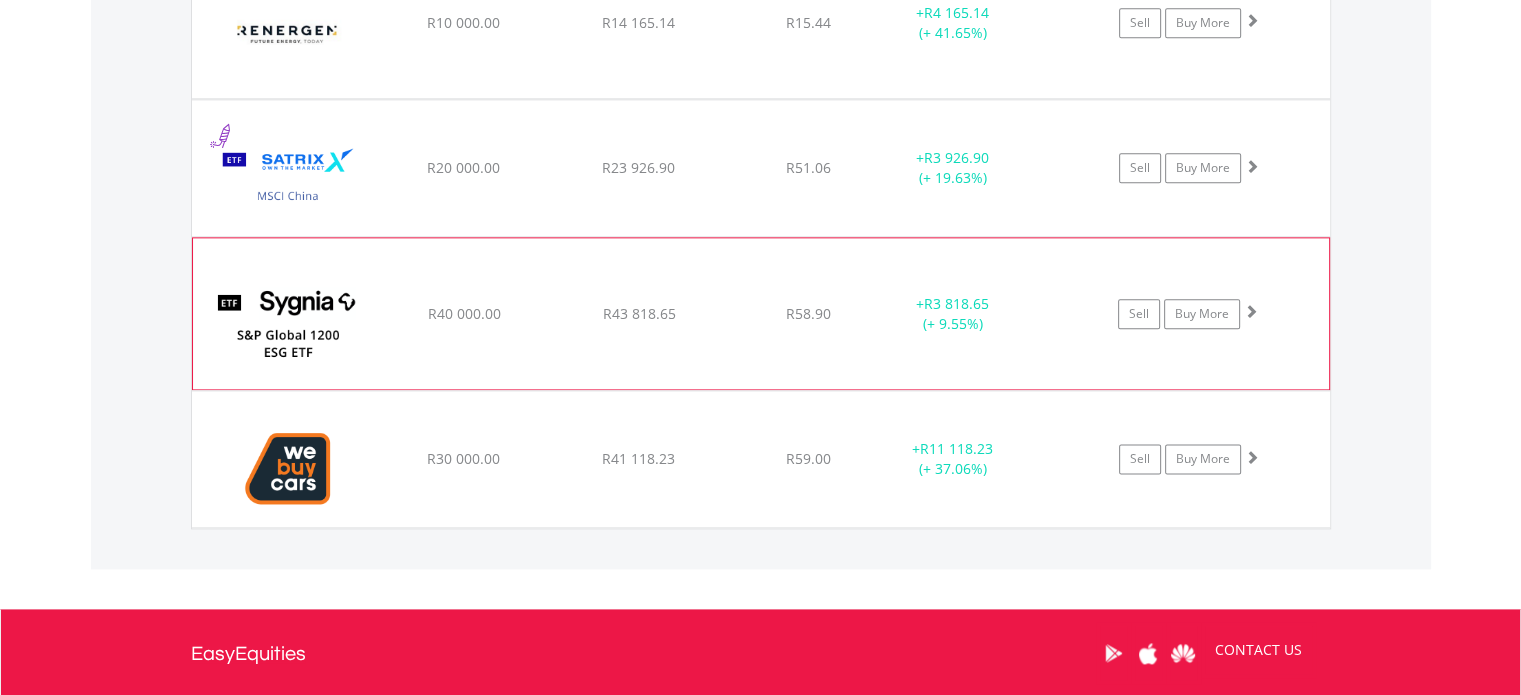 click on "﻿
Sygnia Itrix S&P Global 1200 ESG ETF
R40 000.00
R43 818.65
R58.90
+  R3 818.65 (+ 9.55%)
Sell
Buy More" at bounding box center (761, -825) 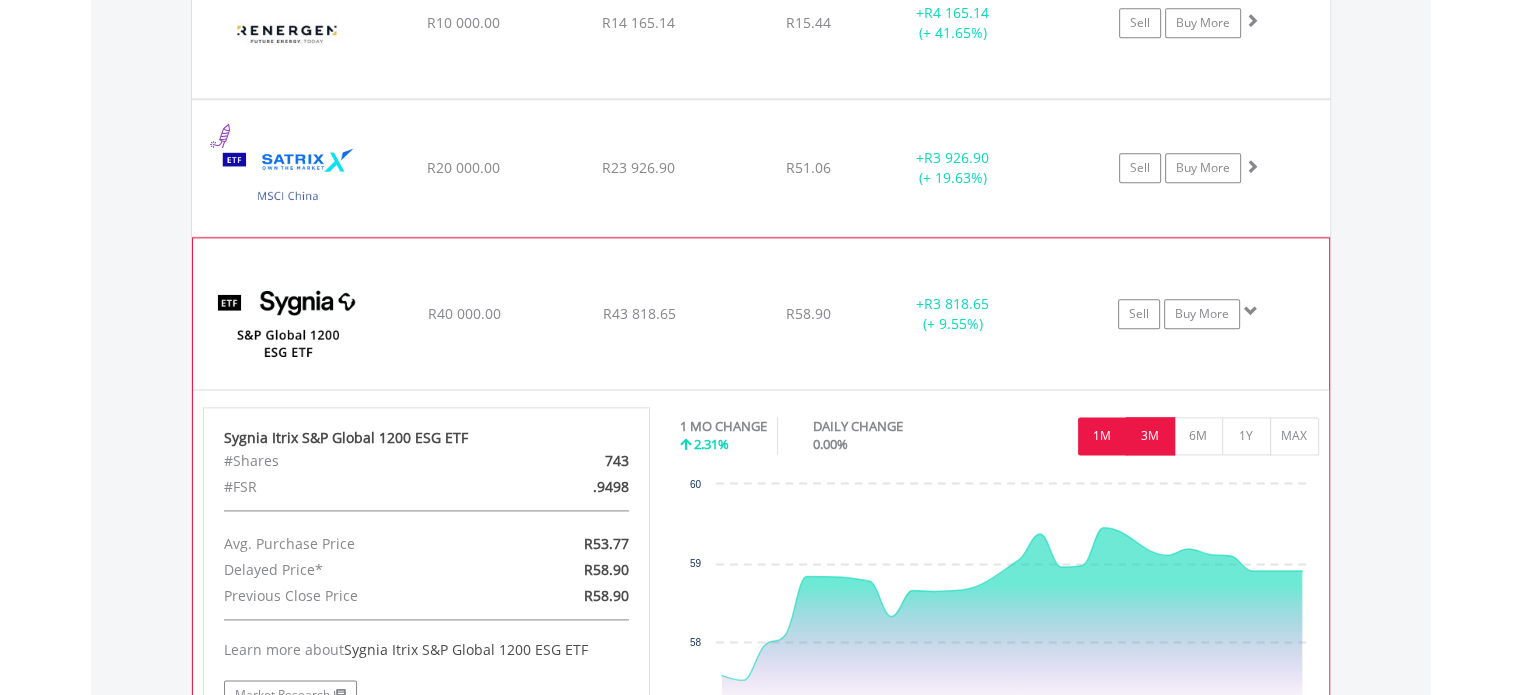 click on "3M" at bounding box center [1150, 436] 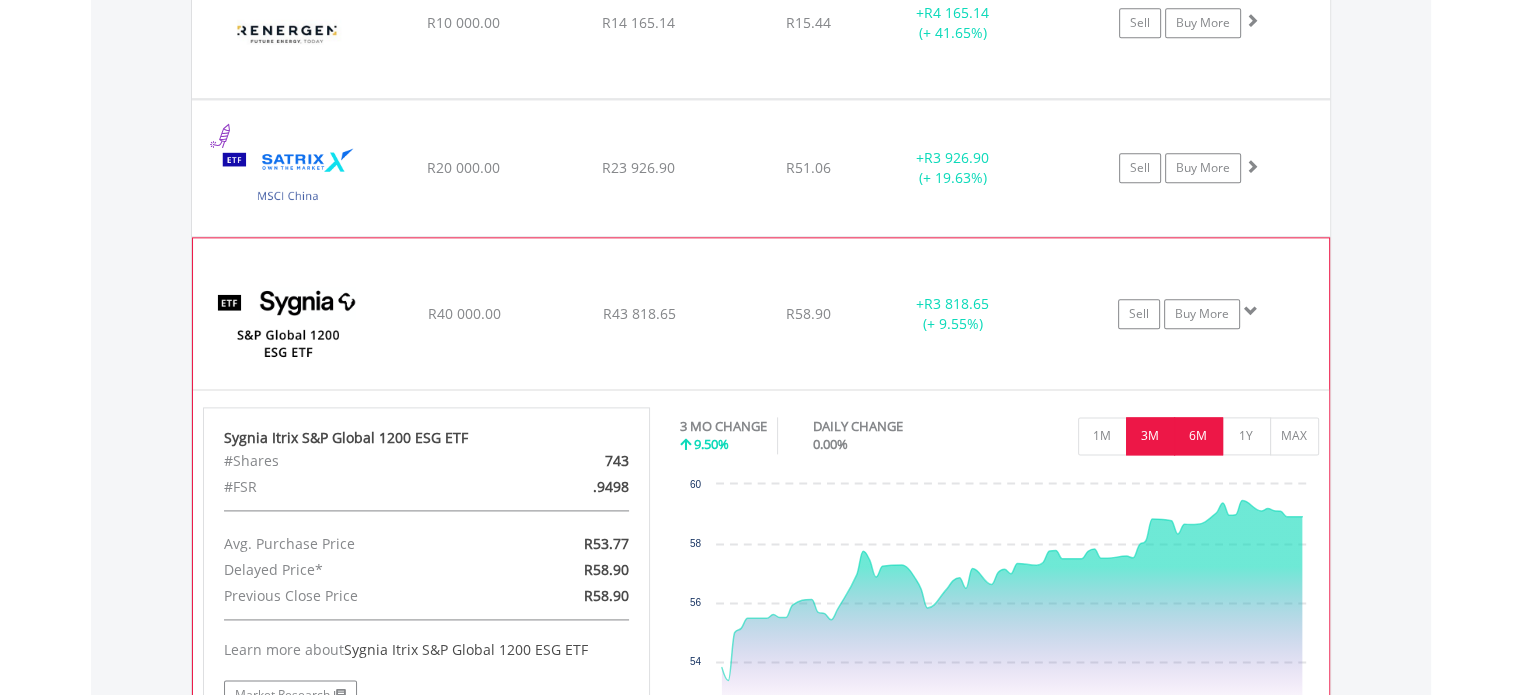 click on "6M" at bounding box center (1198, 436) 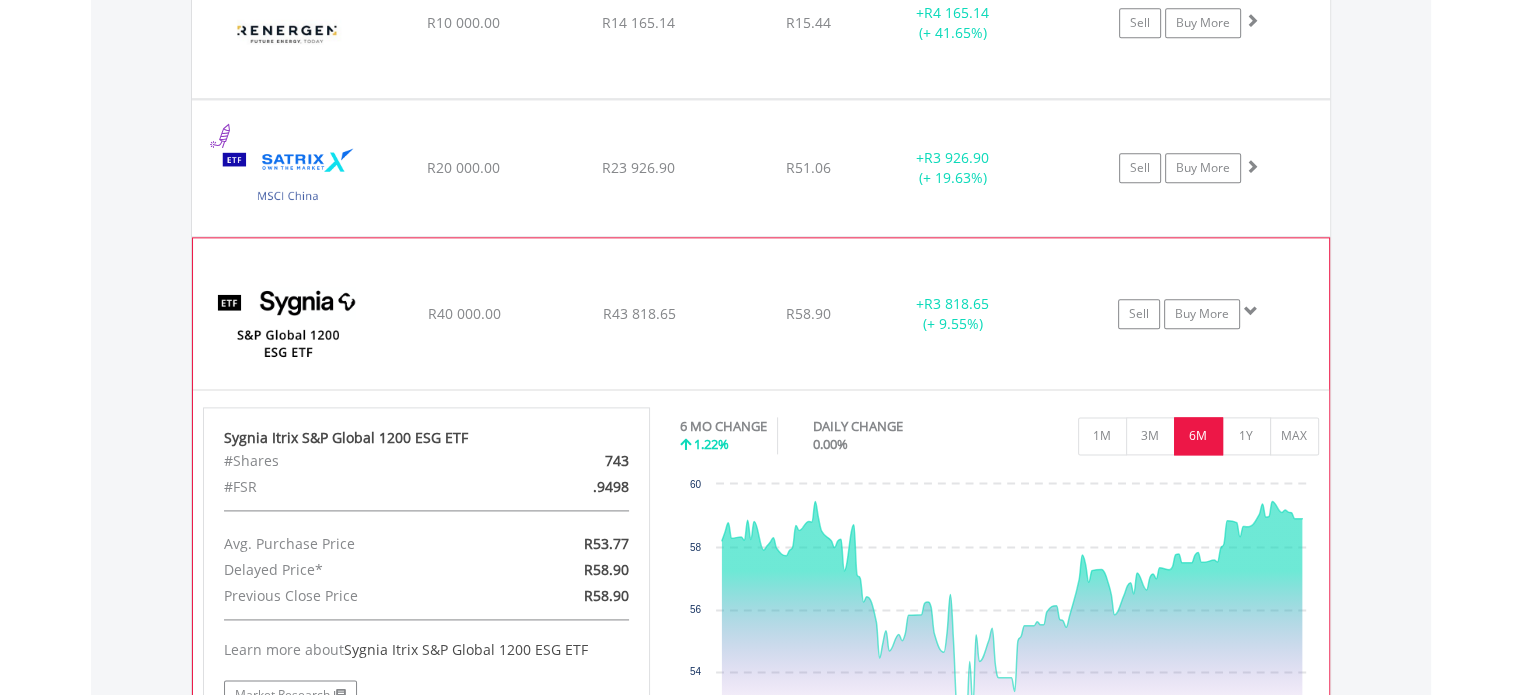 click on "R58.90" at bounding box center [808, -825] 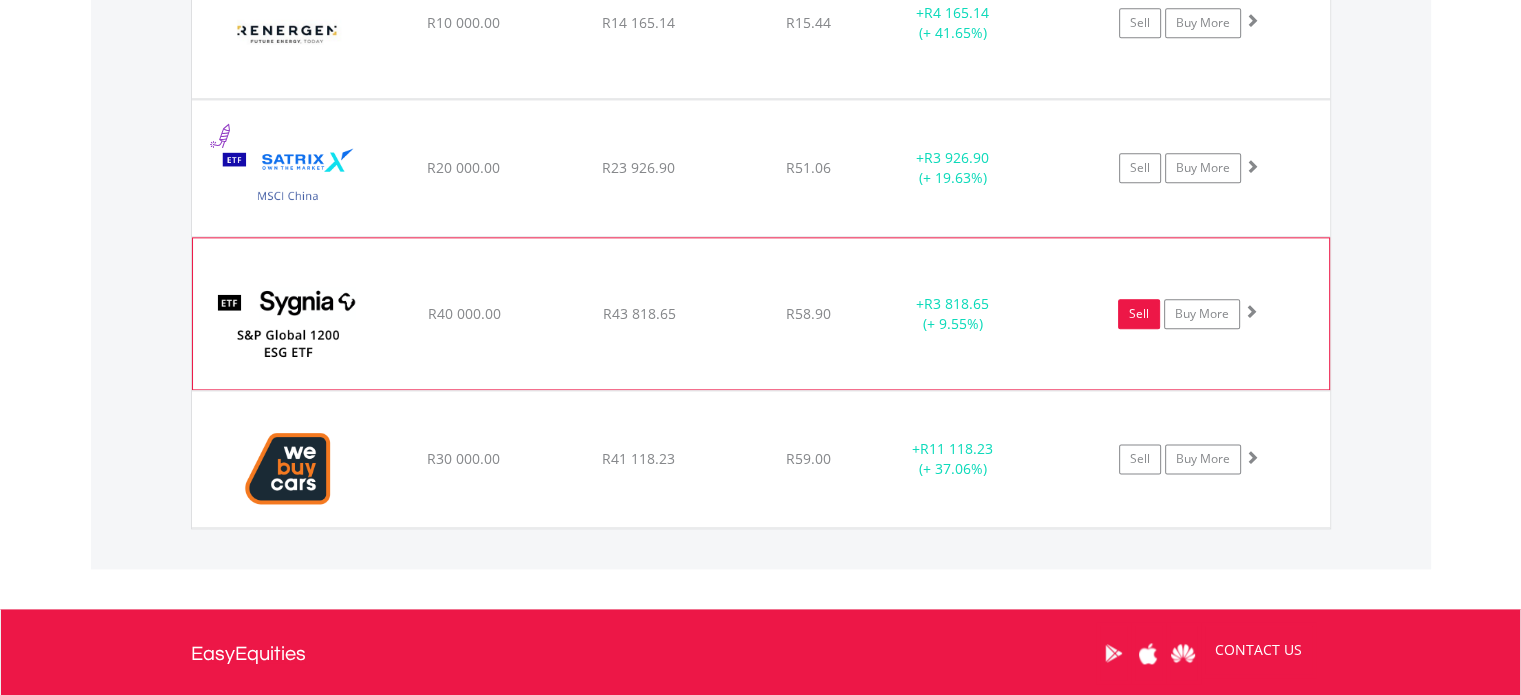 click on "Sell" at bounding box center (1139, 314) 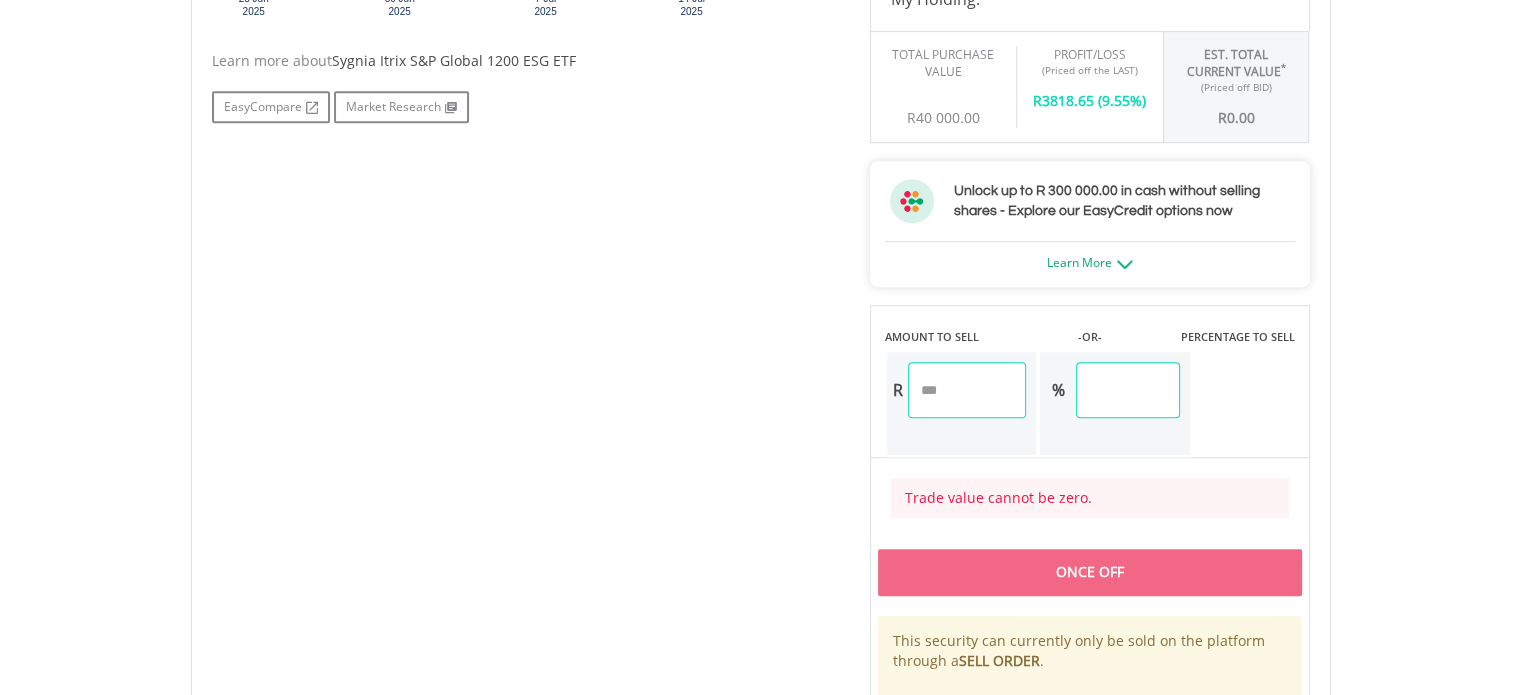 scroll, scrollTop: 1000, scrollLeft: 0, axis: vertical 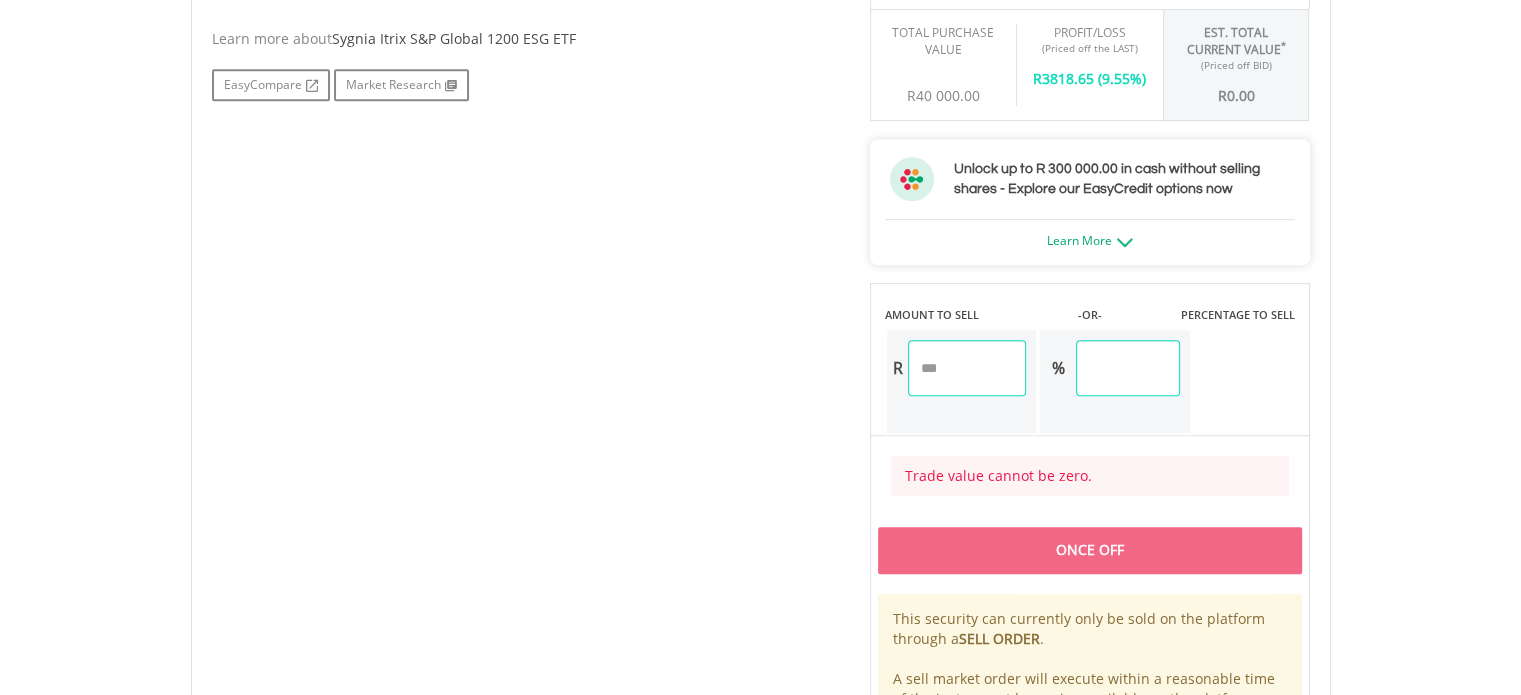 click at bounding box center [967, 368] 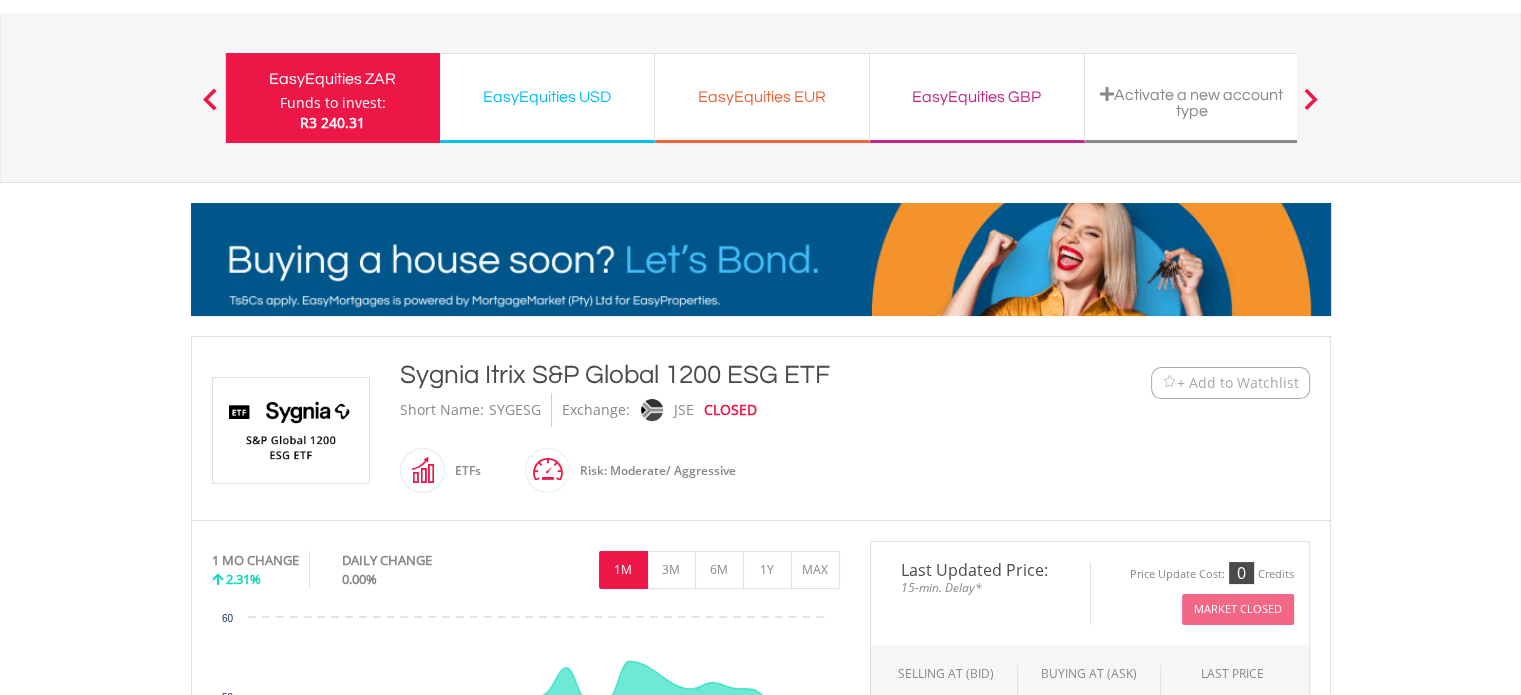 scroll, scrollTop: 100, scrollLeft: 0, axis: vertical 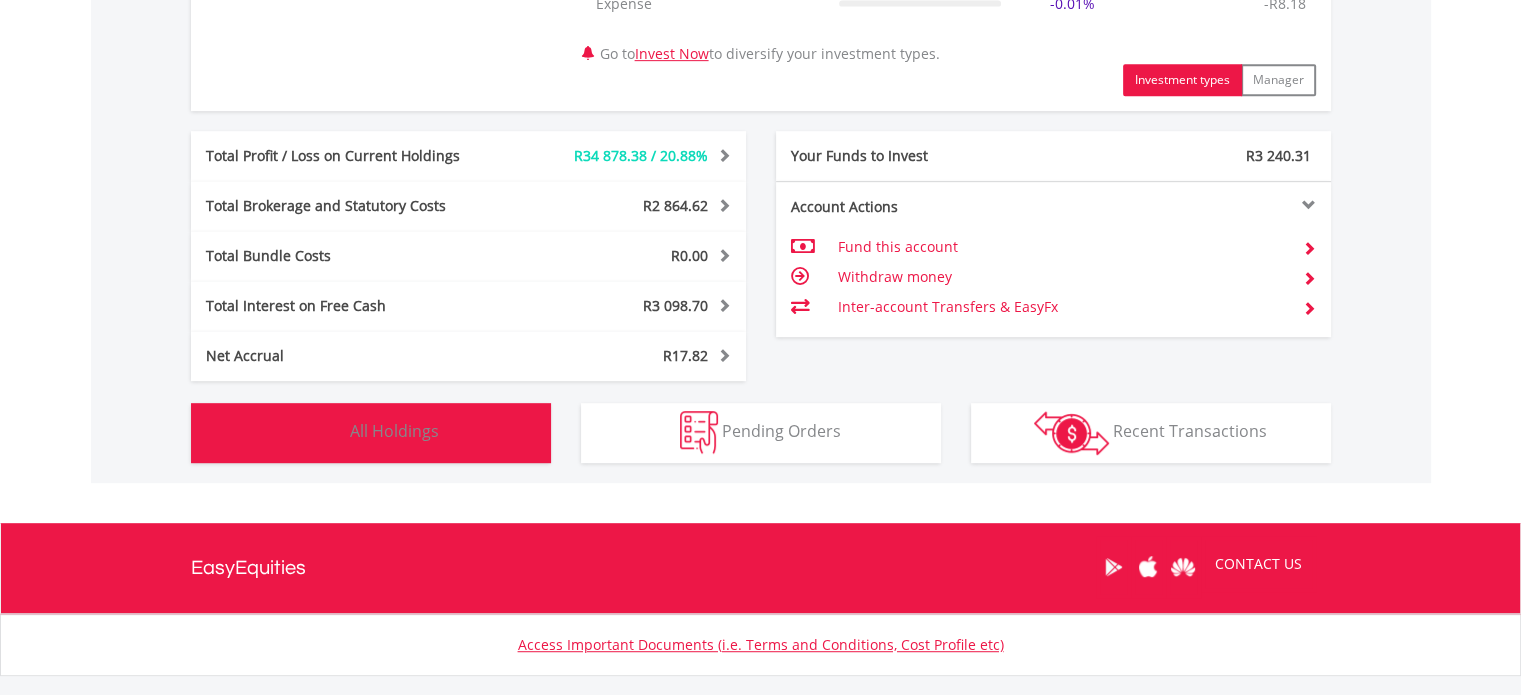 click on "All Holdings" at bounding box center [394, 431] 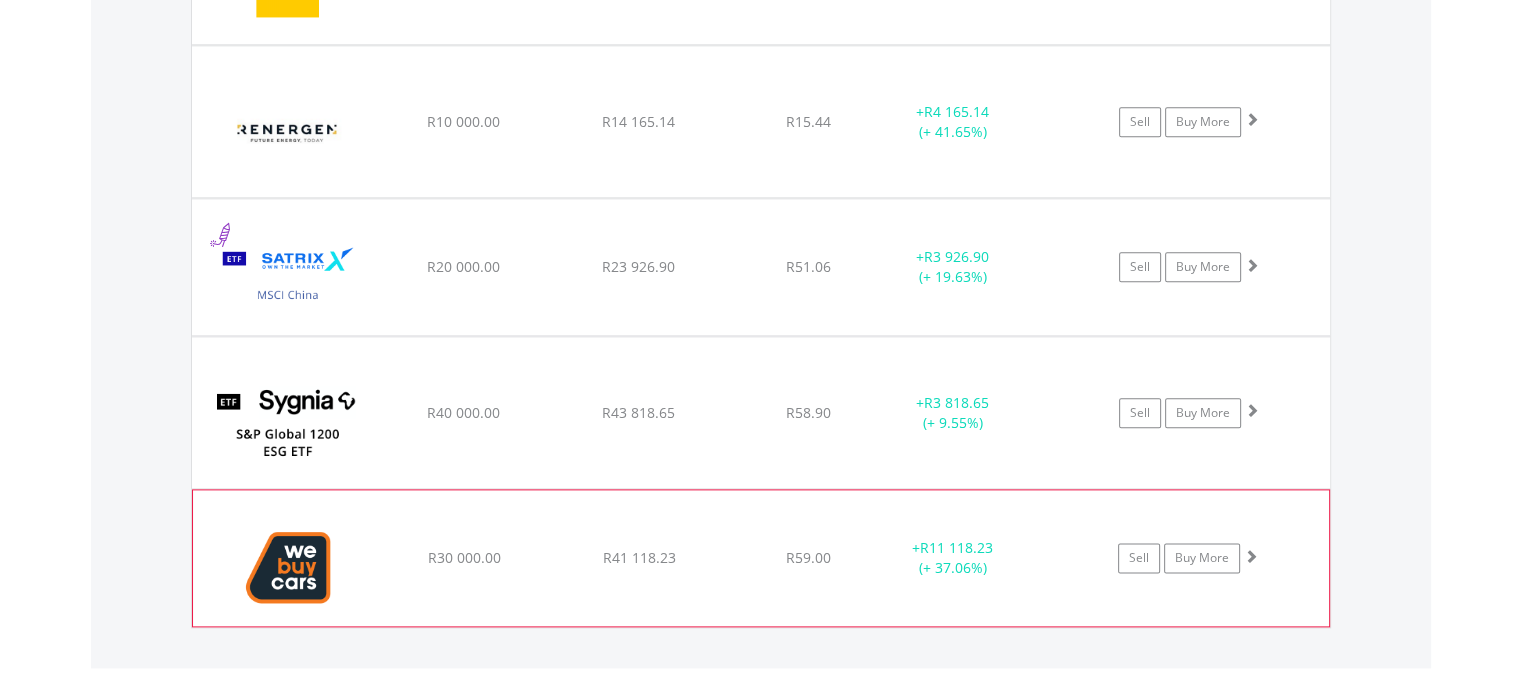 scroll, scrollTop: 2521, scrollLeft: 0, axis: vertical 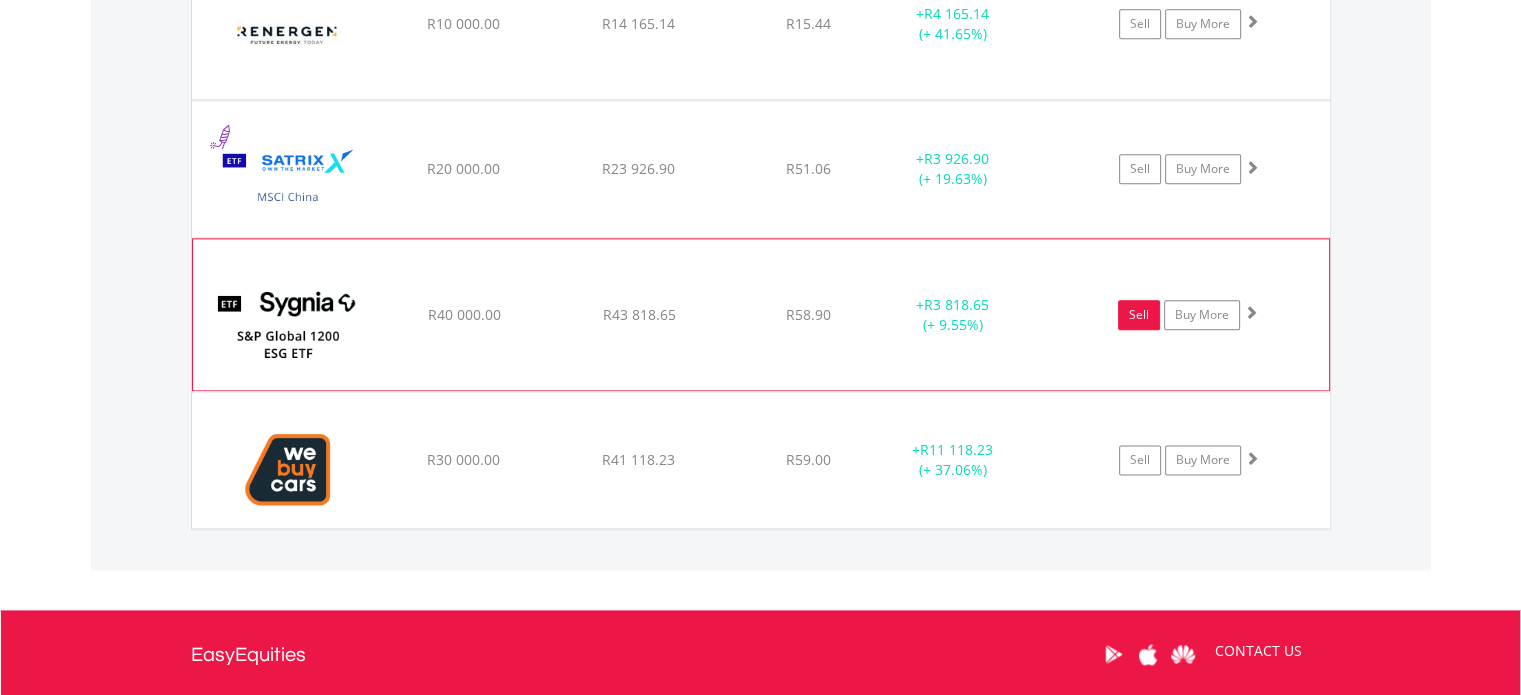 click on "Sell" at bounding box center (1139, 315) 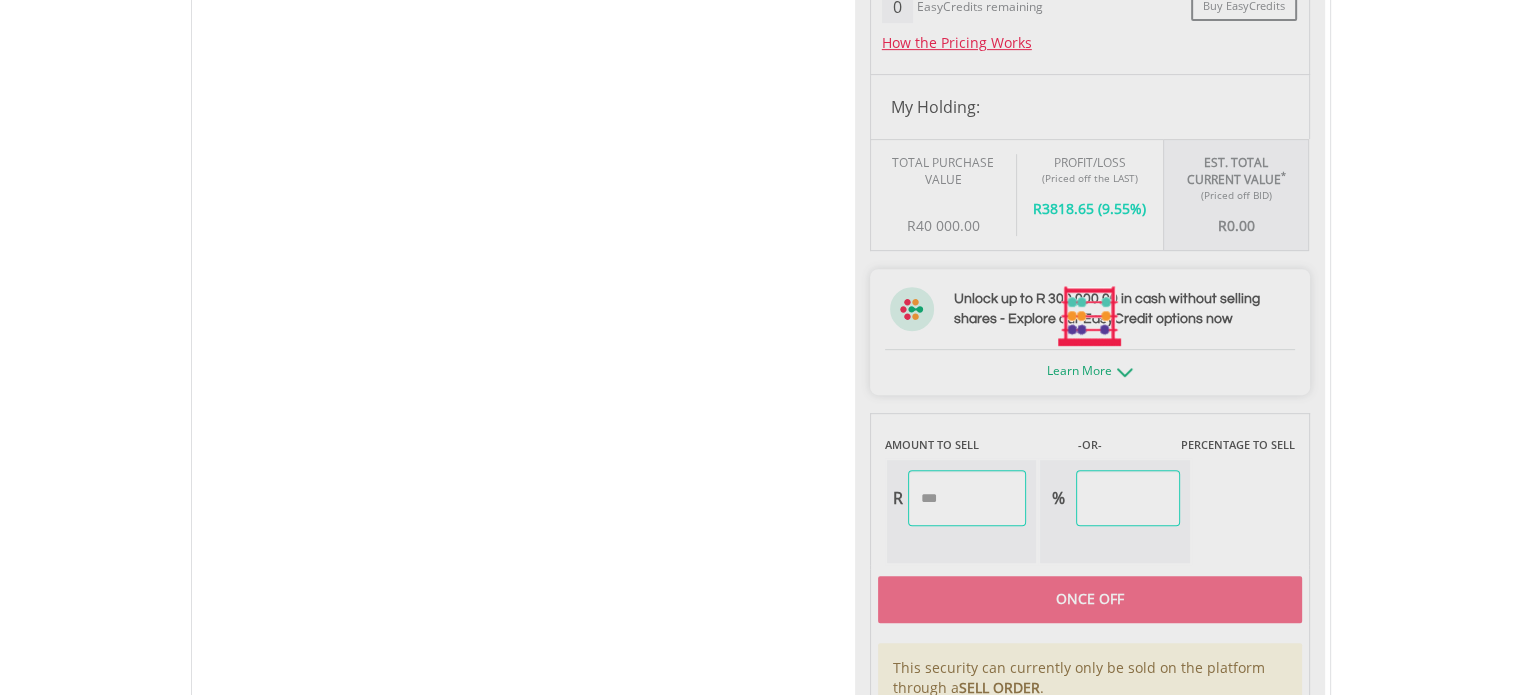 scroll, scrollTop: 1000, scrollLeft: 0, axis: vertical 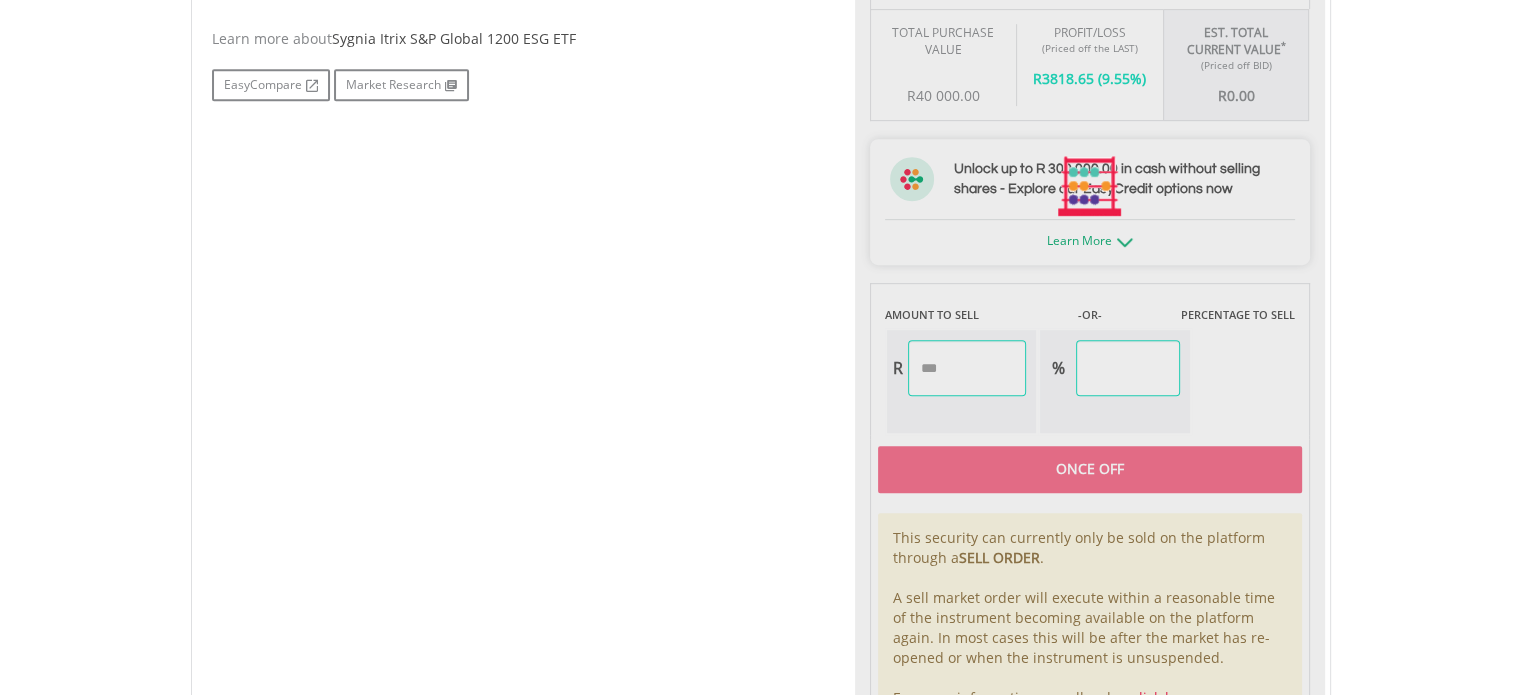 click at bounding box center (1090, 186) 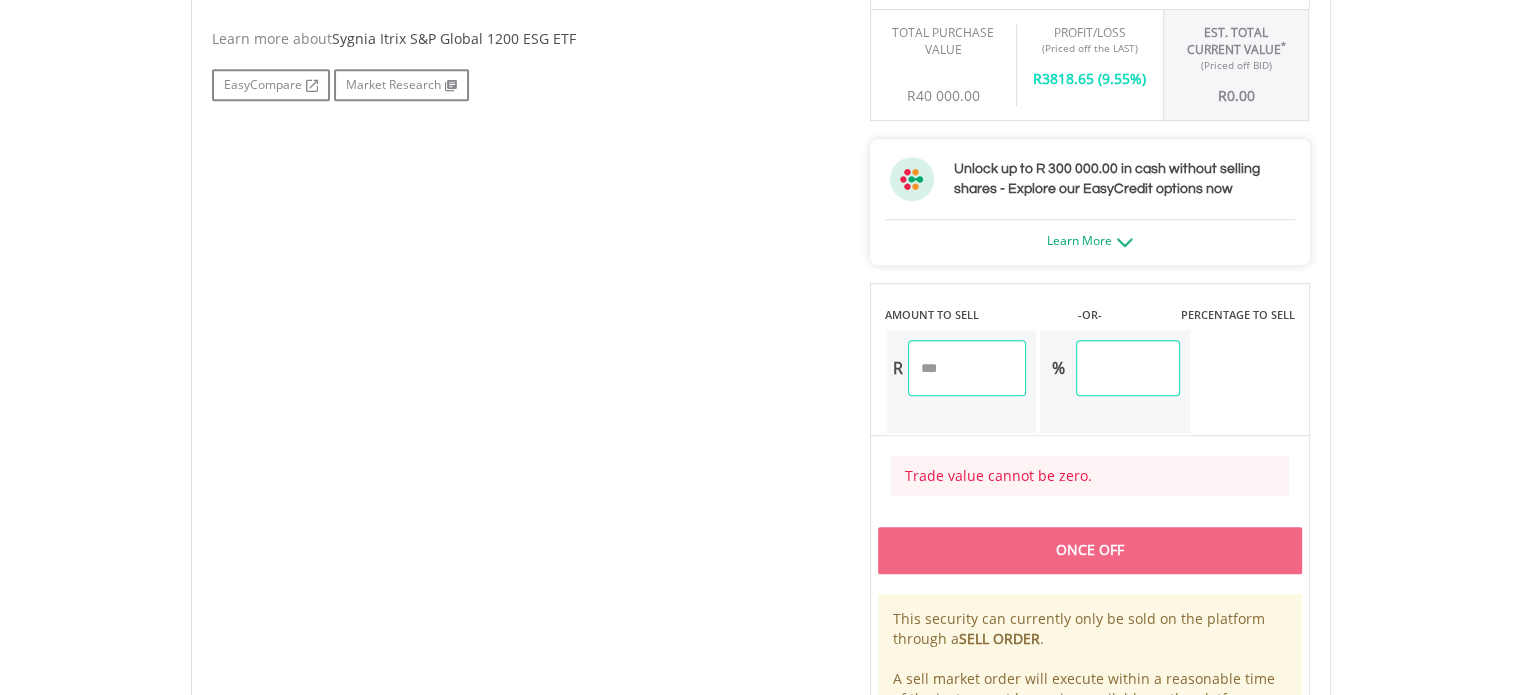 click at bounding box center (967, 368) 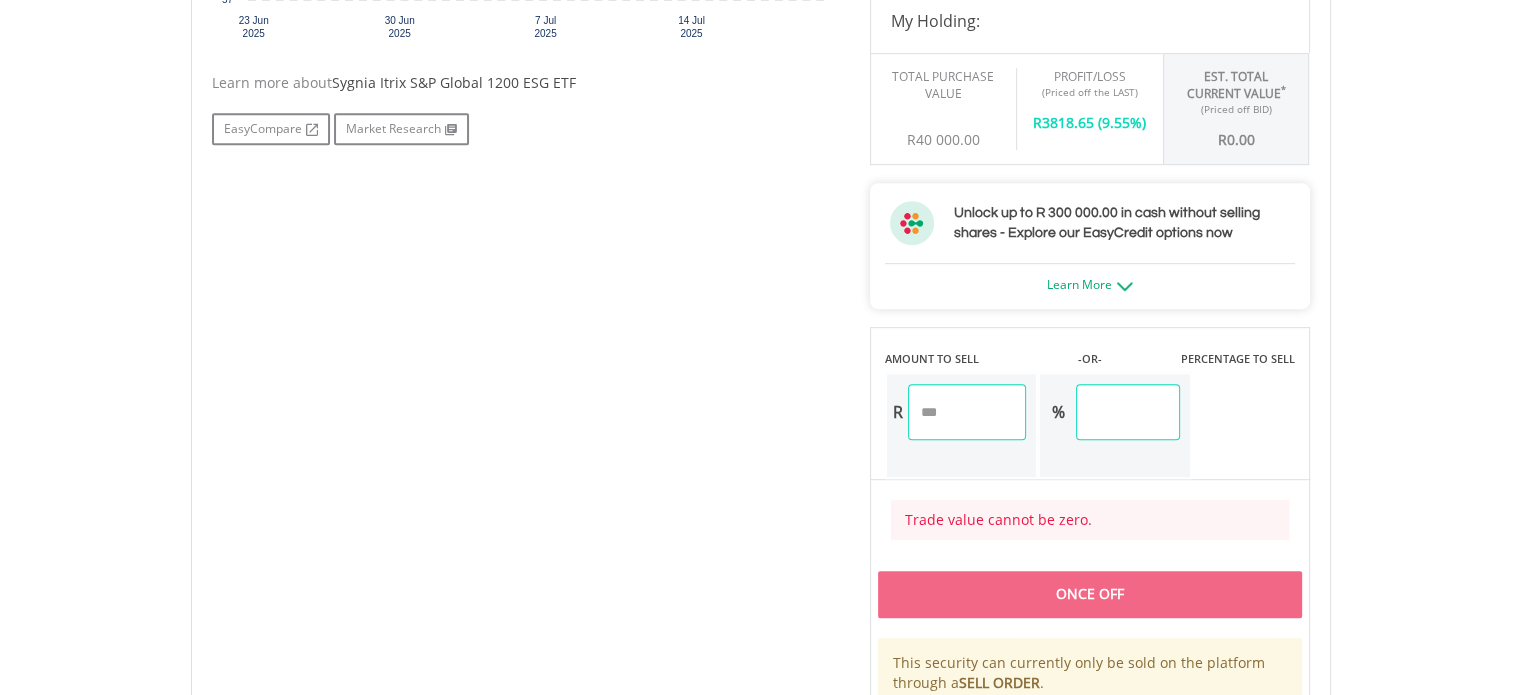 scroll, scrollTop: 1000, scrollLeft: 0, axis: vertical 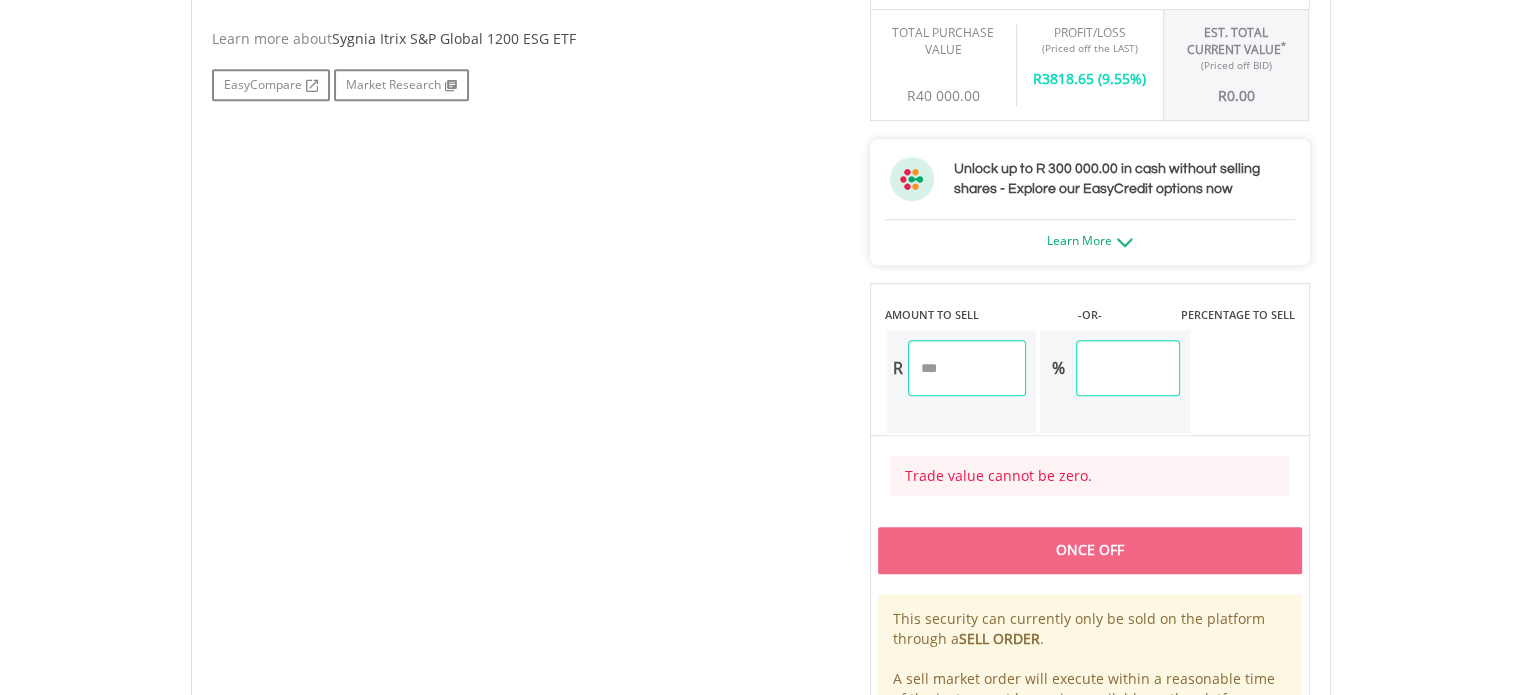 click on "***" at bounding box center [1127, 368] 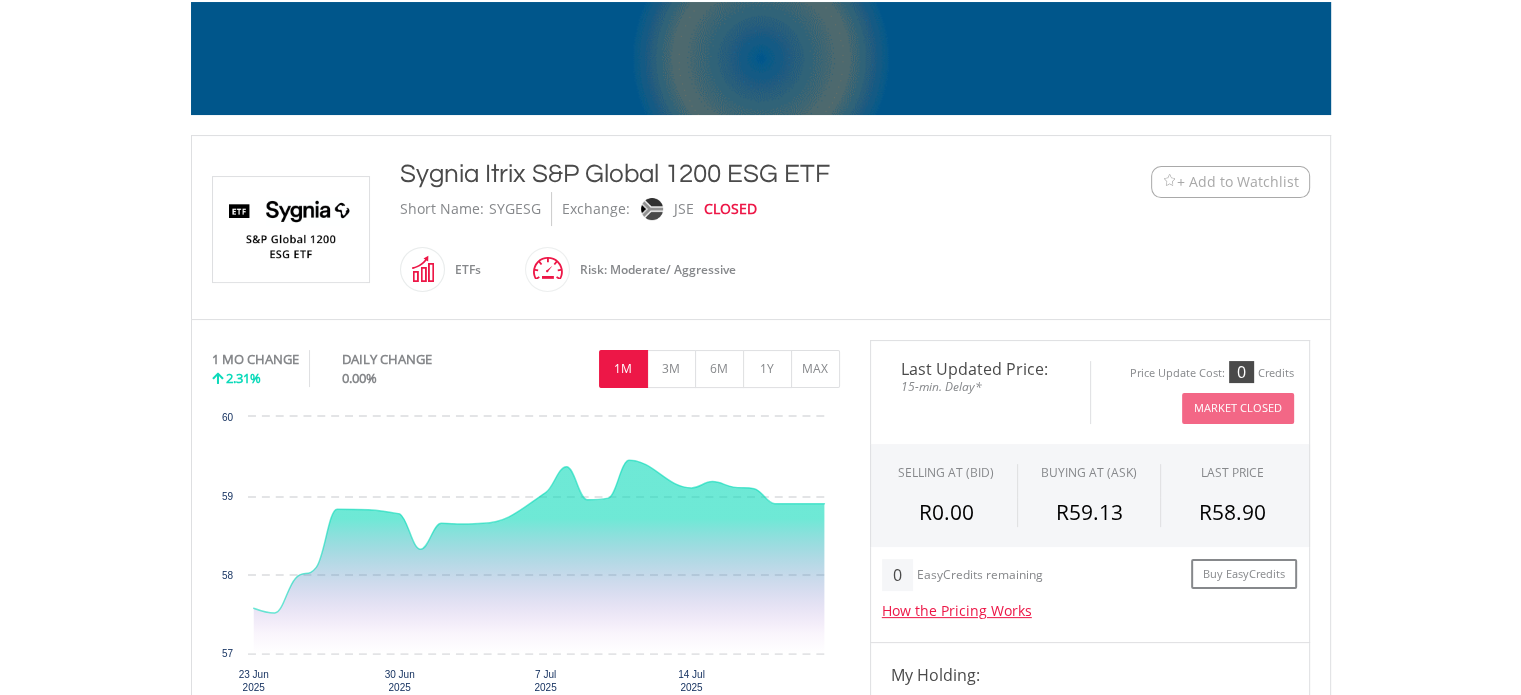 scroll, scrollTop: 300, scrollLeft: 0, axis: vertical 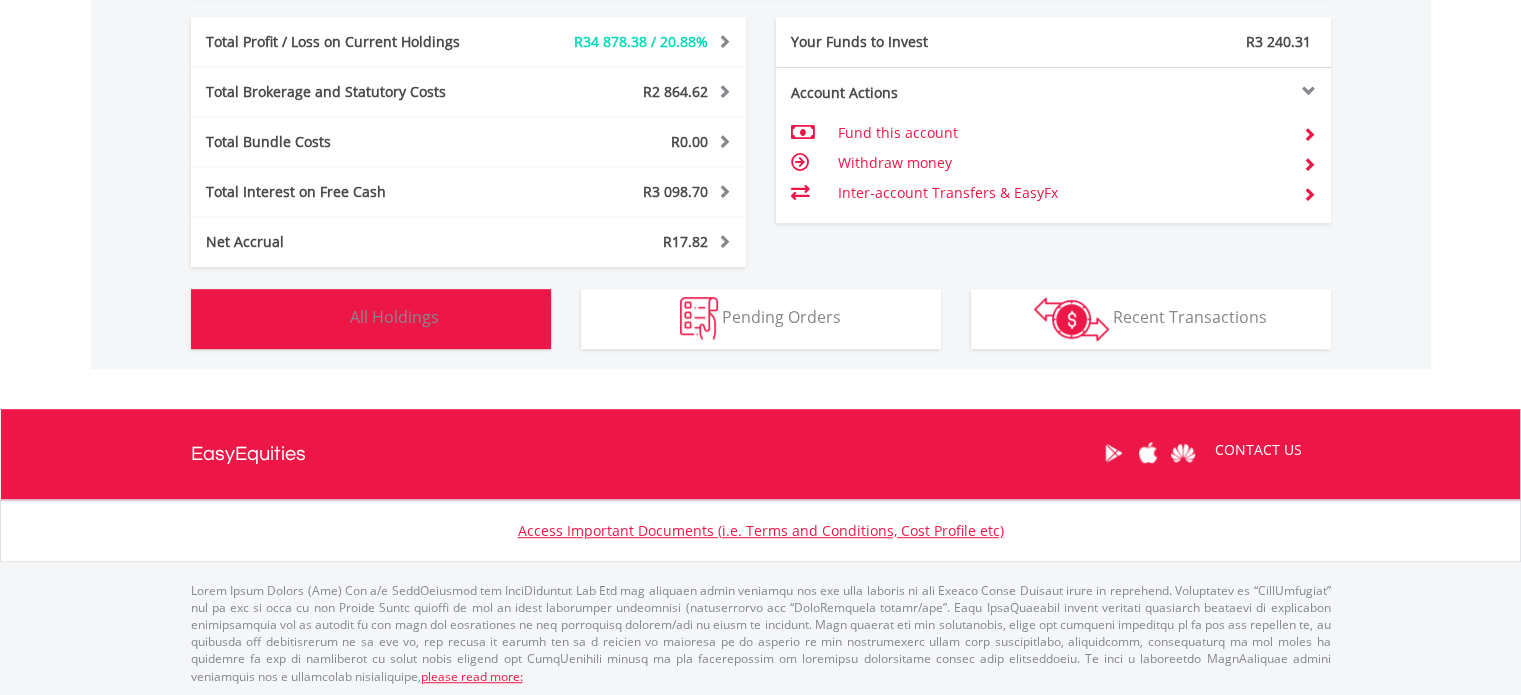 click on "All Holdings" at bounding box center (394, 317) 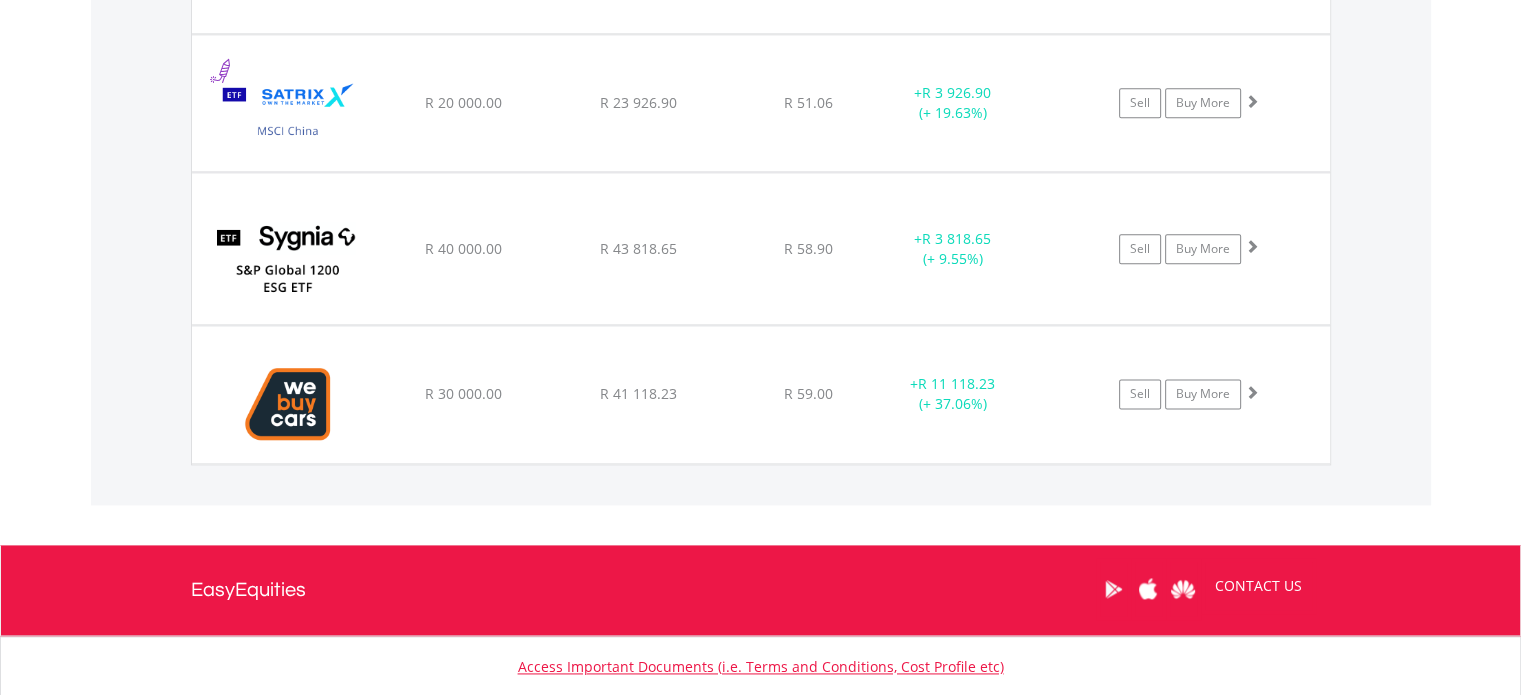 scroll, scrollTop: 2621, scrollLeft: 0, axis: vertical 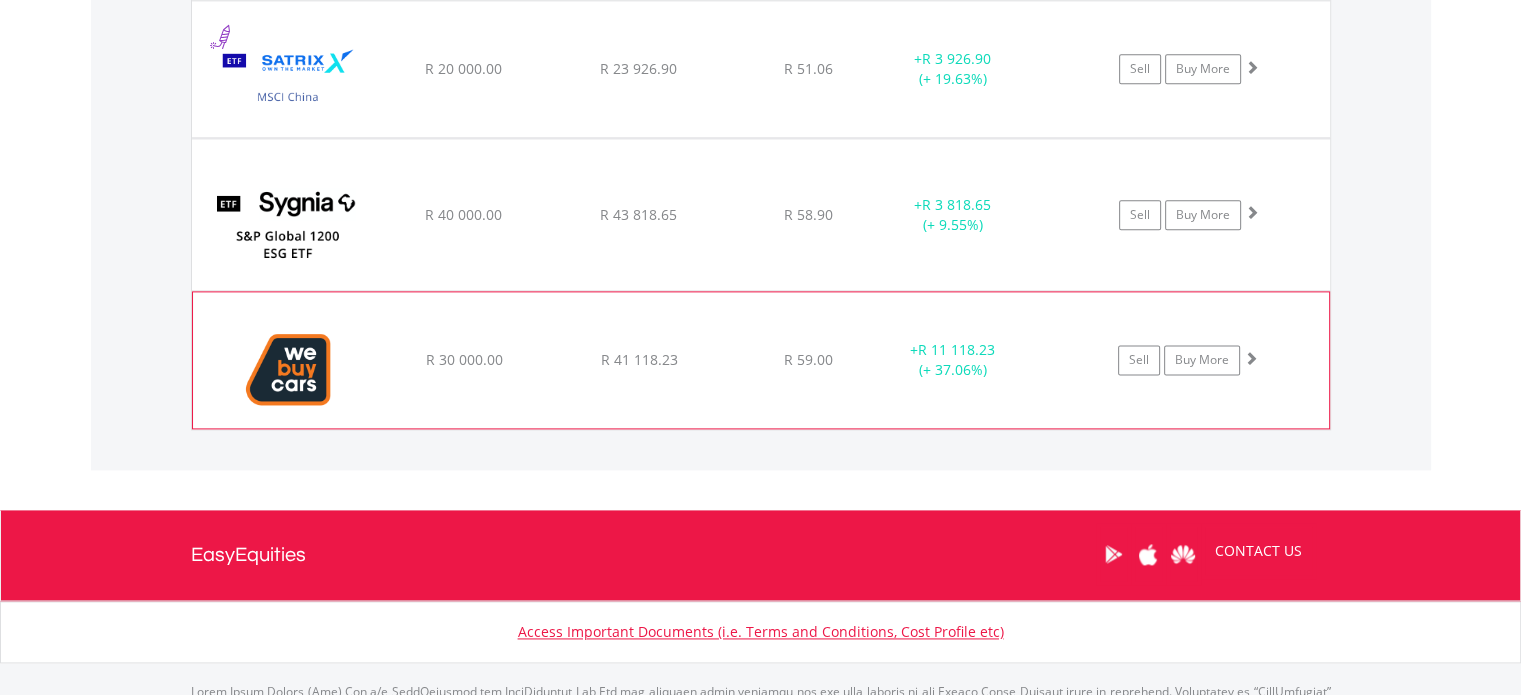 click on "R 59.00" at bounding box center (808, -924) 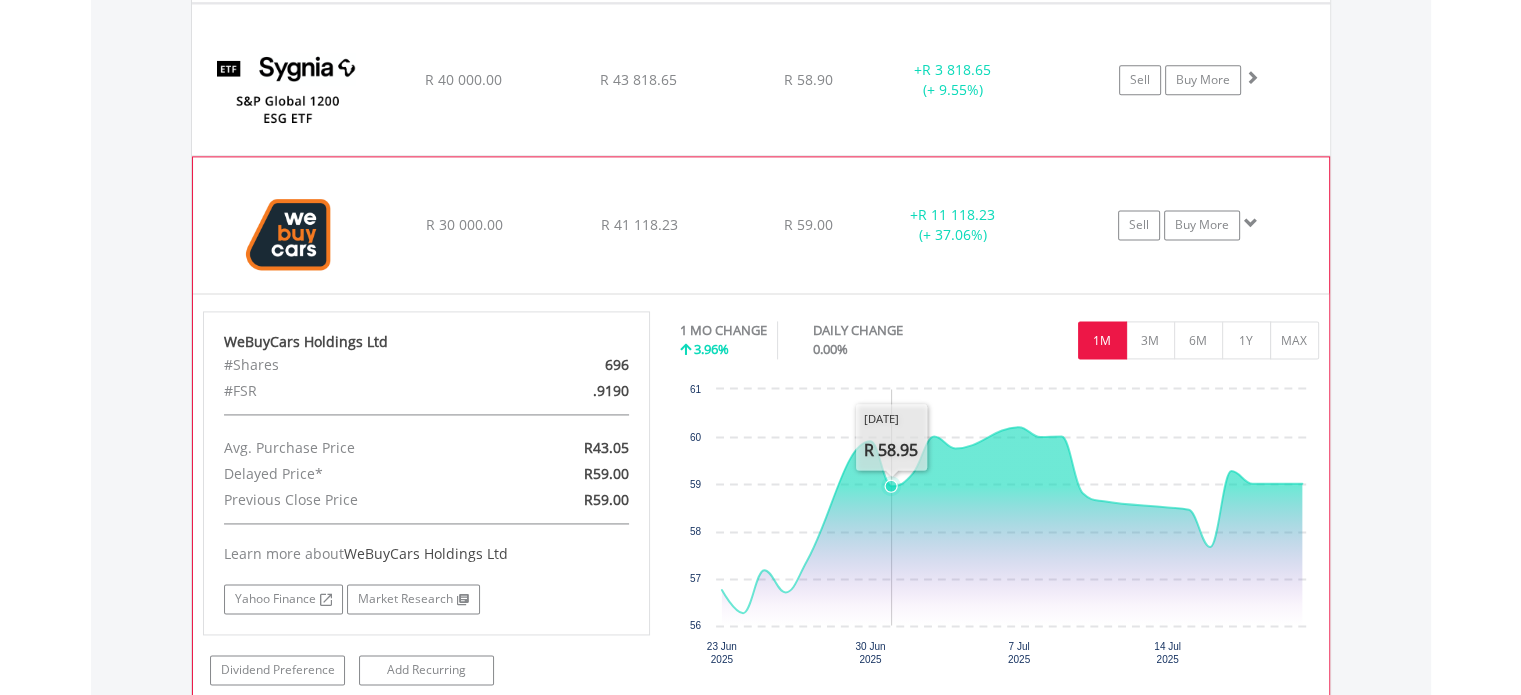 scroll, scrollTop: 2721, scrollLeft: 0, axis: vertical 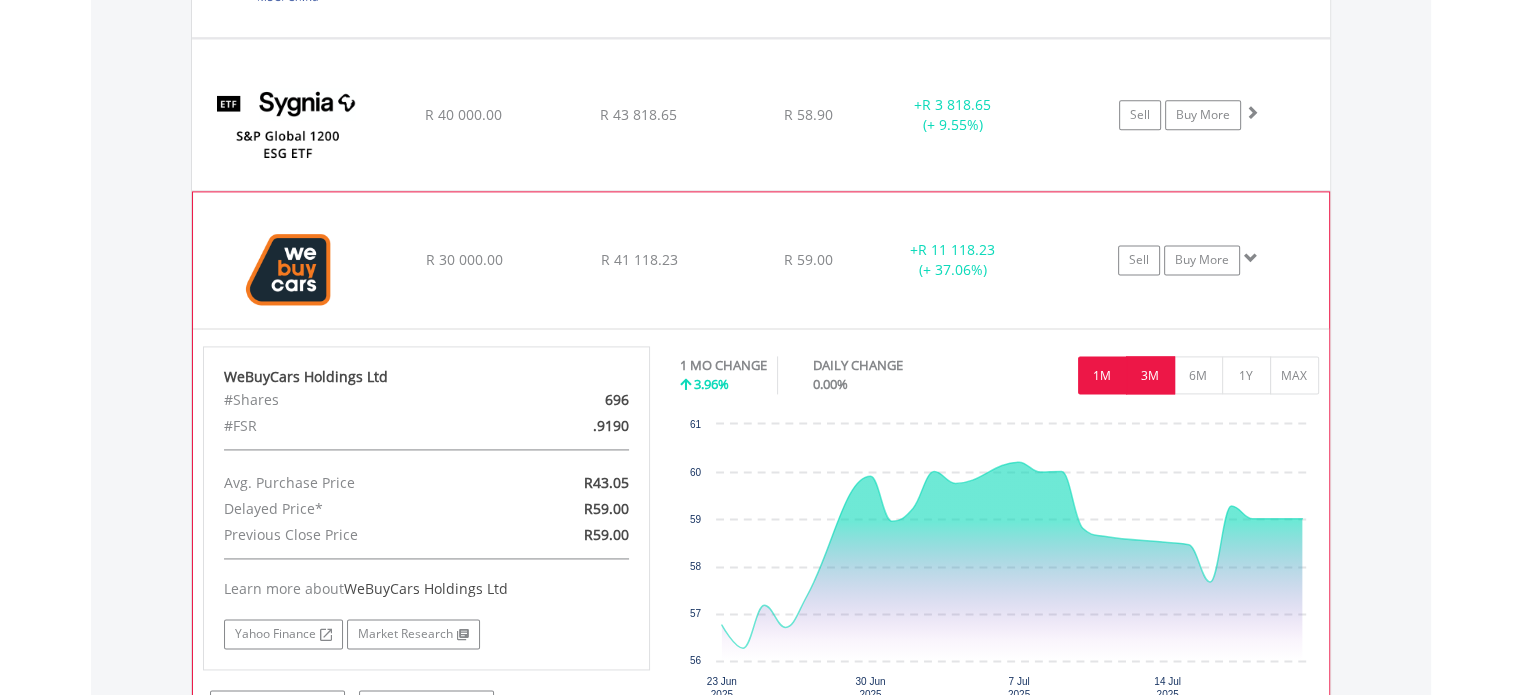 click on "3M" at bounding box center (1150, 375) 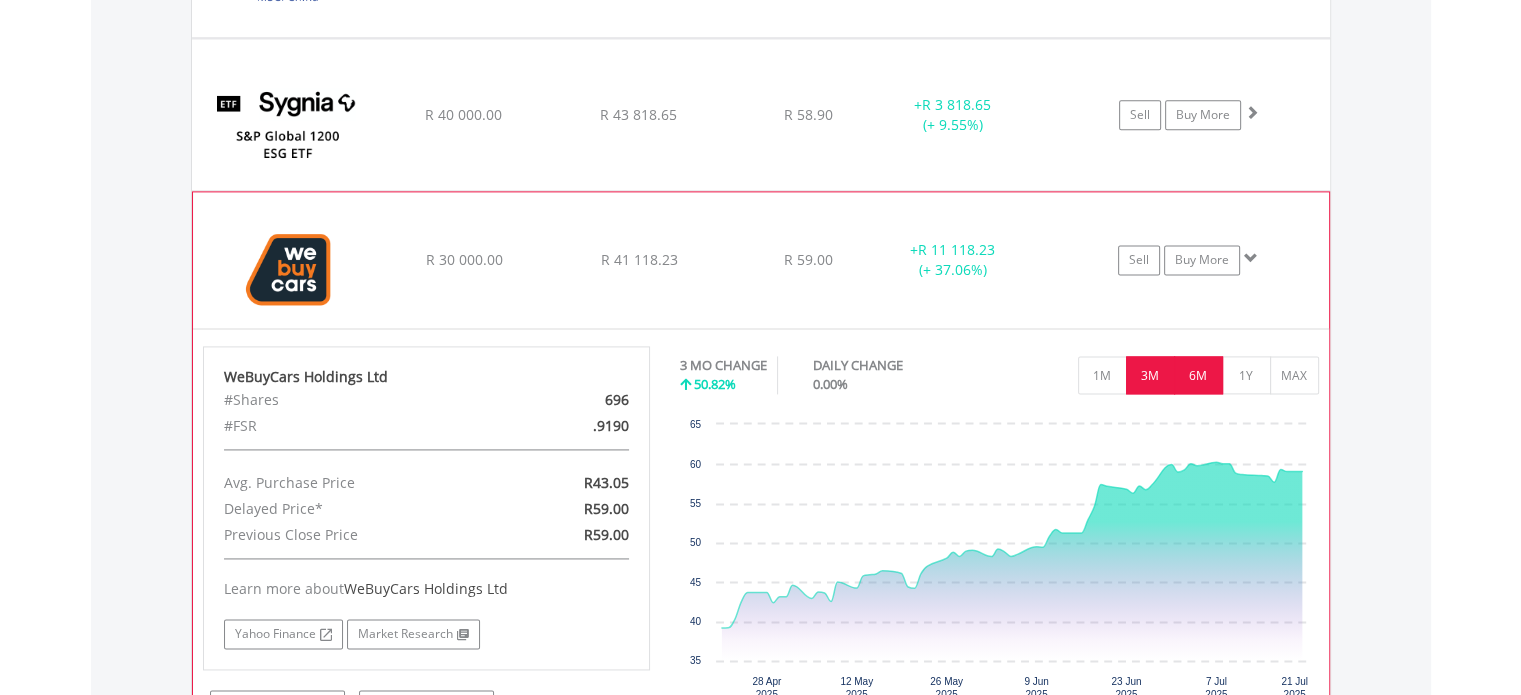 click on "6M" at bounding box center [1198, 375] 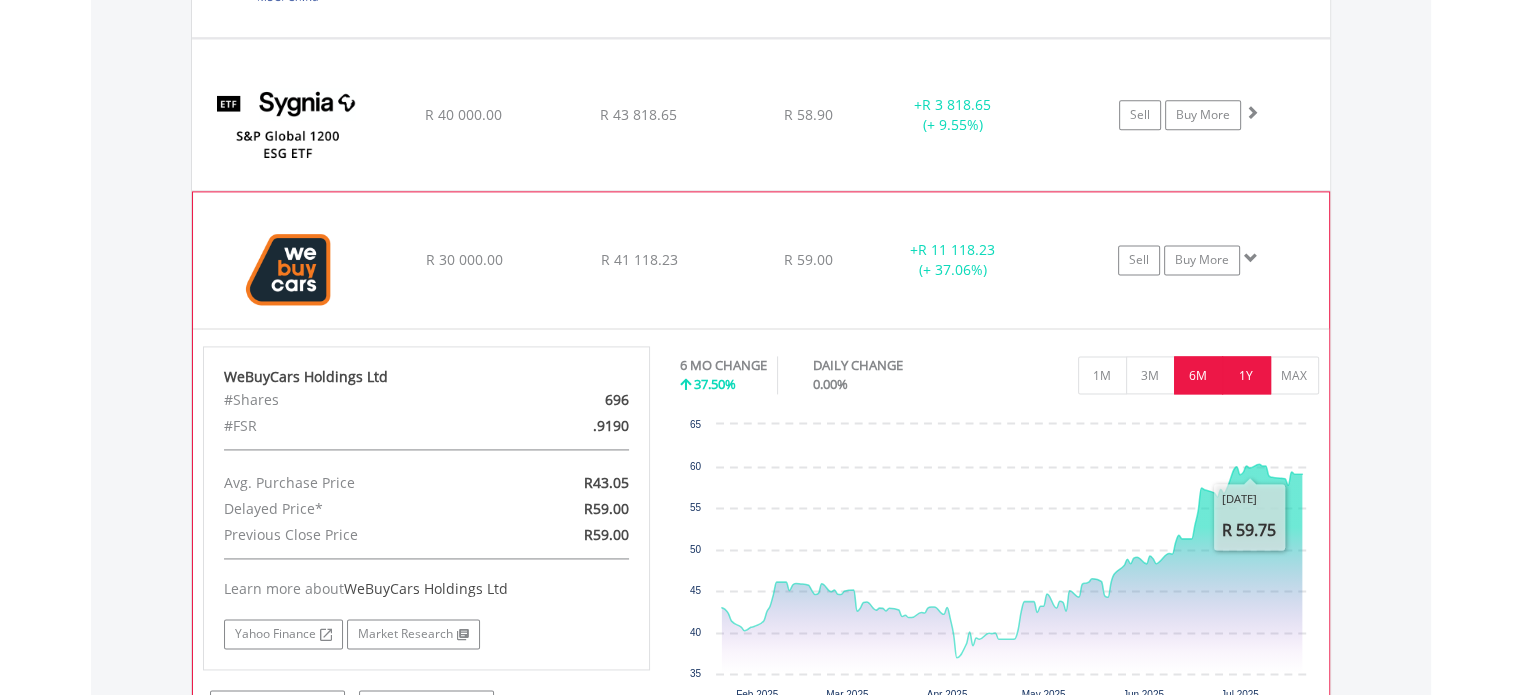 click on "1Y" at bounding box center [1246, 375] 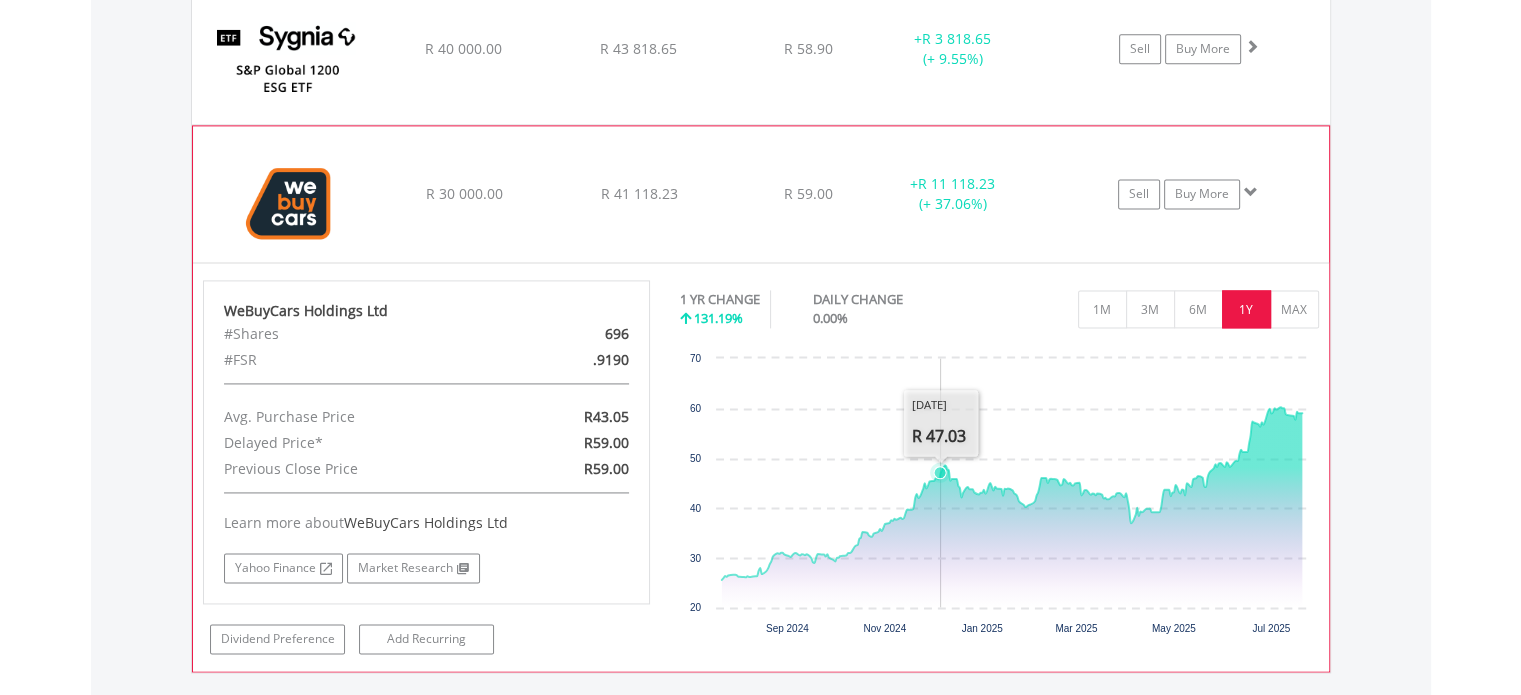 scroll, scrollTop: 2821, scrollLeft: 0, axis: vertical 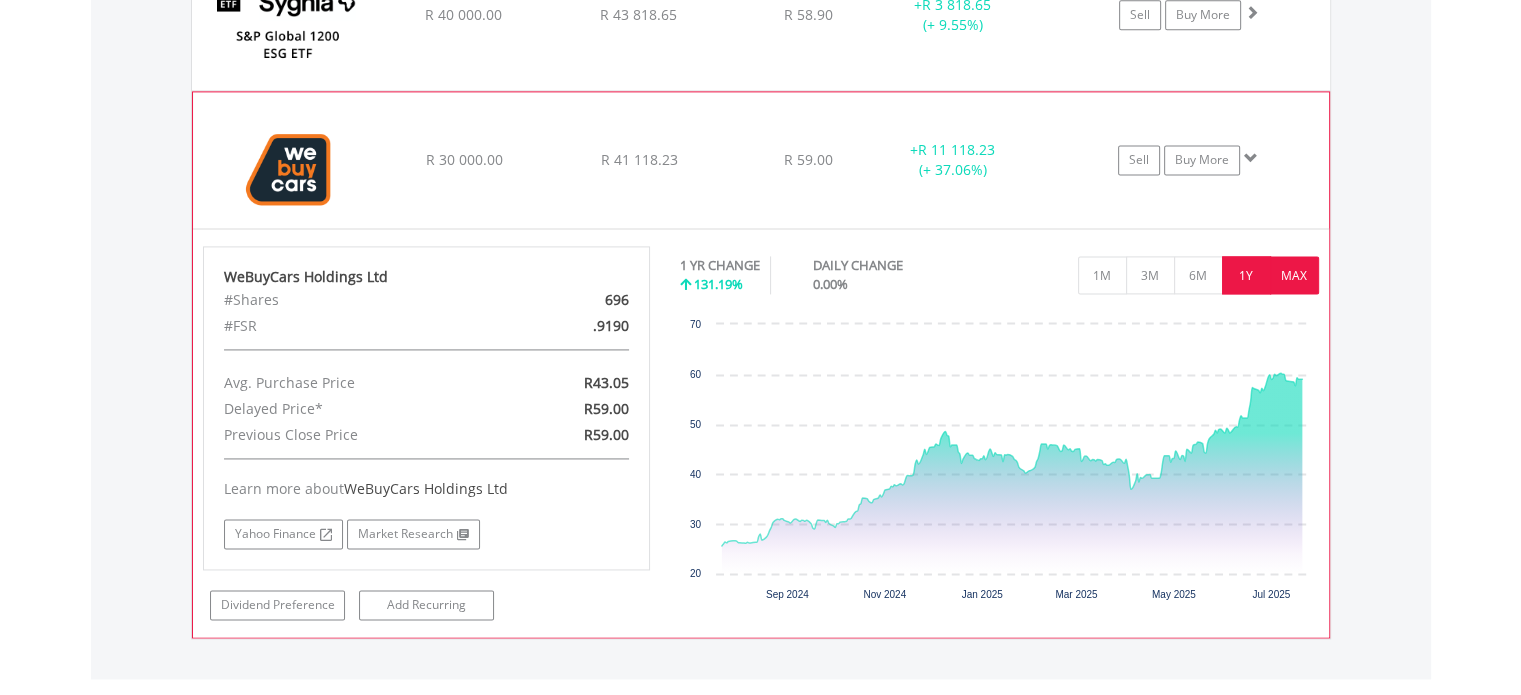 click on "MAX" at bounding box center (1294, 275) 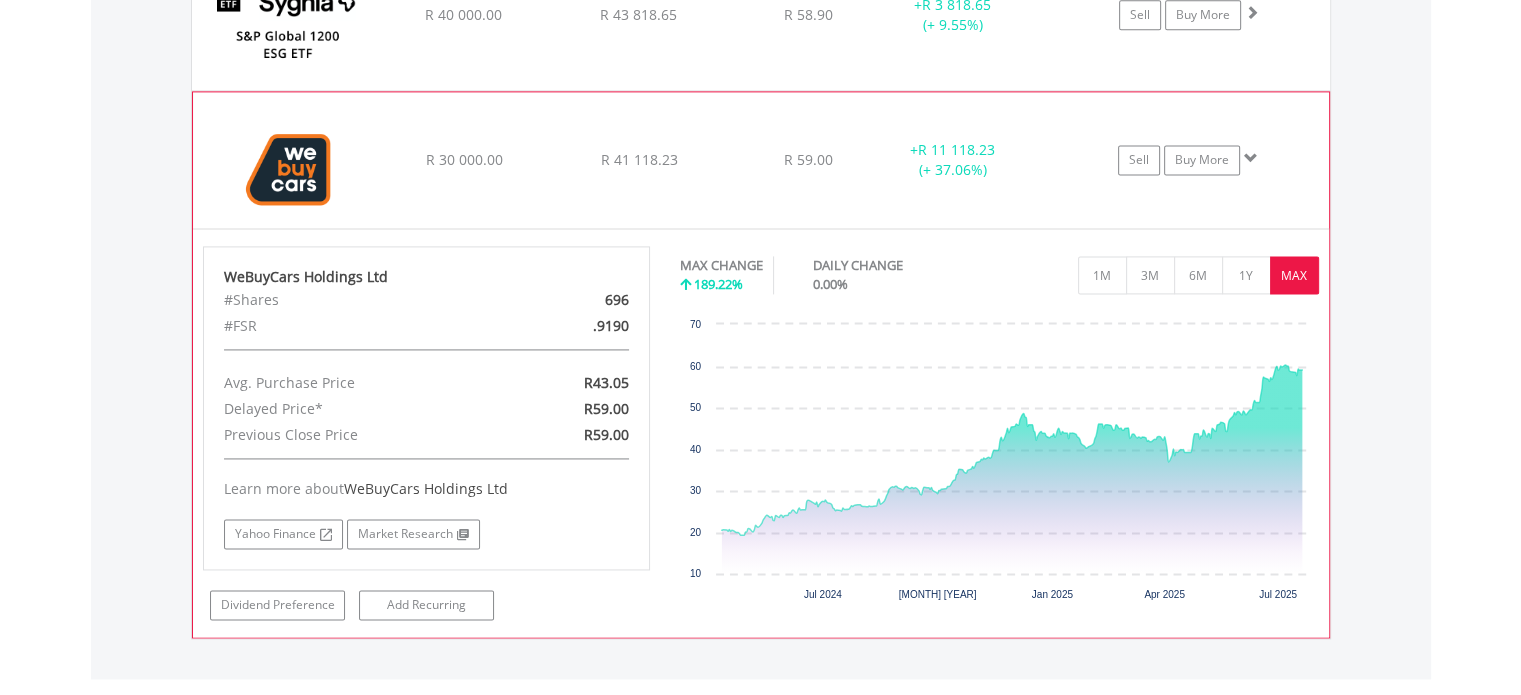 click on "R 30 000.00" at bounding box center (463, -1125) 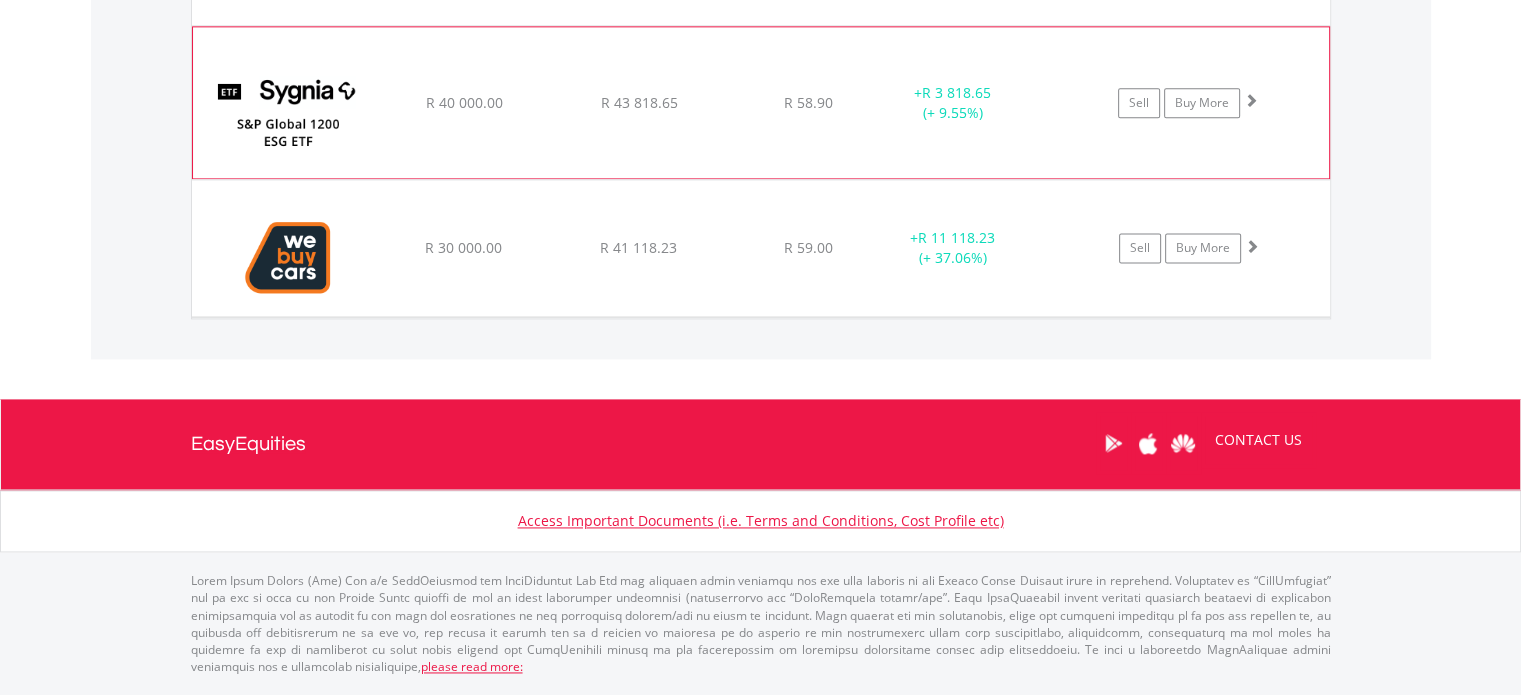 scroll, scrollTop: 2718, scrollLeft: 0, axis: vertical 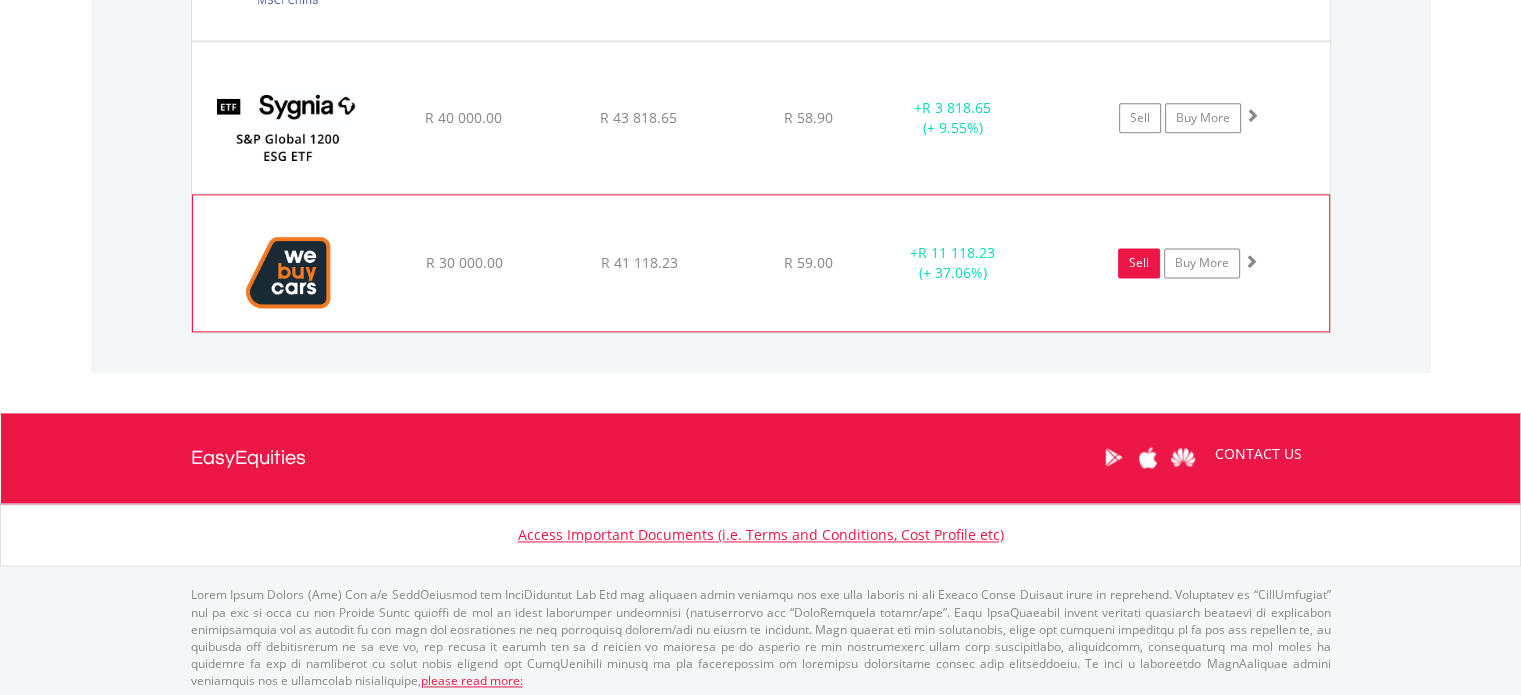 click on "Sell" at bounding box center [1139, 263] 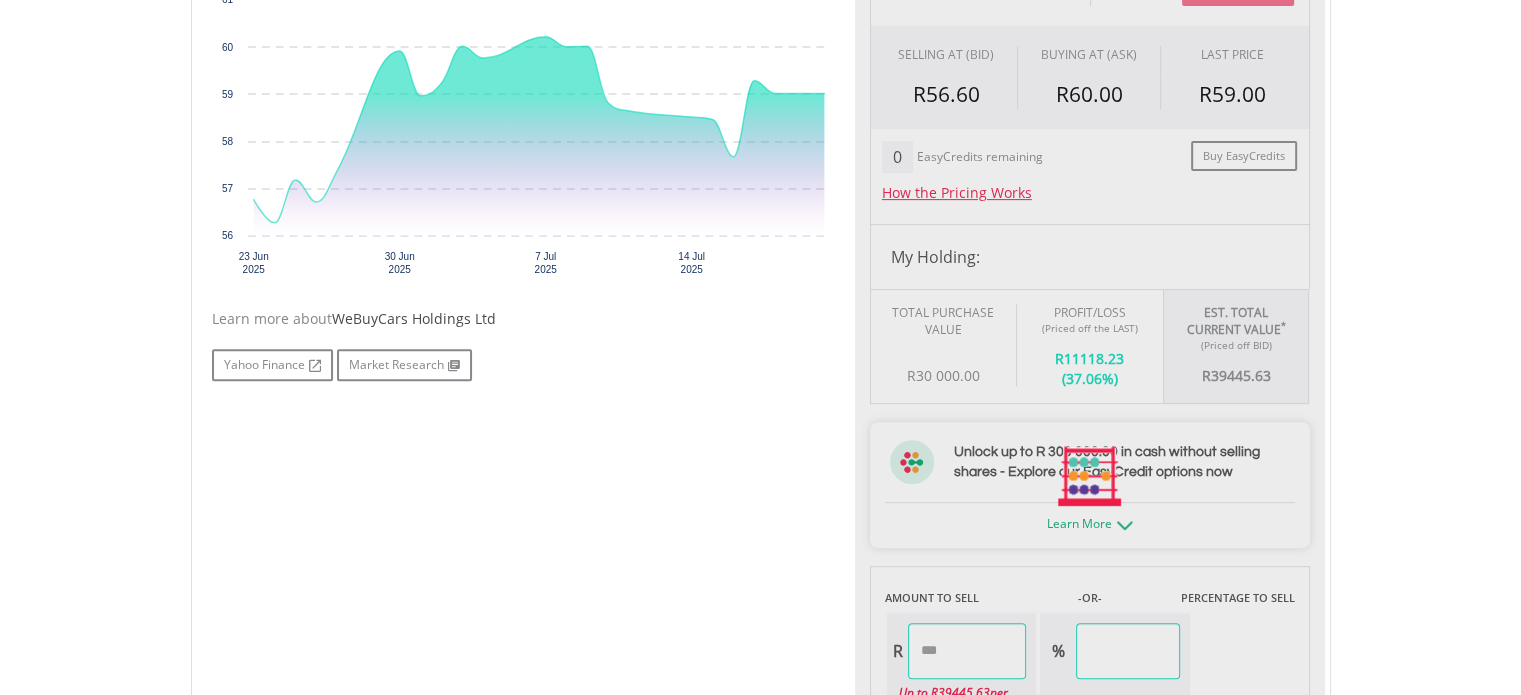 type on "********" 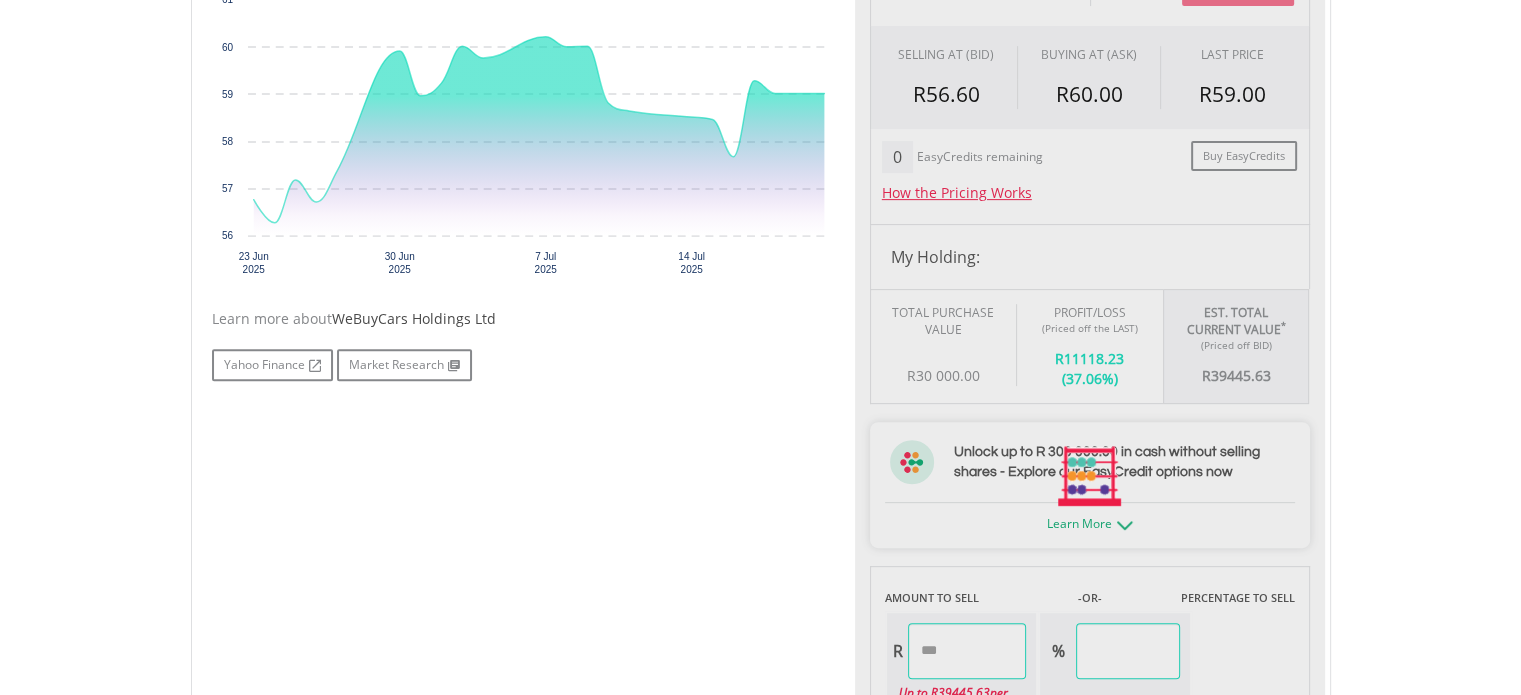 type on "******" 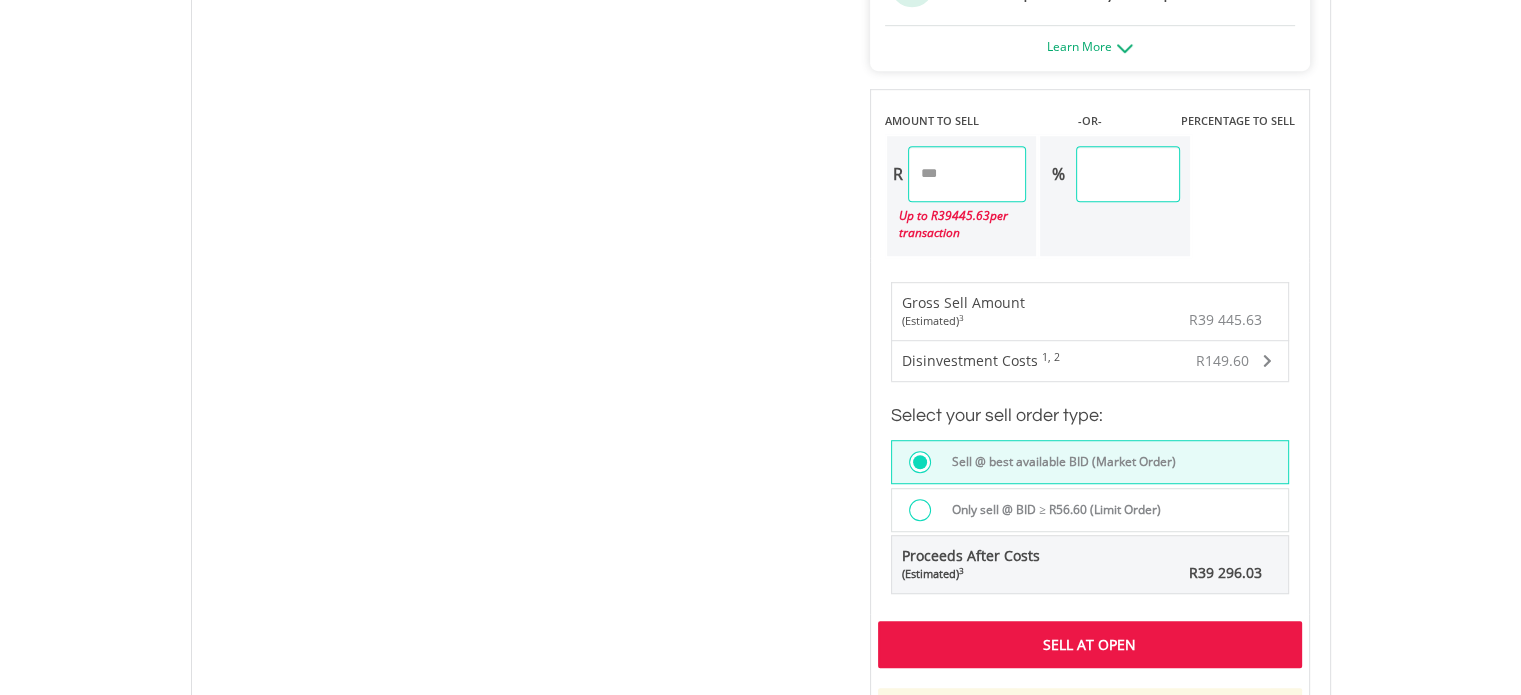 scroll, scrollTop: 1200, scrollLeft: 0, axis: vertical 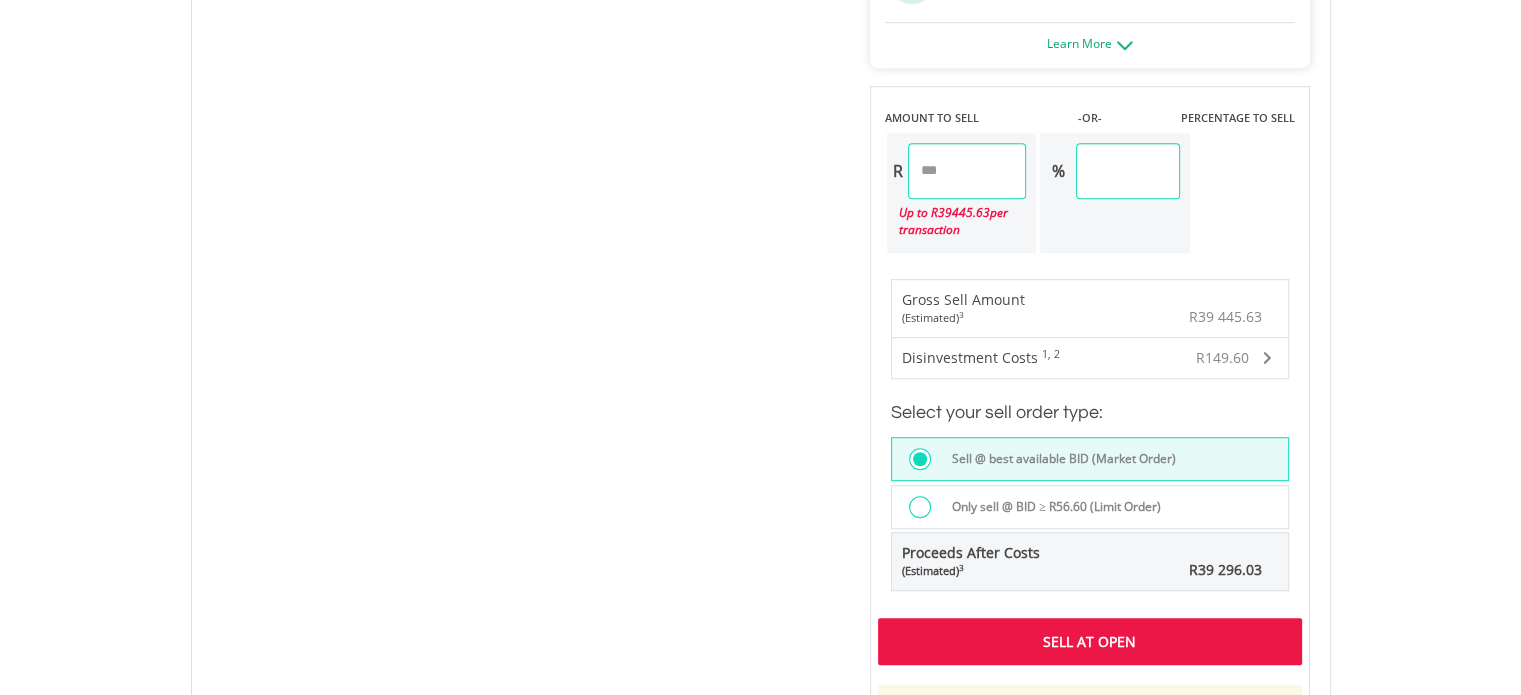 click on "Sell At Open" at bounding box center [1090, 641] 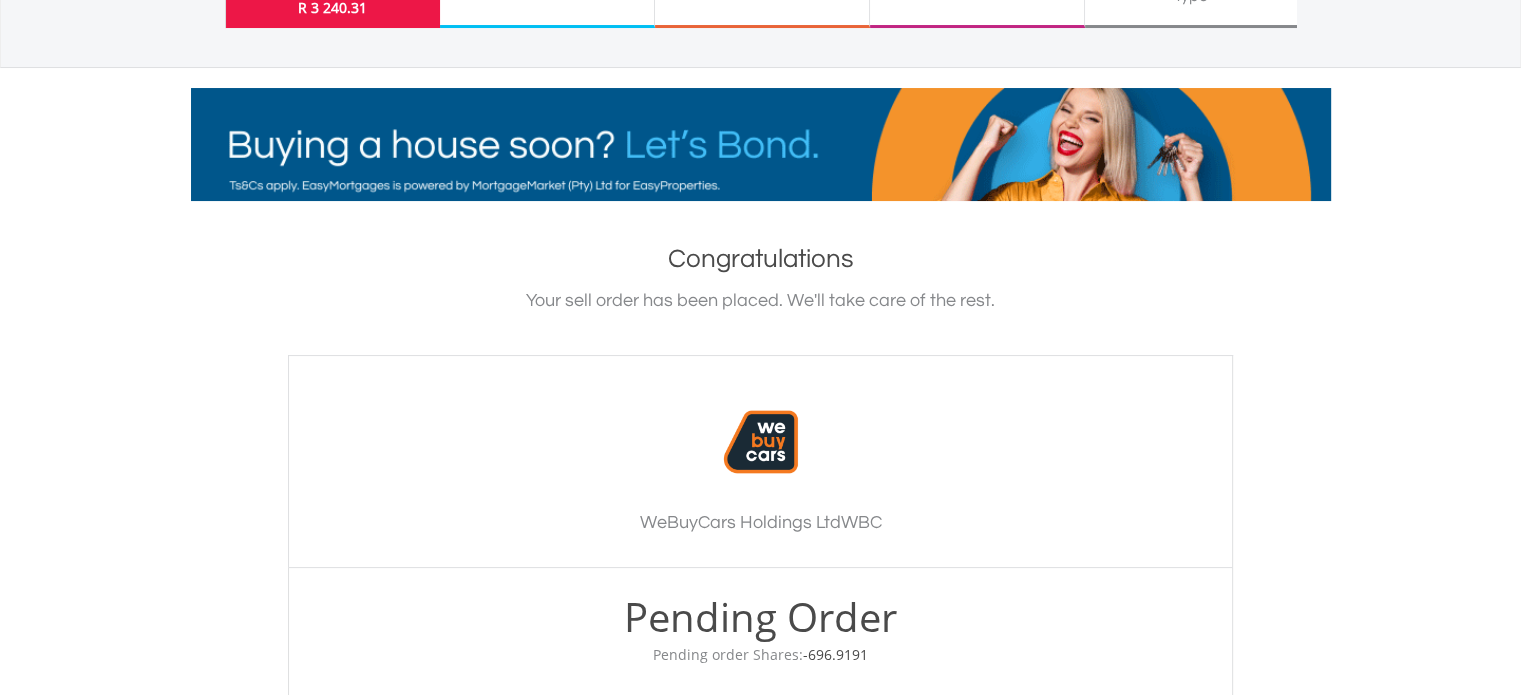 scroll, scrollTop: 0, scrollLeft: 0, axis: both 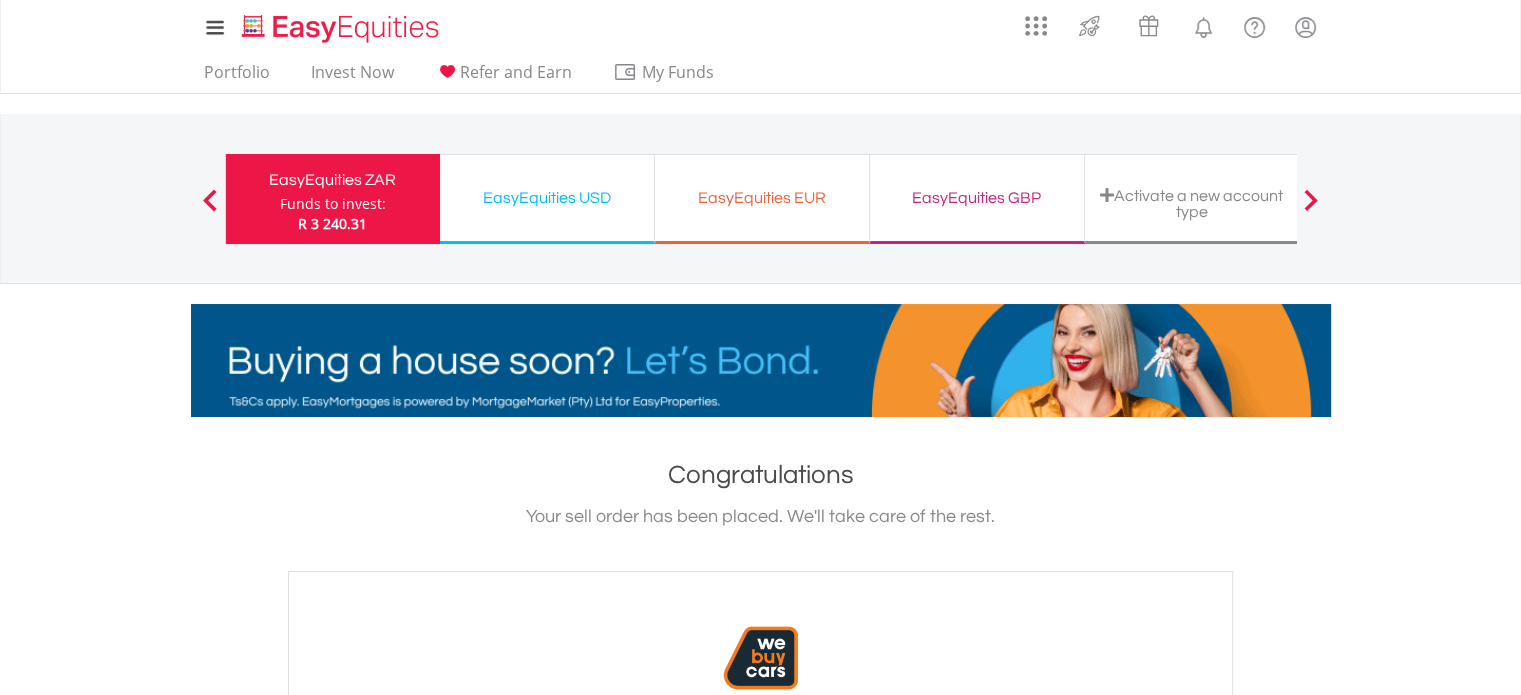 click on "Funds to invest:" at bounding box center [333, 204] 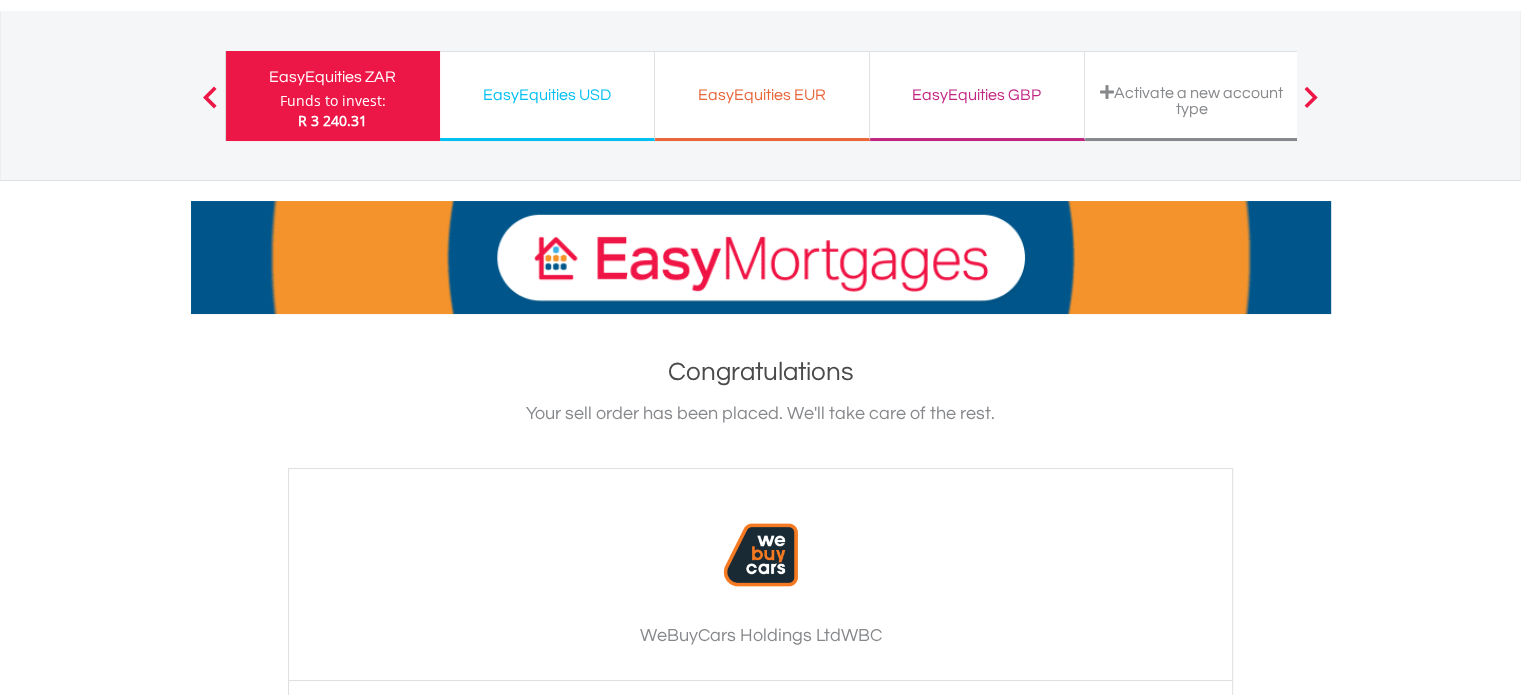 scroll, scrollTop: 300, scrollLeft: 0, axis: vertical 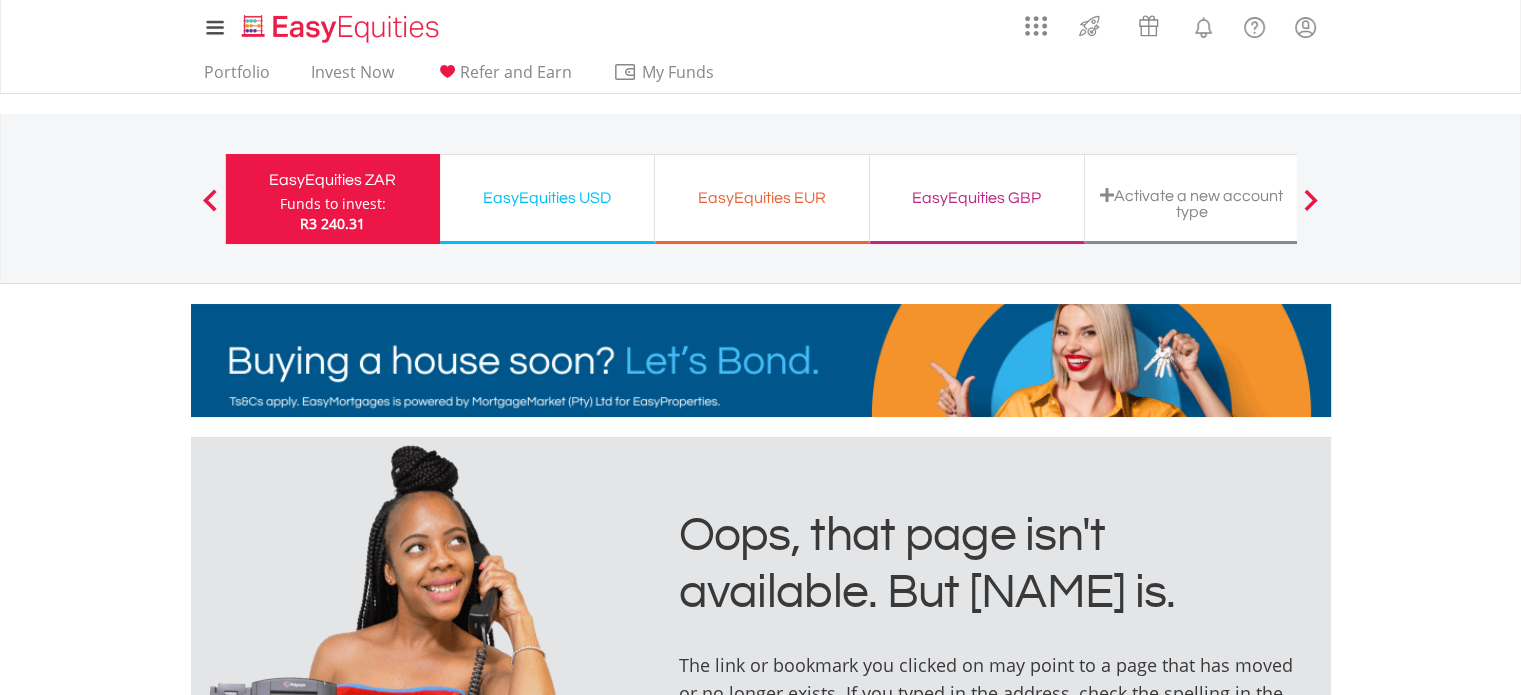 click on "Funds to invest:" at bounding box center [333, 204] 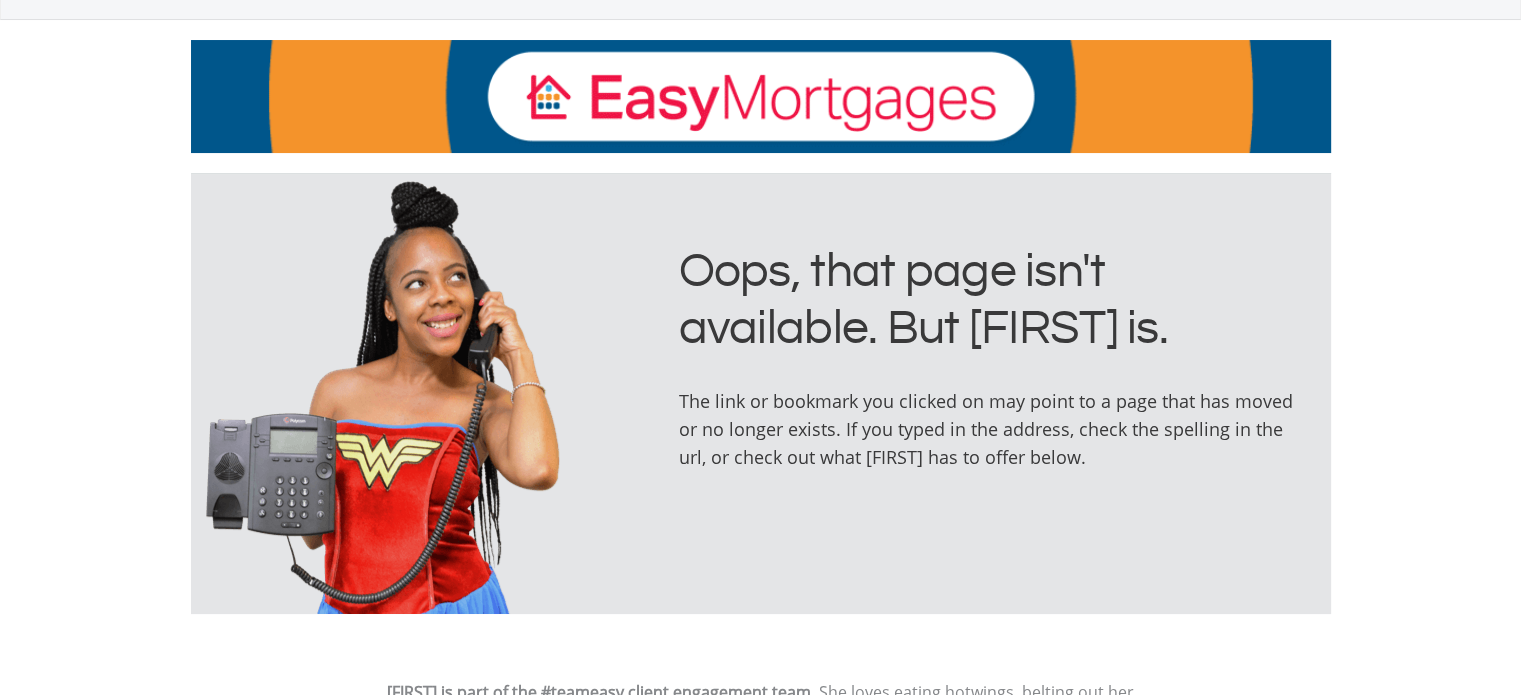 scroll, scrollTop: 100, scrollLeft: 0, axis: vertical 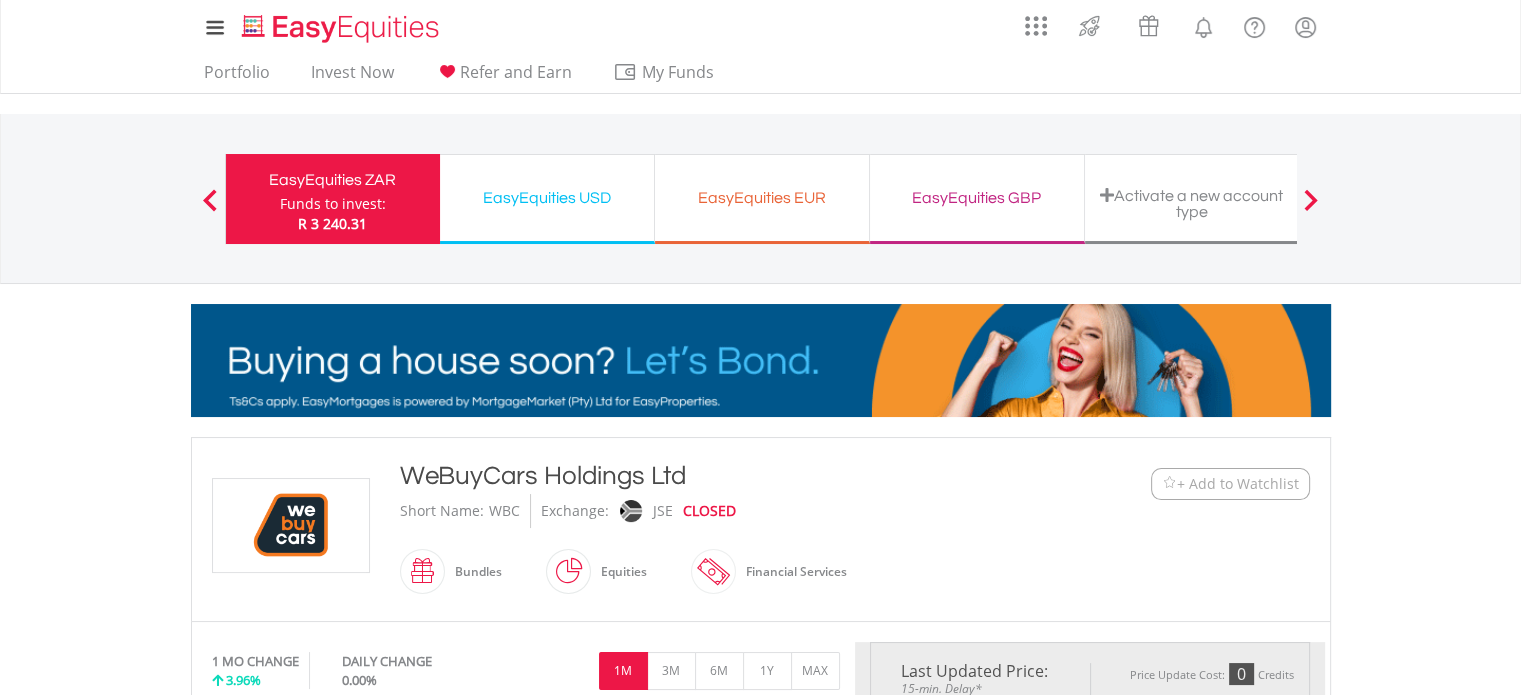 click on "EasyEquities USD" at bounding box center (547, 198) 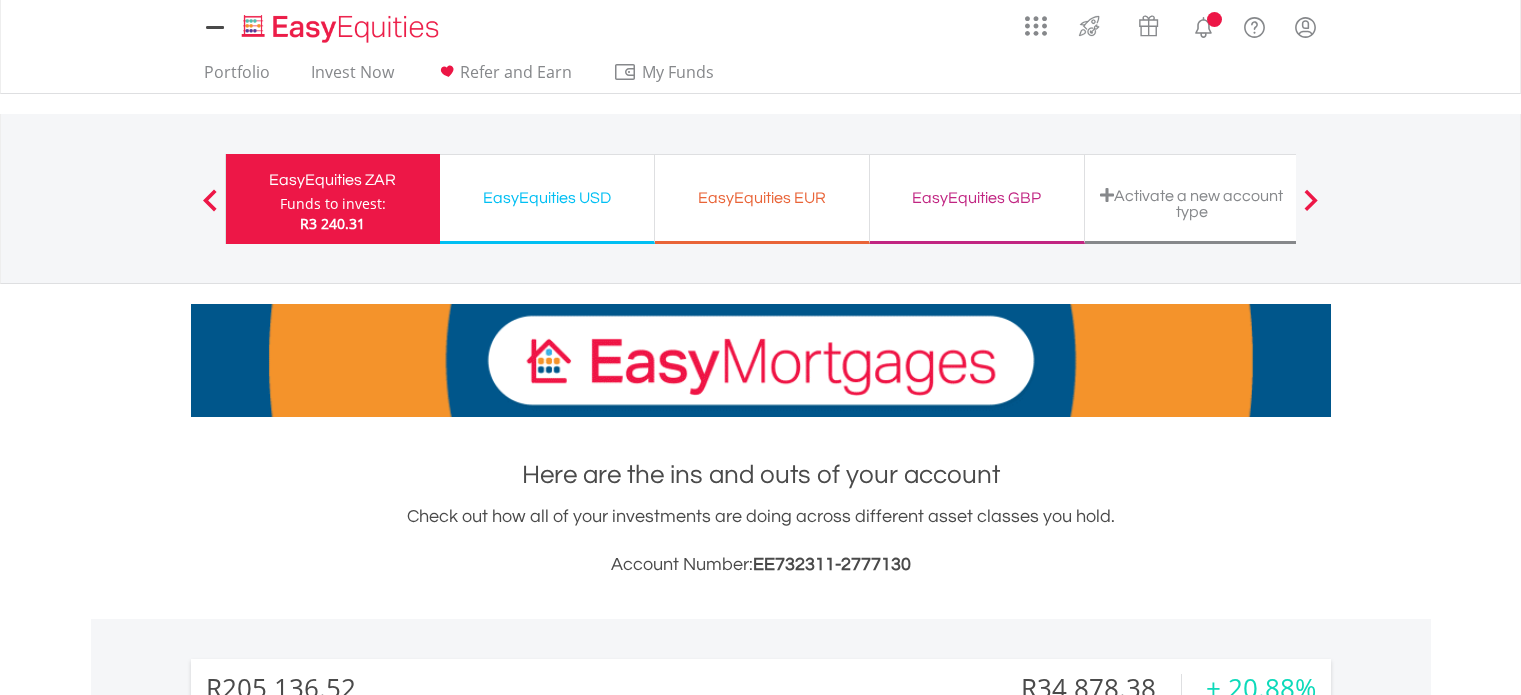 scroll, scrollTop: 0, scrollLeft: 0, axis: both 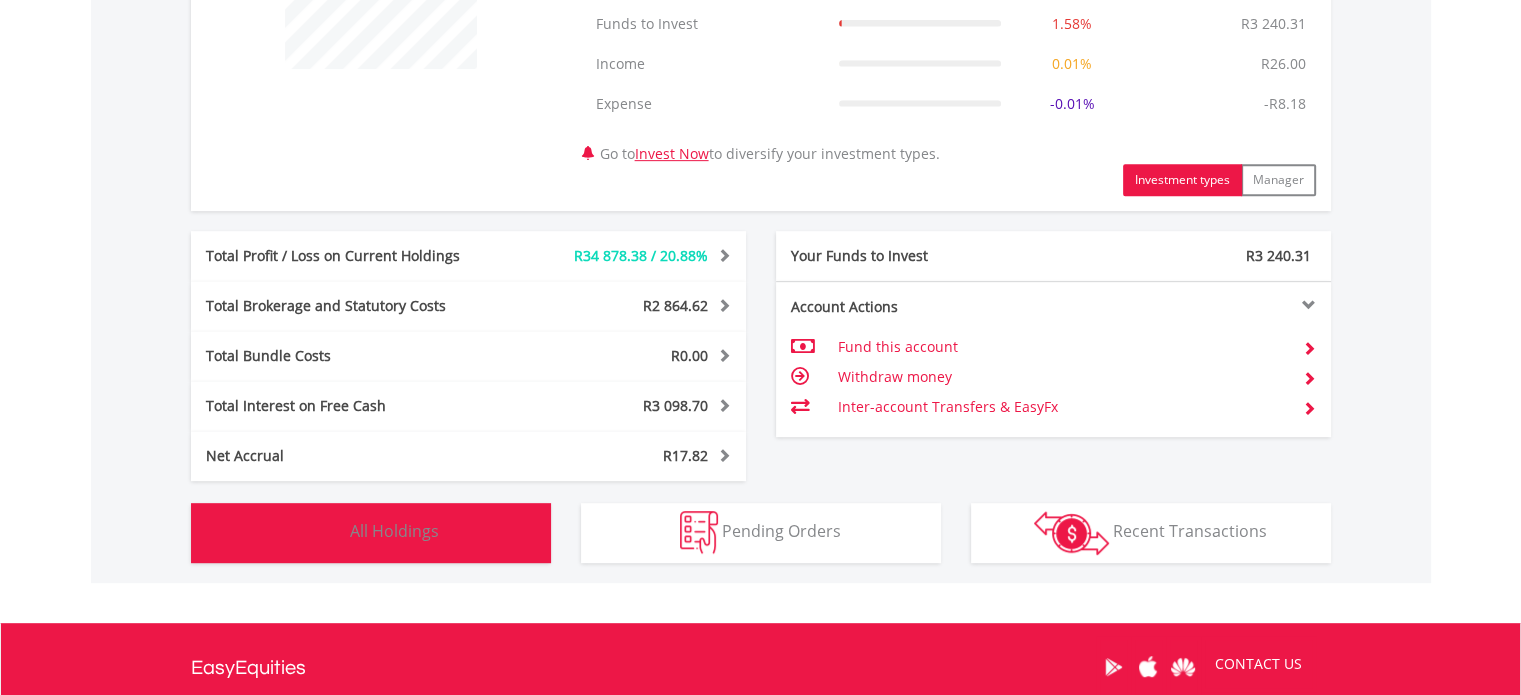 click on "Holdings
All Holdings" at bounding box center (371, 533) 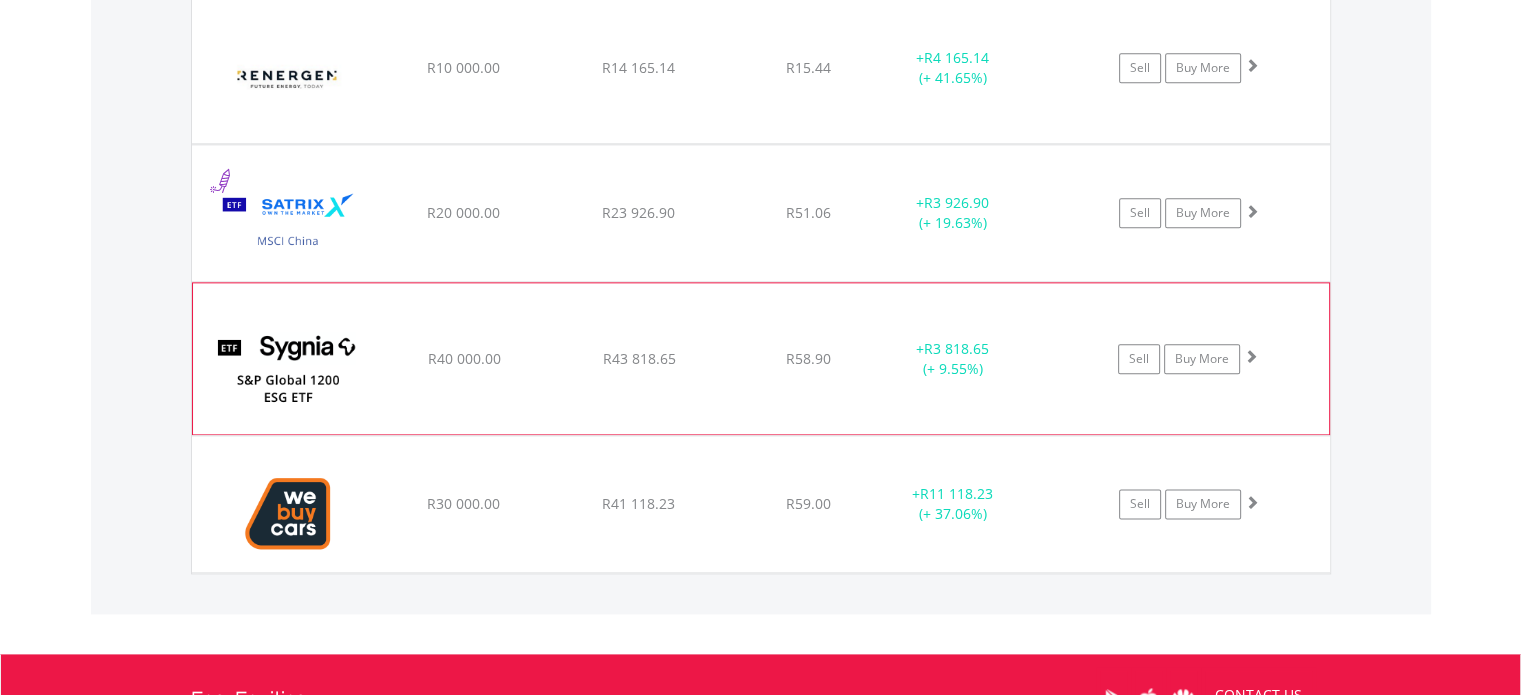 scroll, scrollTop: 2521, scrollLeft: 0, axis: vertical 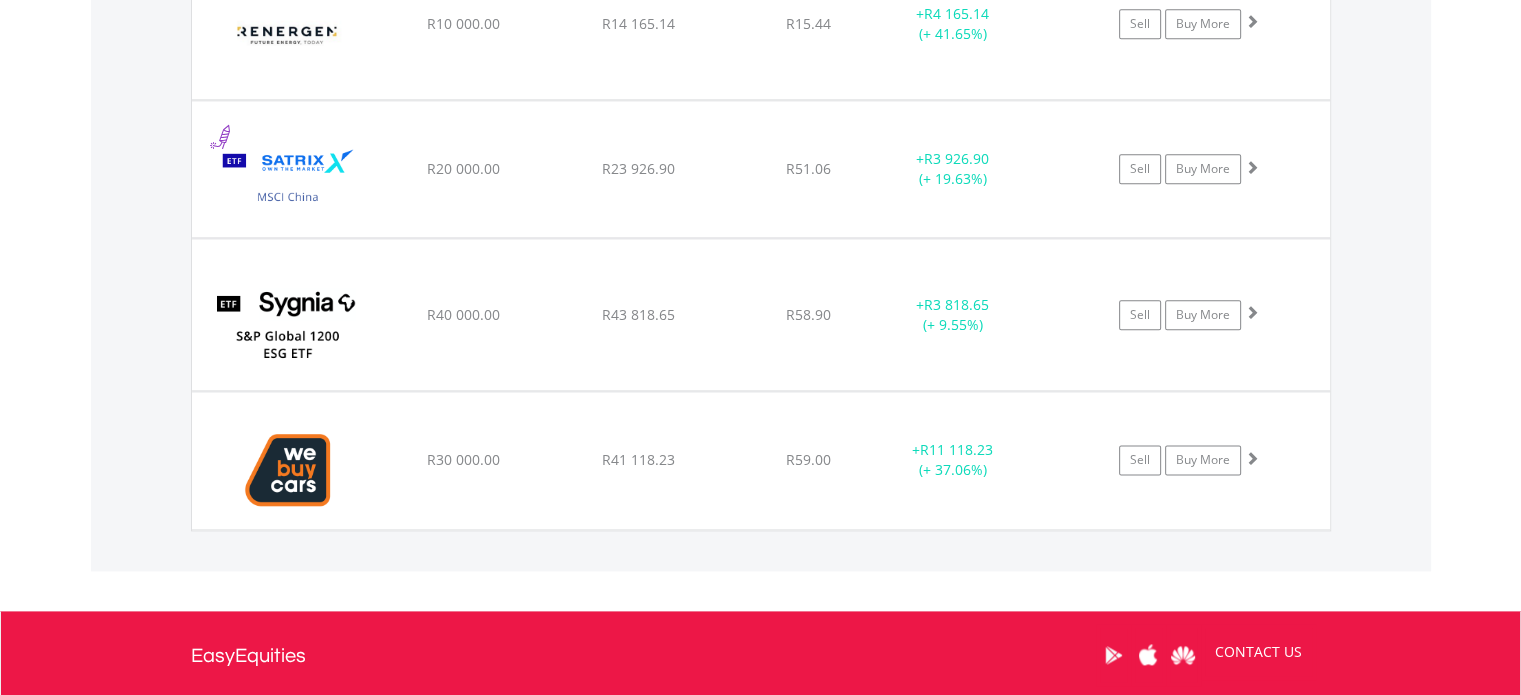 drag, startPoint x: 592, startPoint y: 267, endPoint x: 136, endPoint y: 167, distance: 466.83615 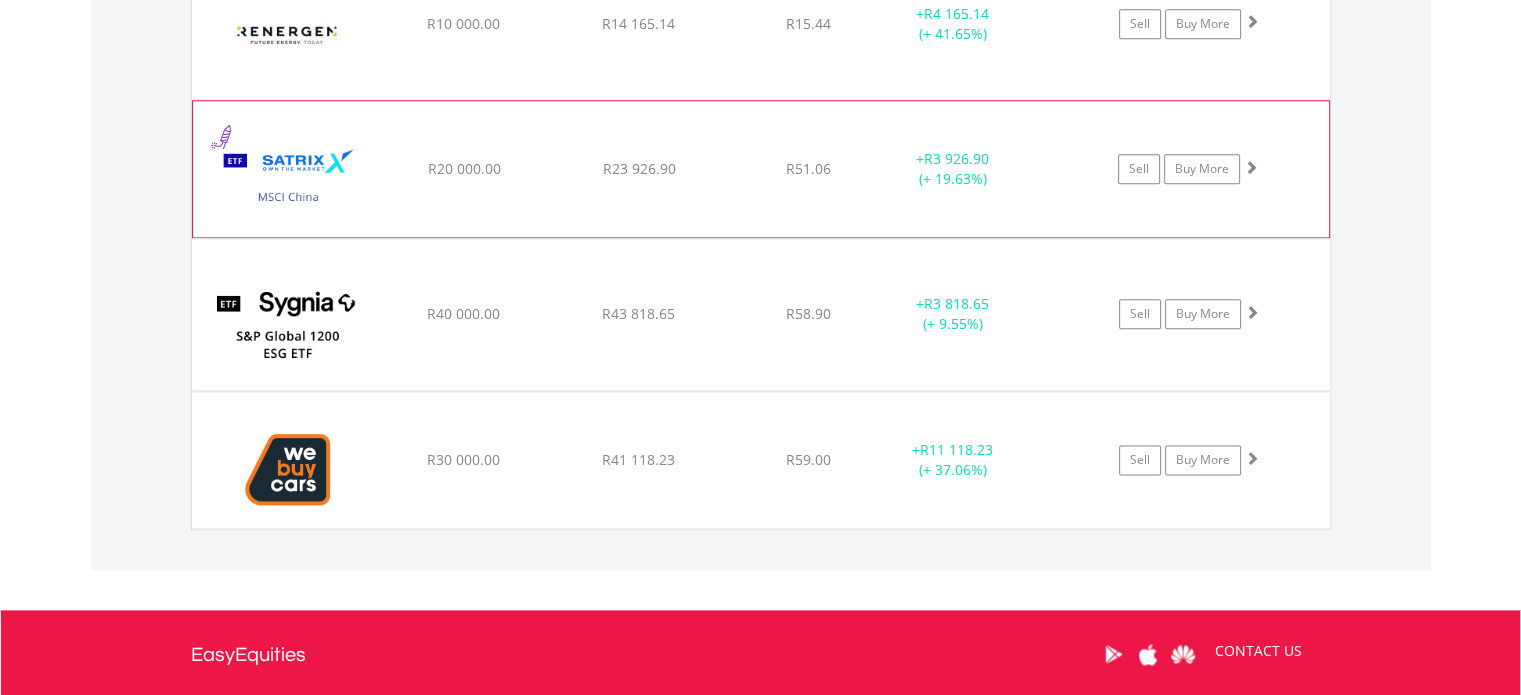 click on "R23 926.90" at bounding box center (638, -825) 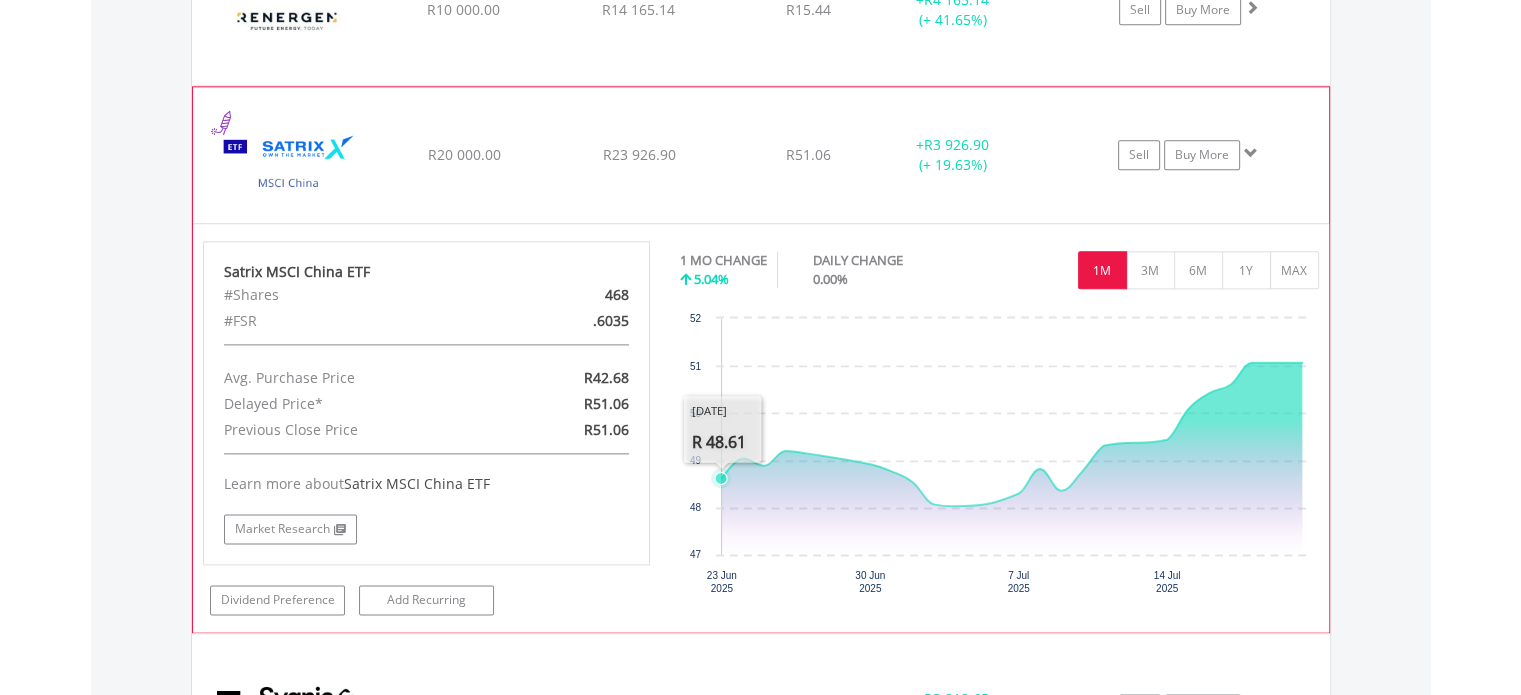 scroll, scrollTop: 2521, scrollLeft: 0, axis: vertical 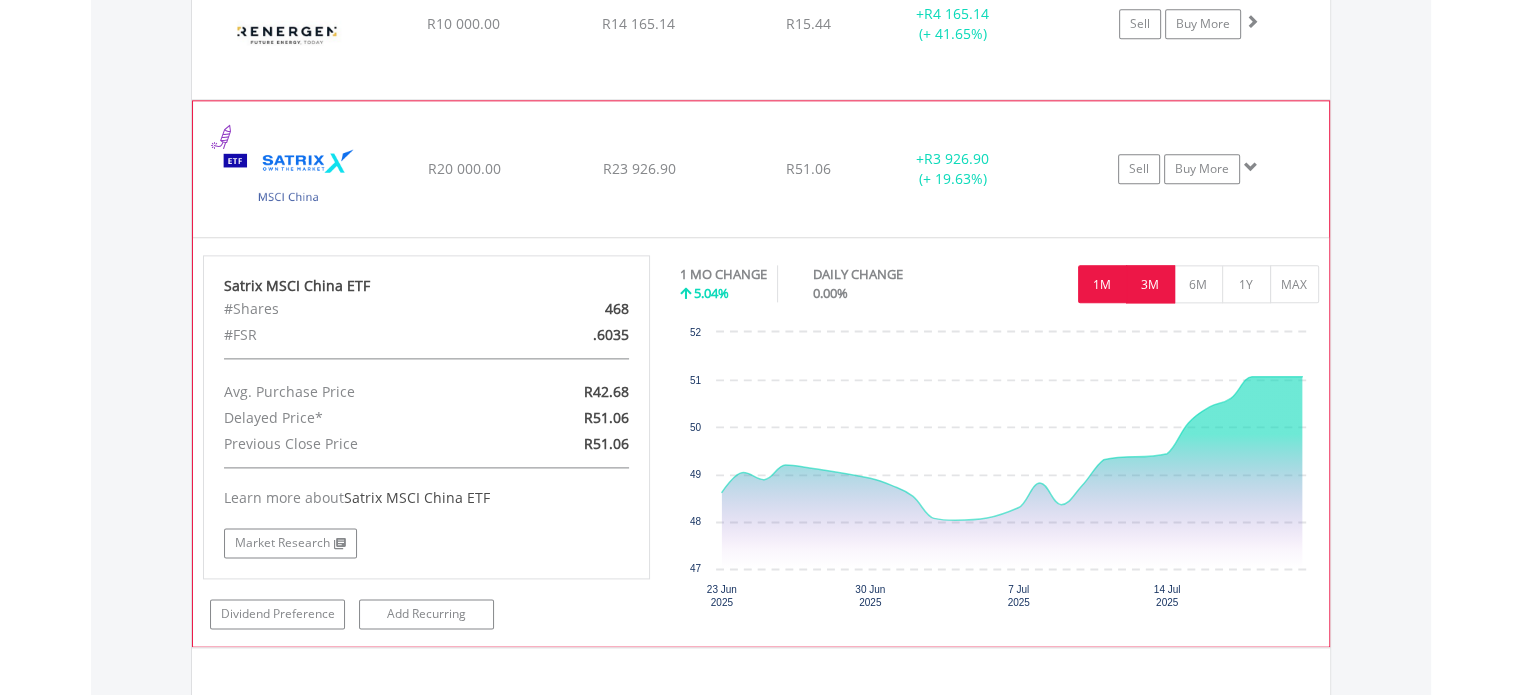 click on "3M" at bounding box center [1150, 284] 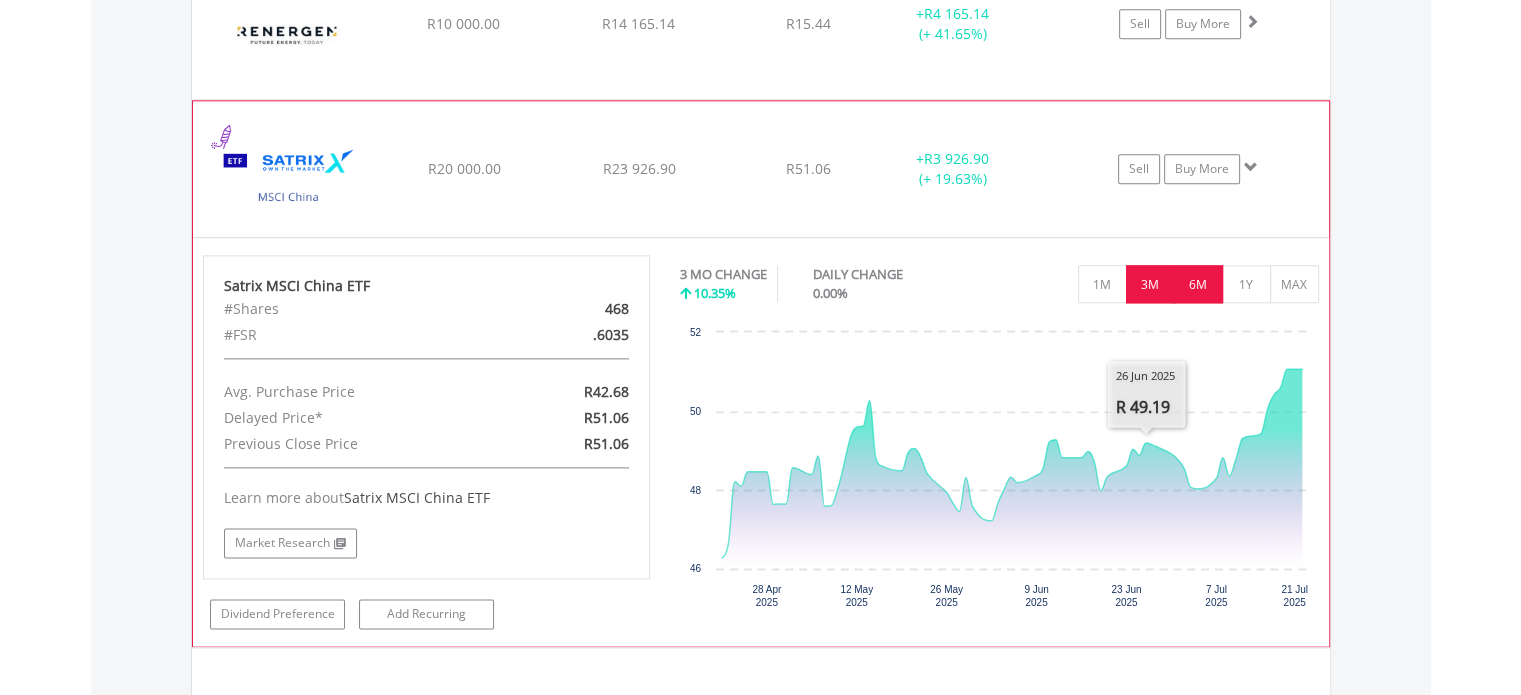 click on "6M" at bounding box center (1198, 284) 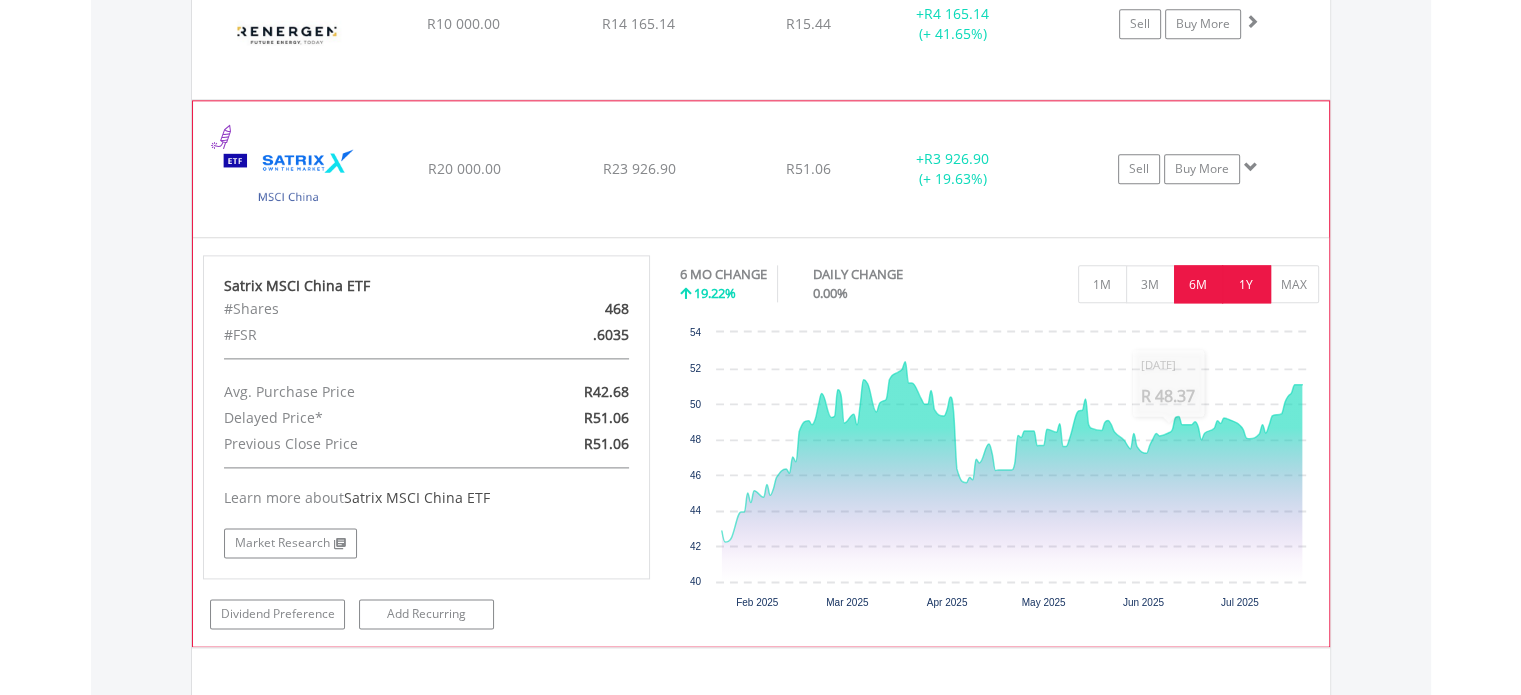 click on "1Y" at bounding box center [1246, 284] 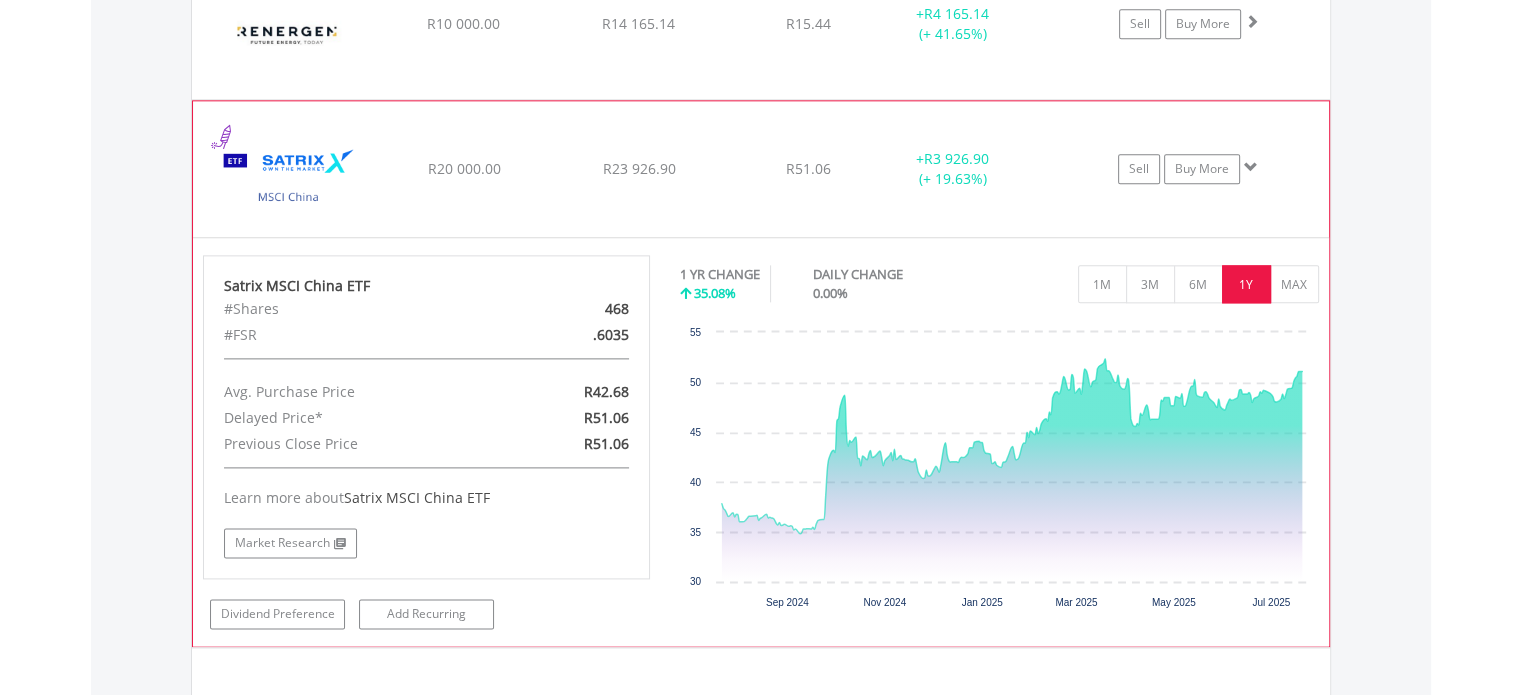 click on "R20 000.00" at bounding box center [463, -824] 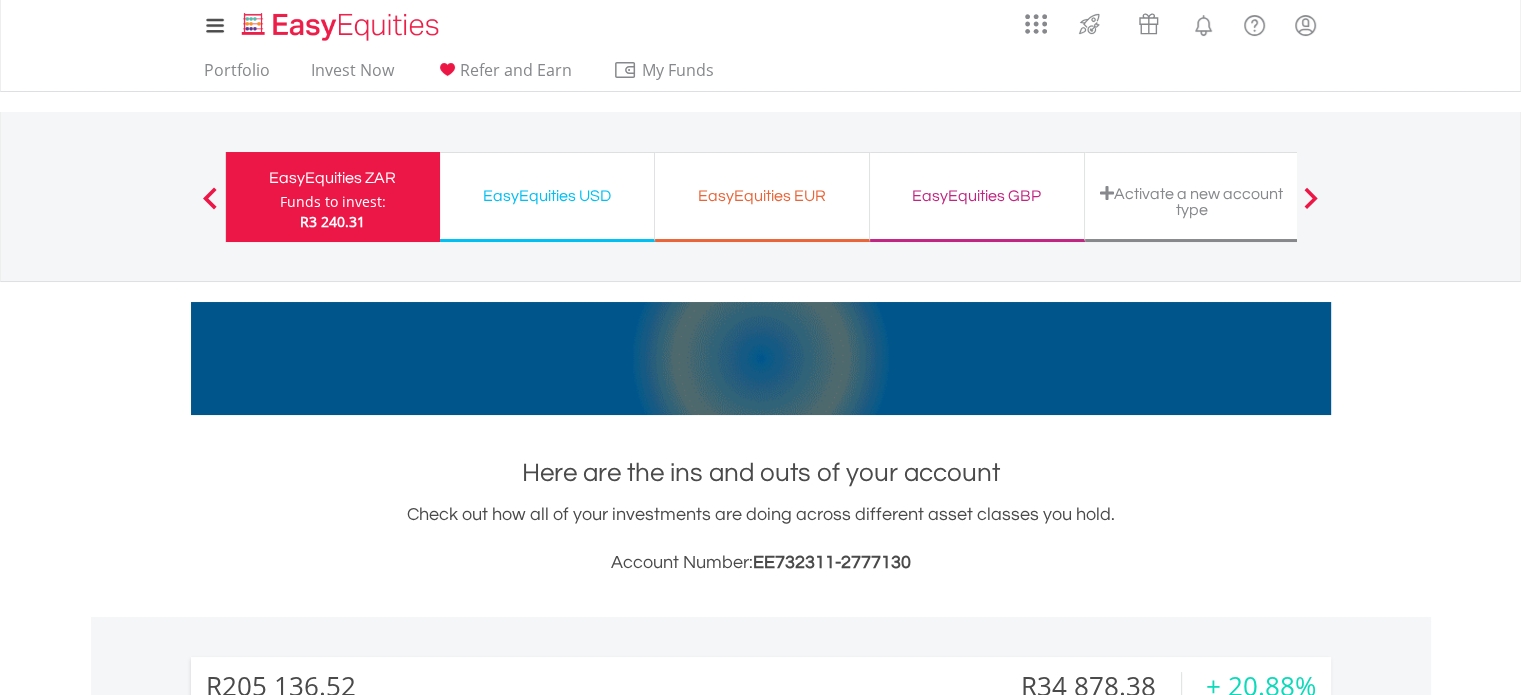 scroll, scrollTop: 0, scrollLeft: 0, axis: both 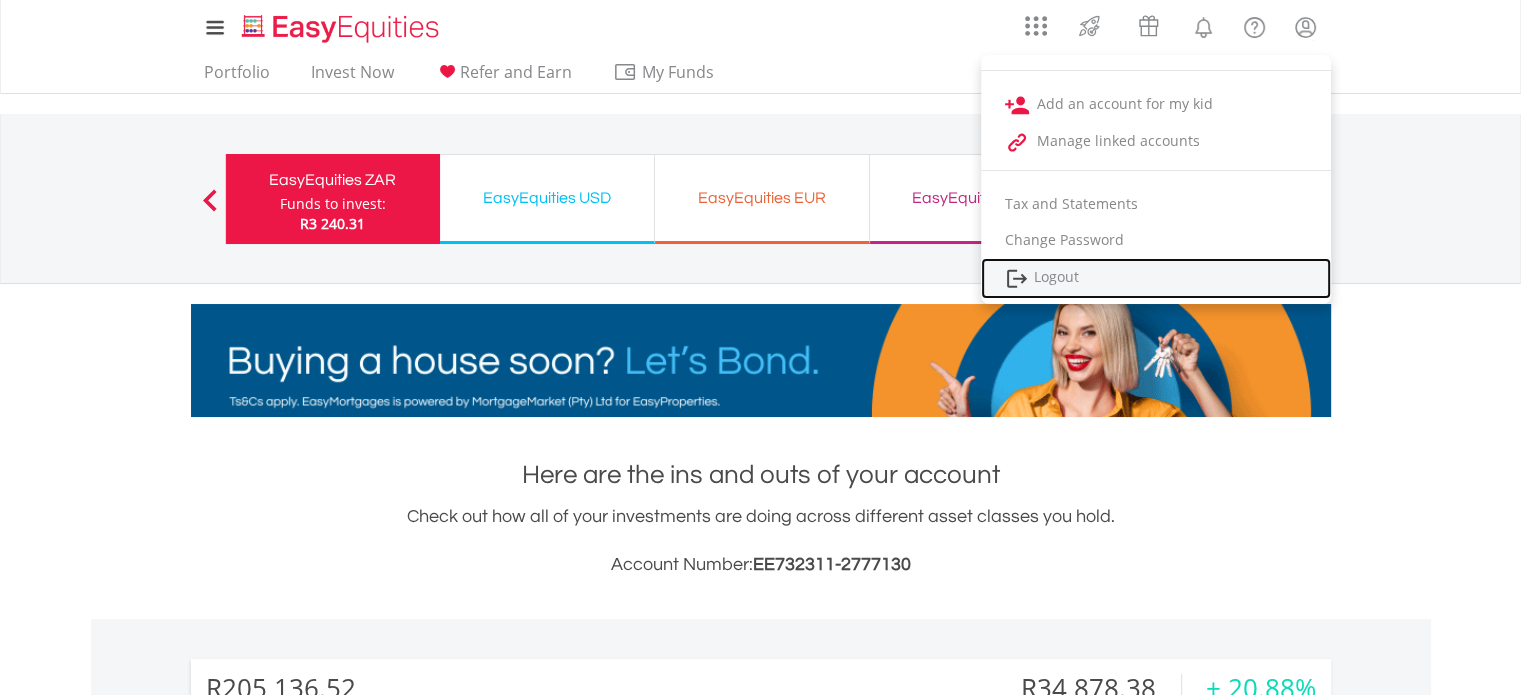 click on "Logout" at bounding box center [1156, 278] 